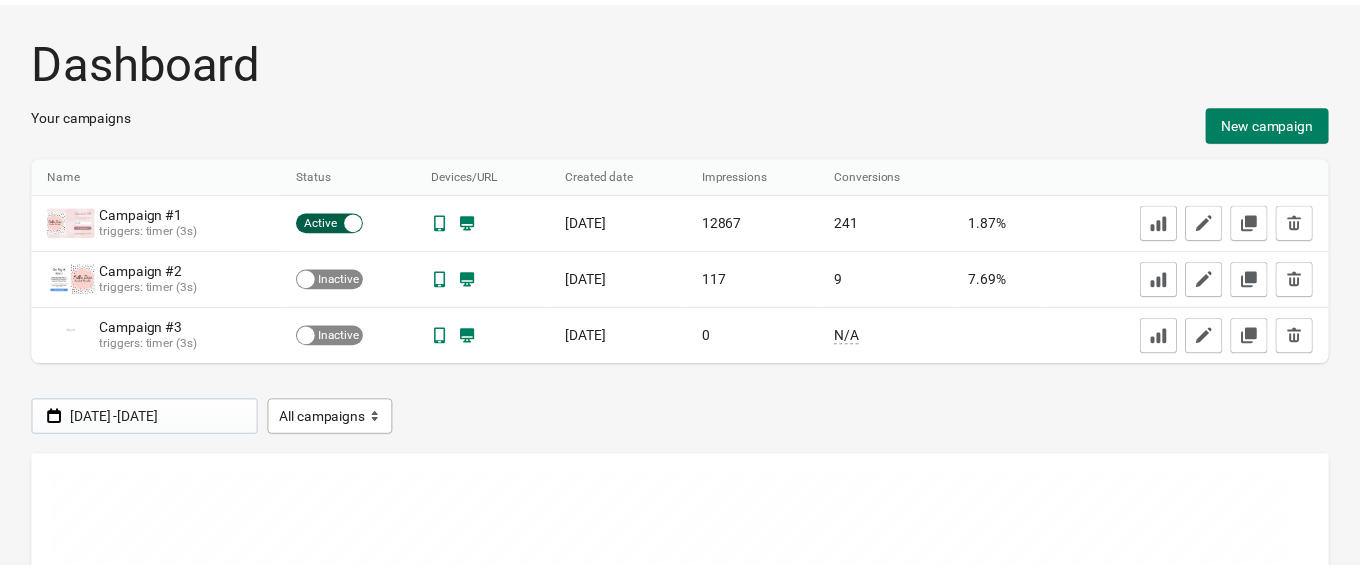scroll, scrollTop: 0, scrollLeft: 0, axis: both 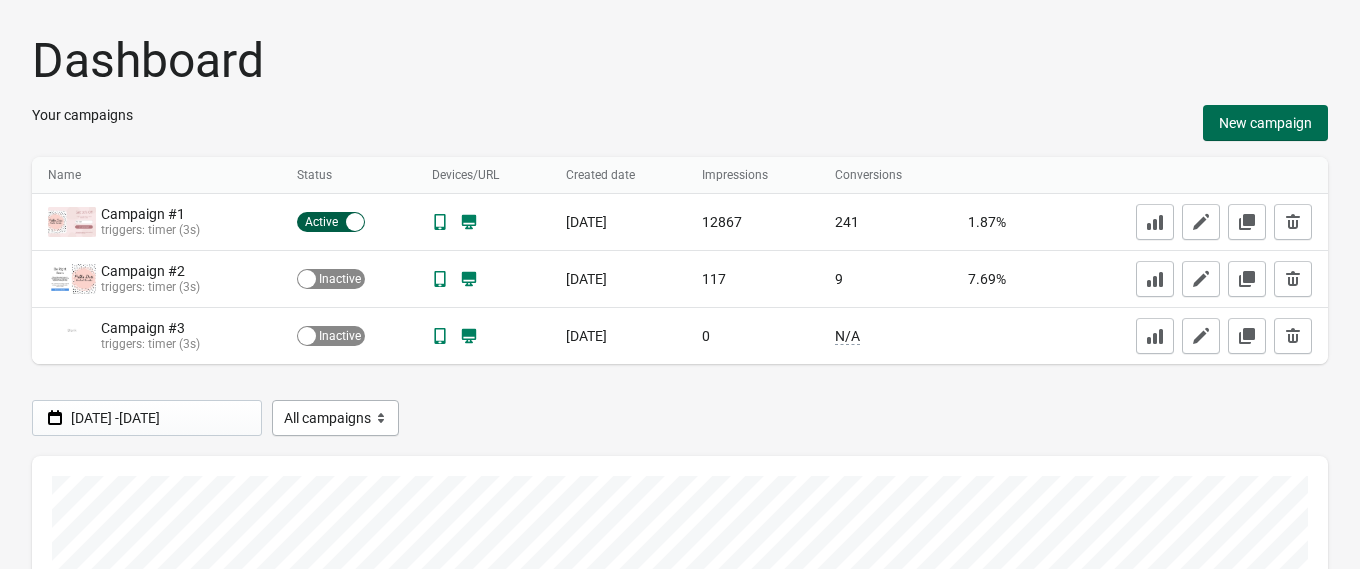 click on "New campaign" at bounding box center (1265, 123) 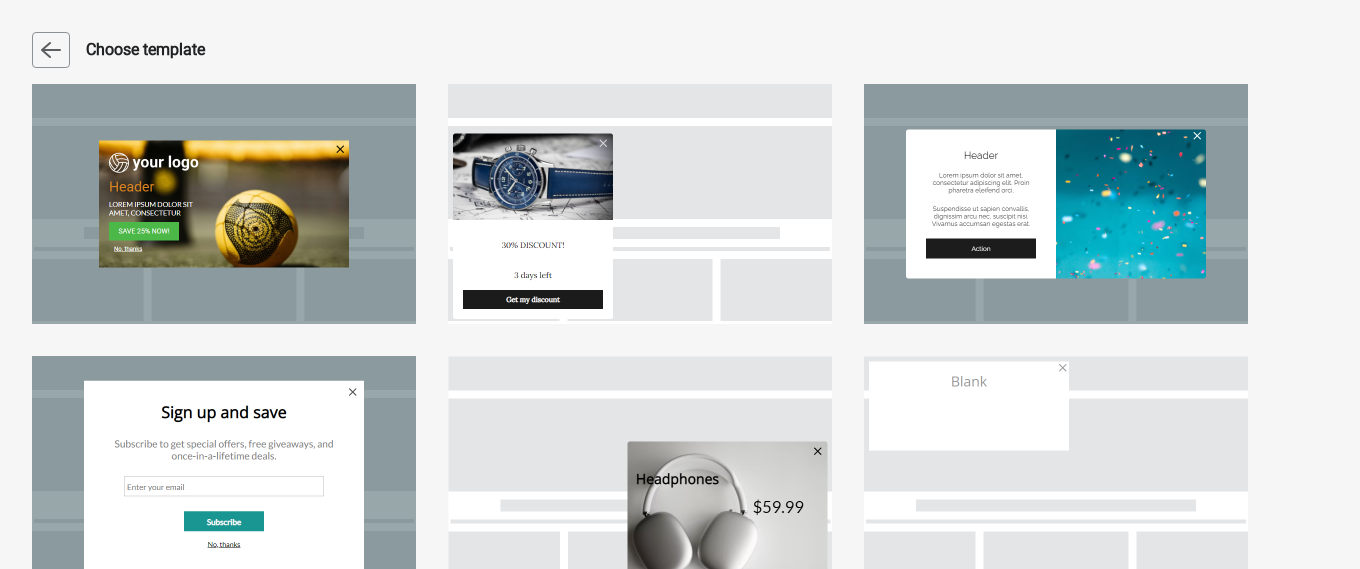 click at bounding box center (224, 204) 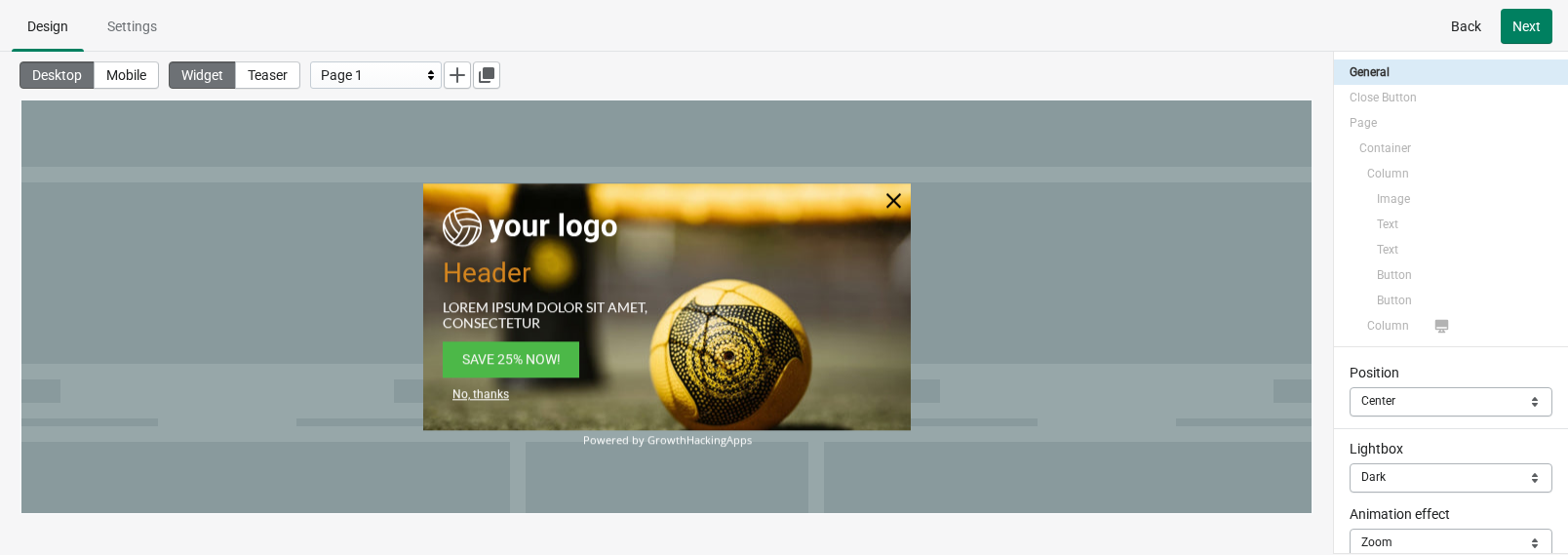 scroll, scrollTop: 0, scrollLeft: 0, axis: both 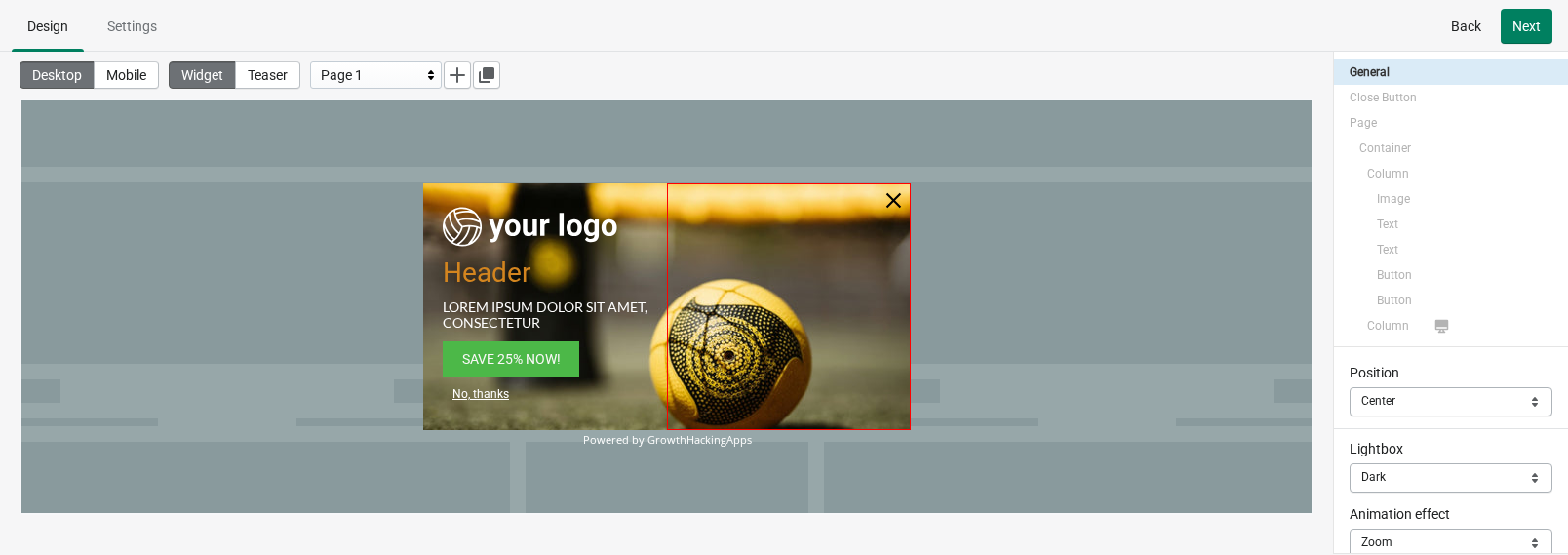 click at bounding box center (789, 306) 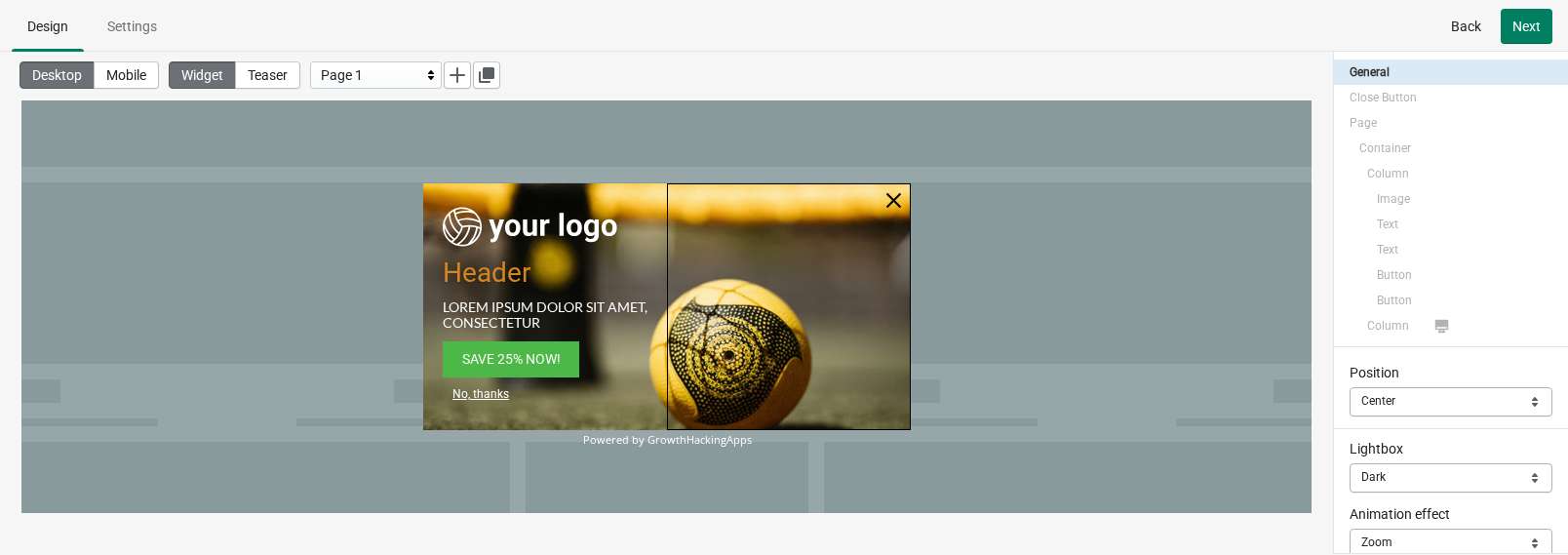 select on "desktop" 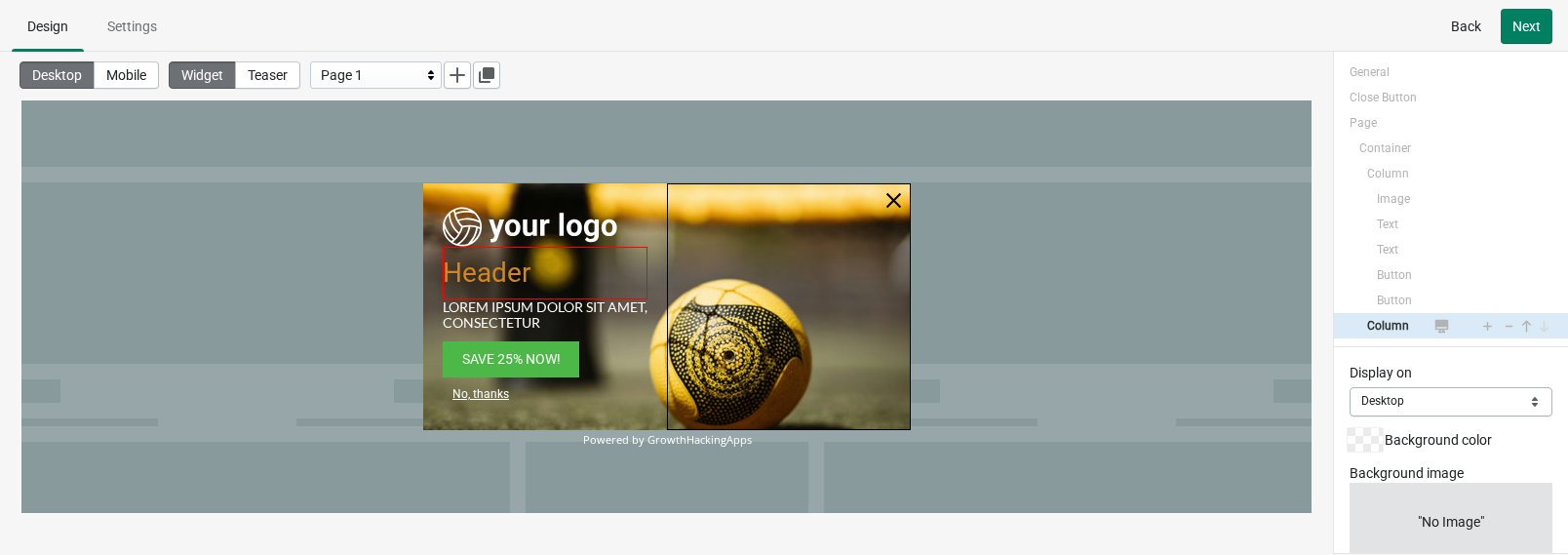 click on "Header" at bounding box center [545, 273] 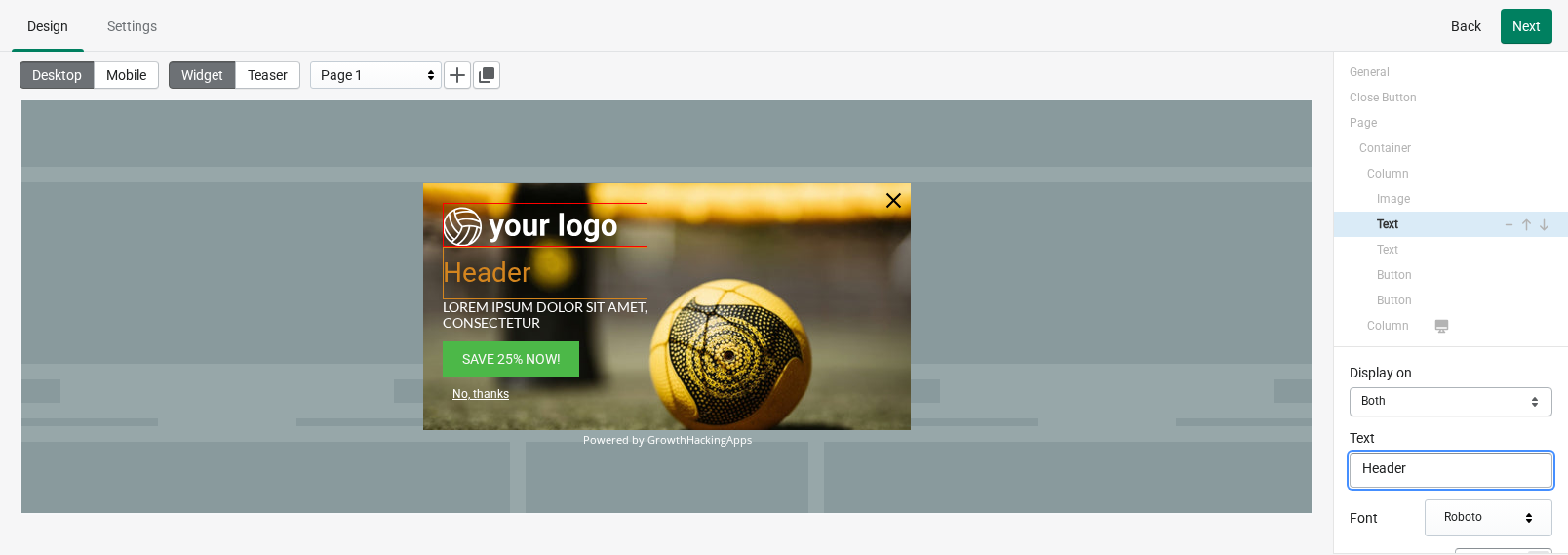 click at bounding box center [530, 224] 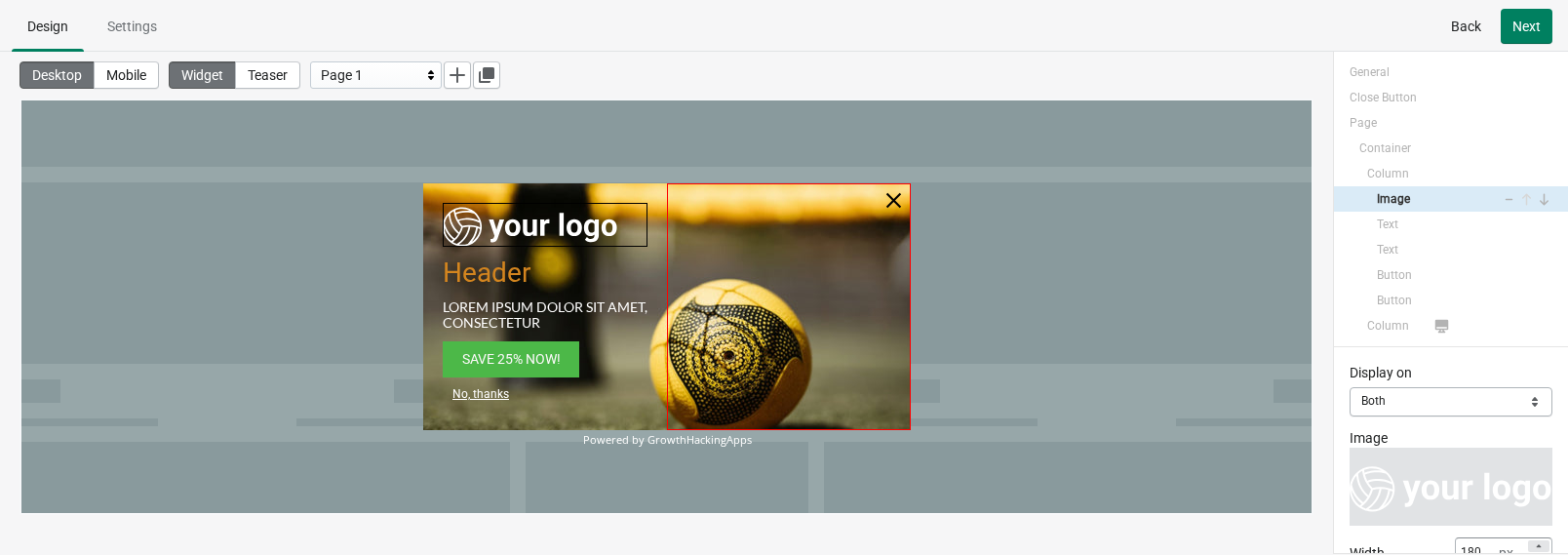 click at bounding box center (789, 306) 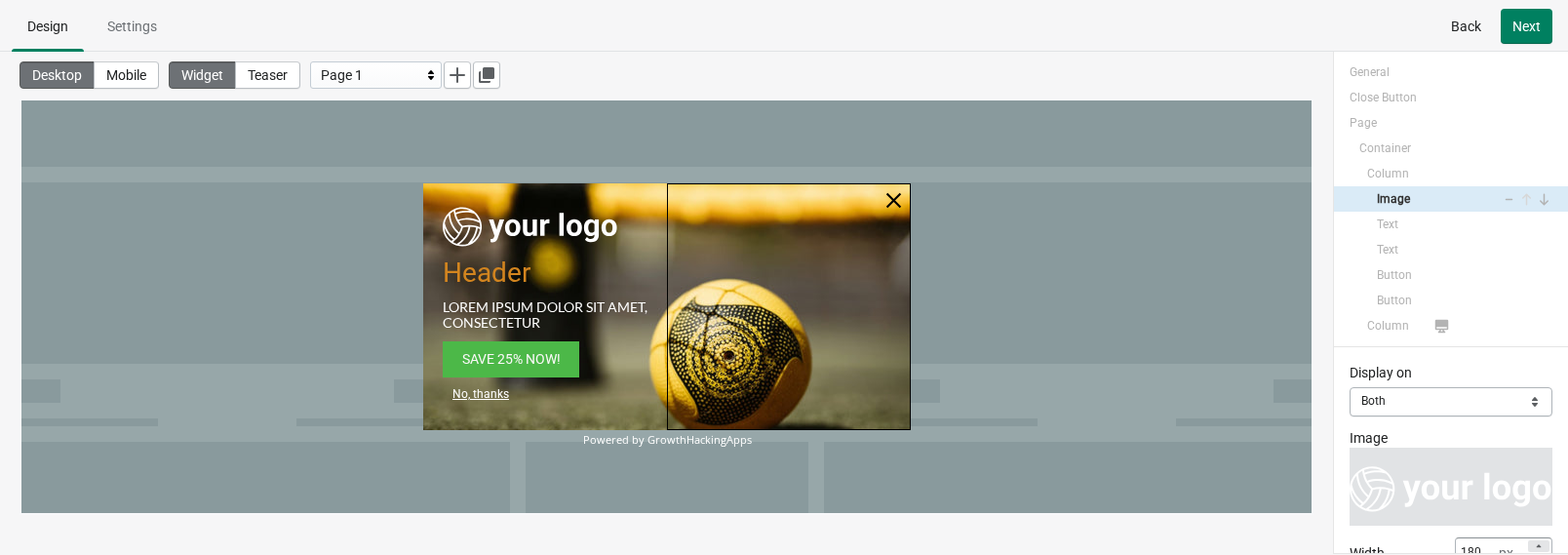 select on "desktop" 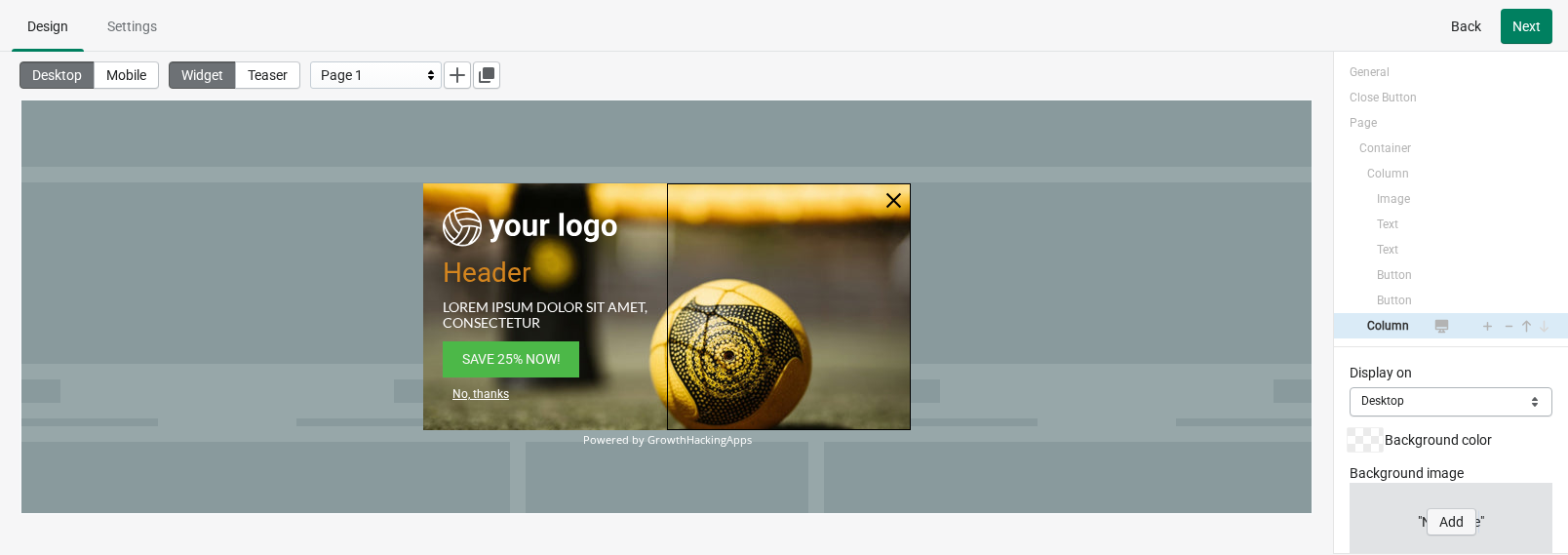 click on "Add" at bounding box center (1451, 522) 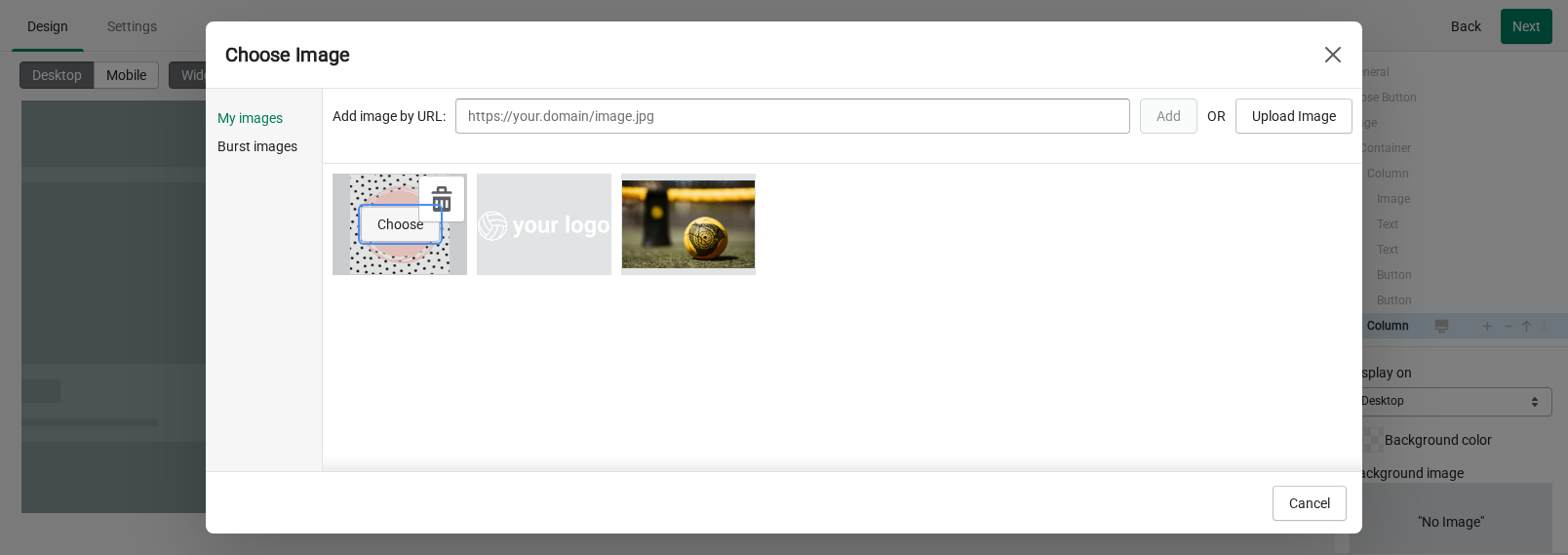 click on "Choose" at bounding box center (400, 224) 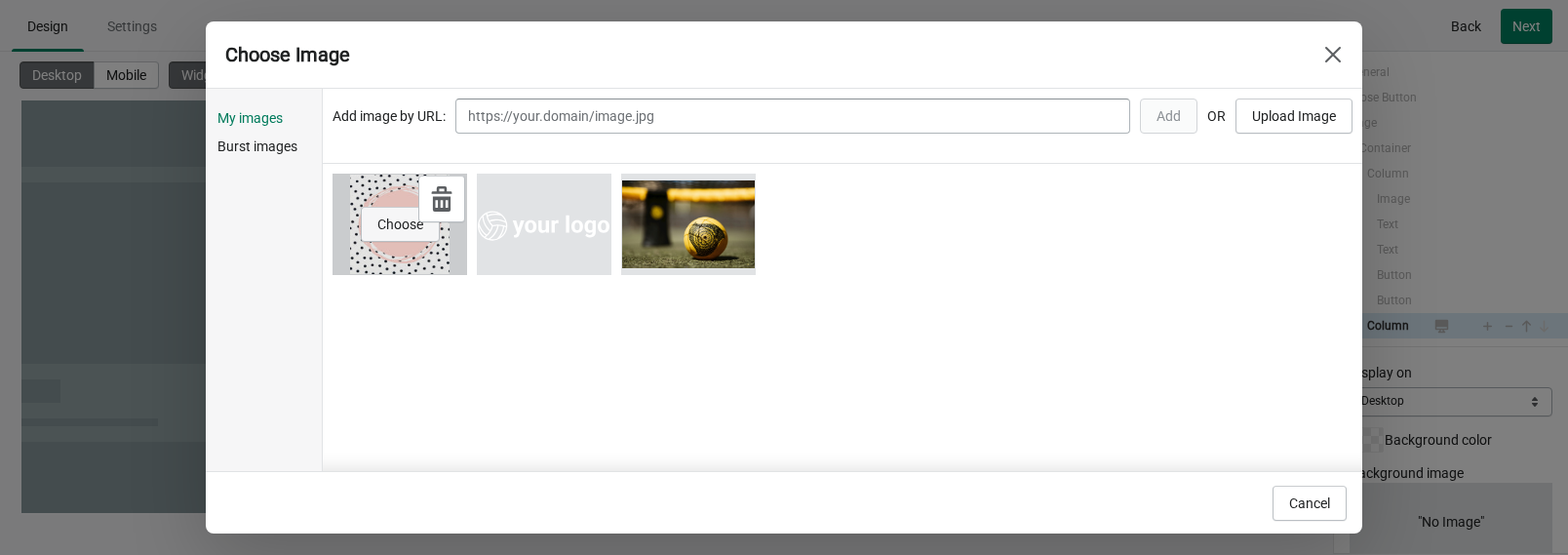 select on "cover" 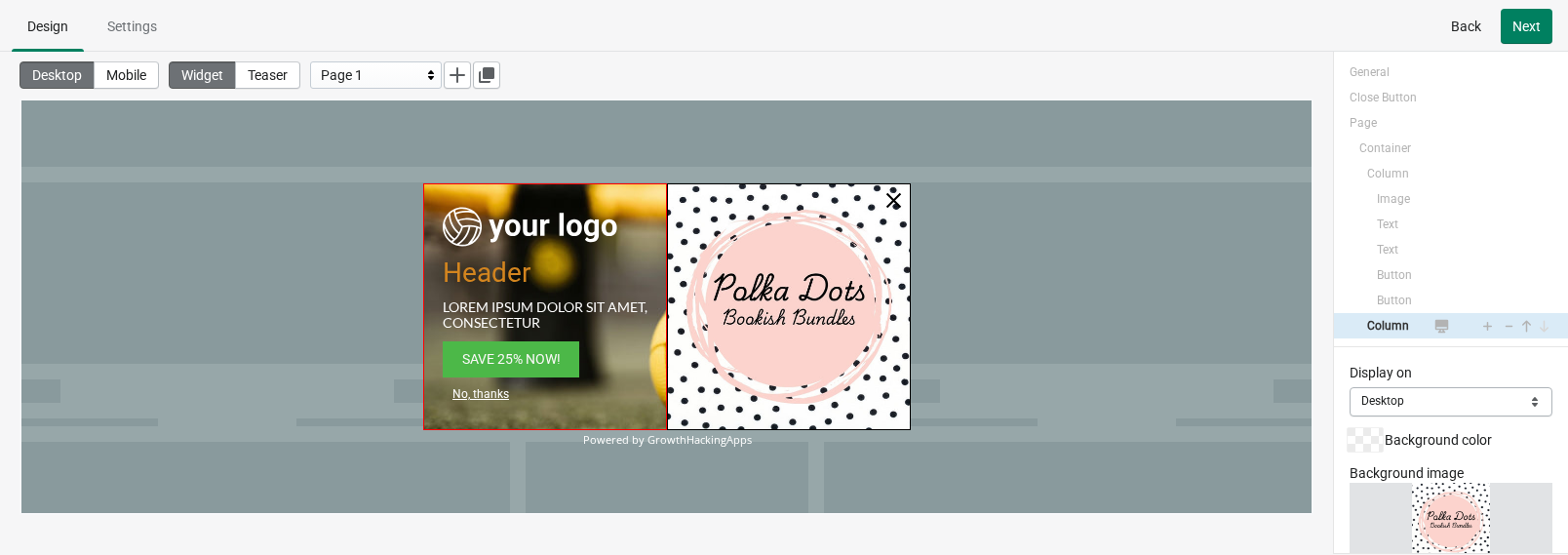 click at bounding box center (545, 306) 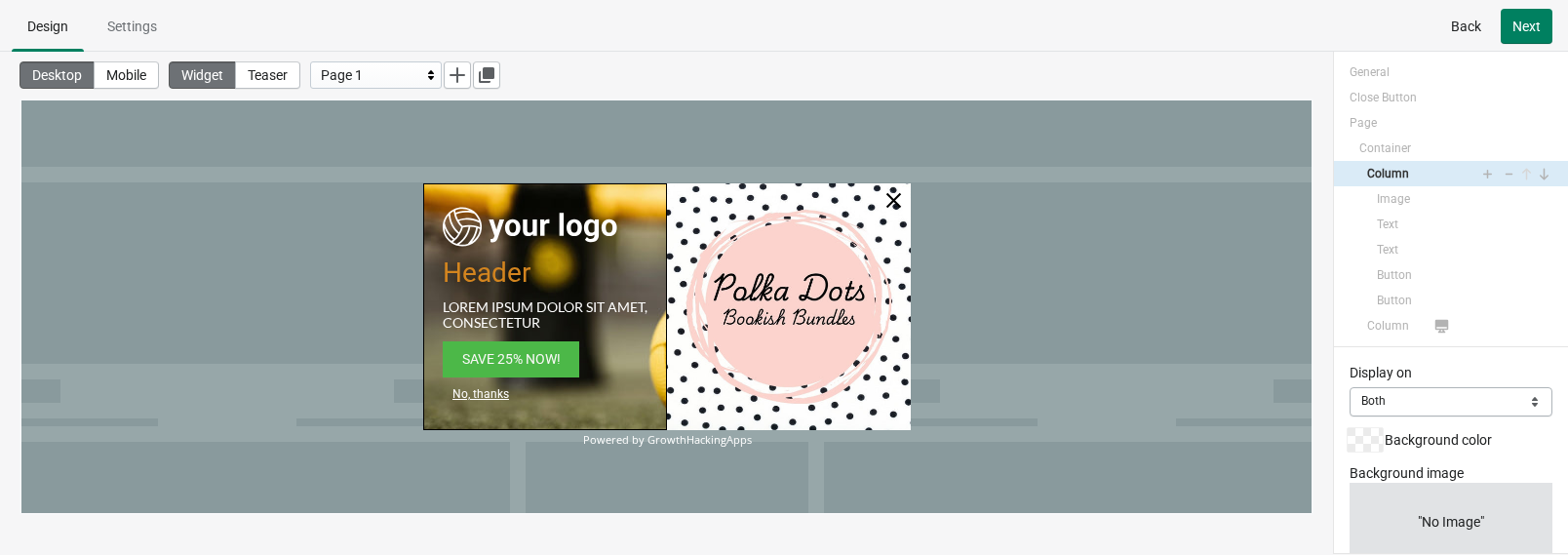 click at bounding box center (545, 306) 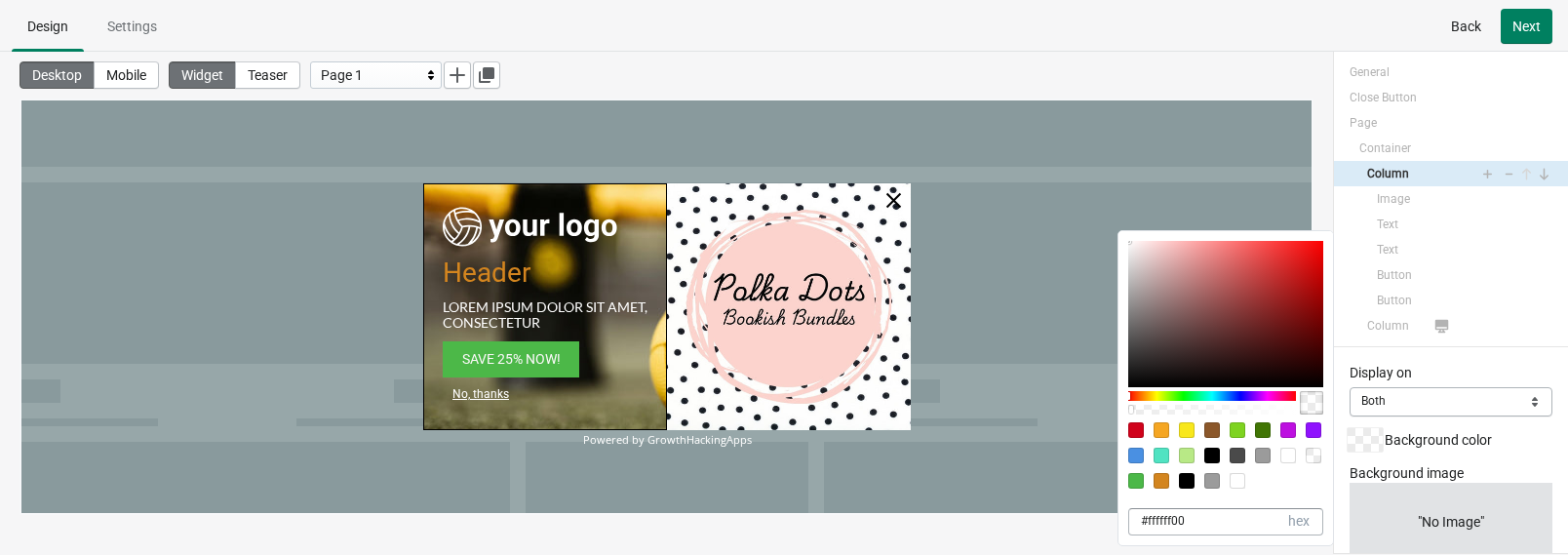 click at bounding box center [1288, 430] 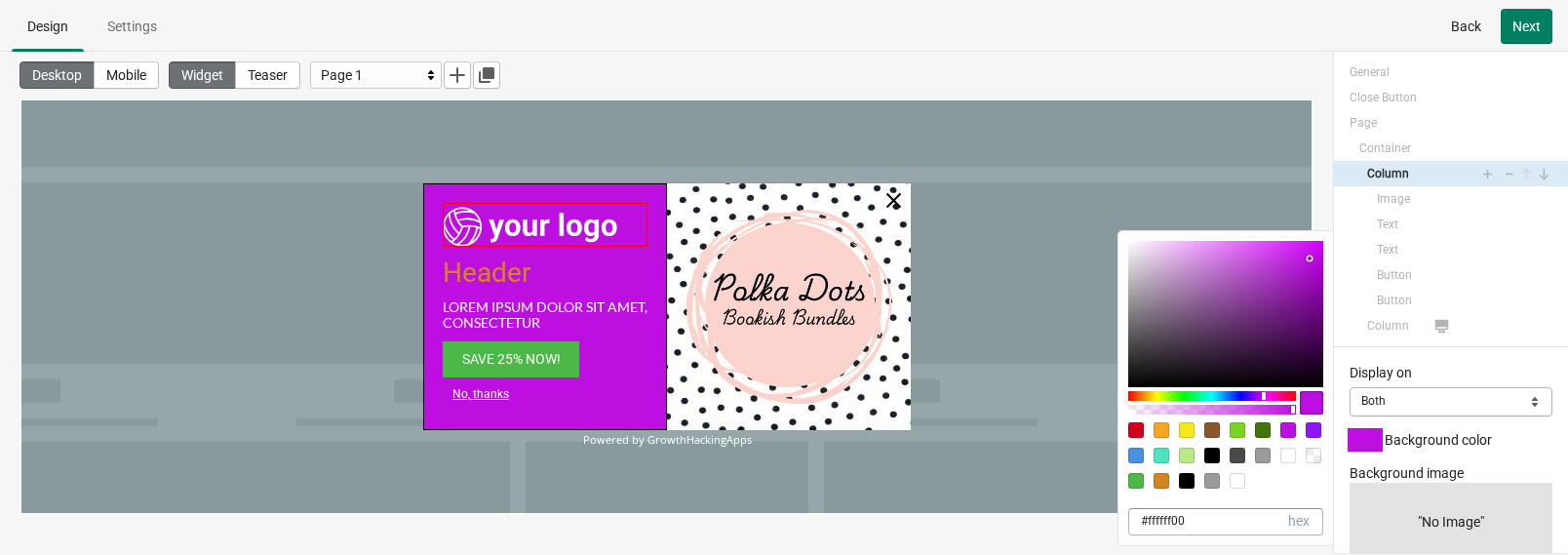 click at bounding box center [530, 224] 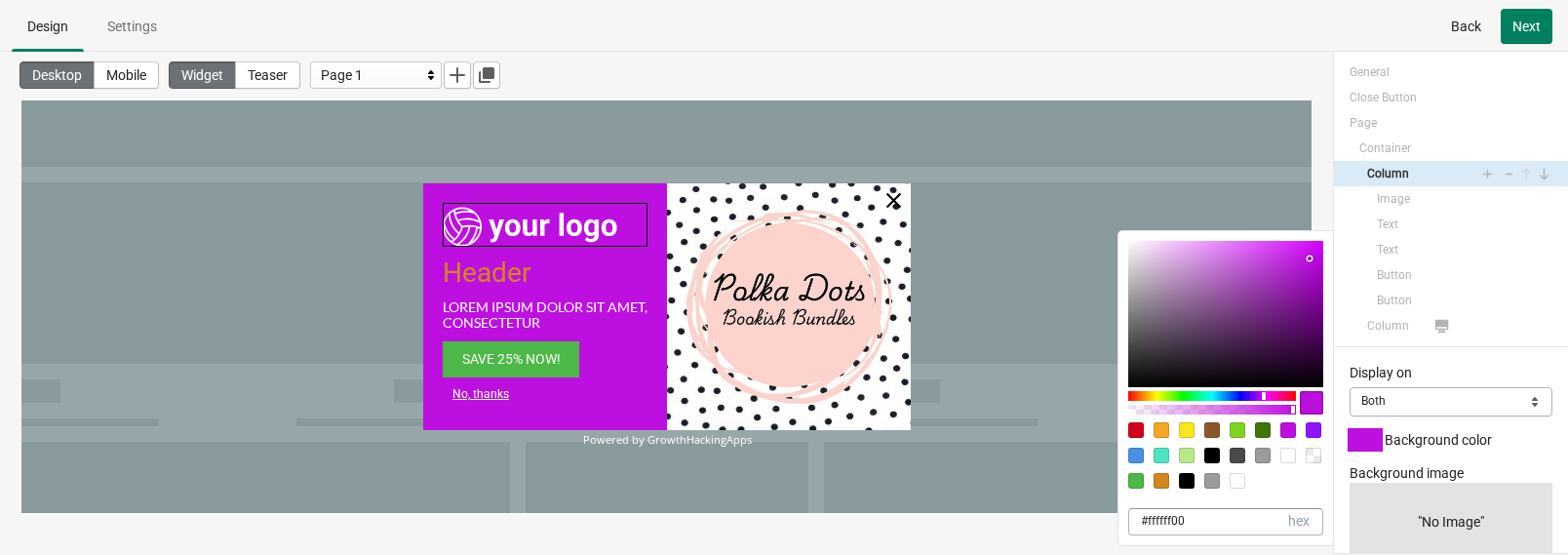 select on "both" 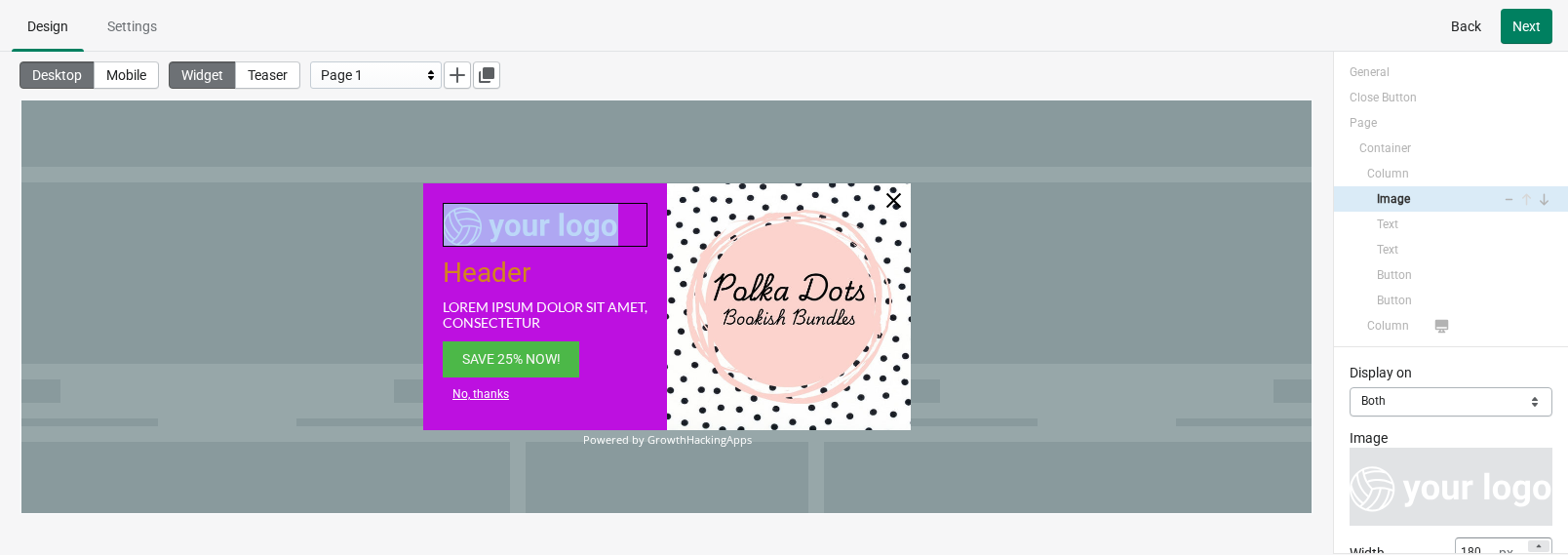 drag, startPoint x: 630, startPoint y: 208, endPoint x: 420, endPoint y: 206, distance: 210.00952 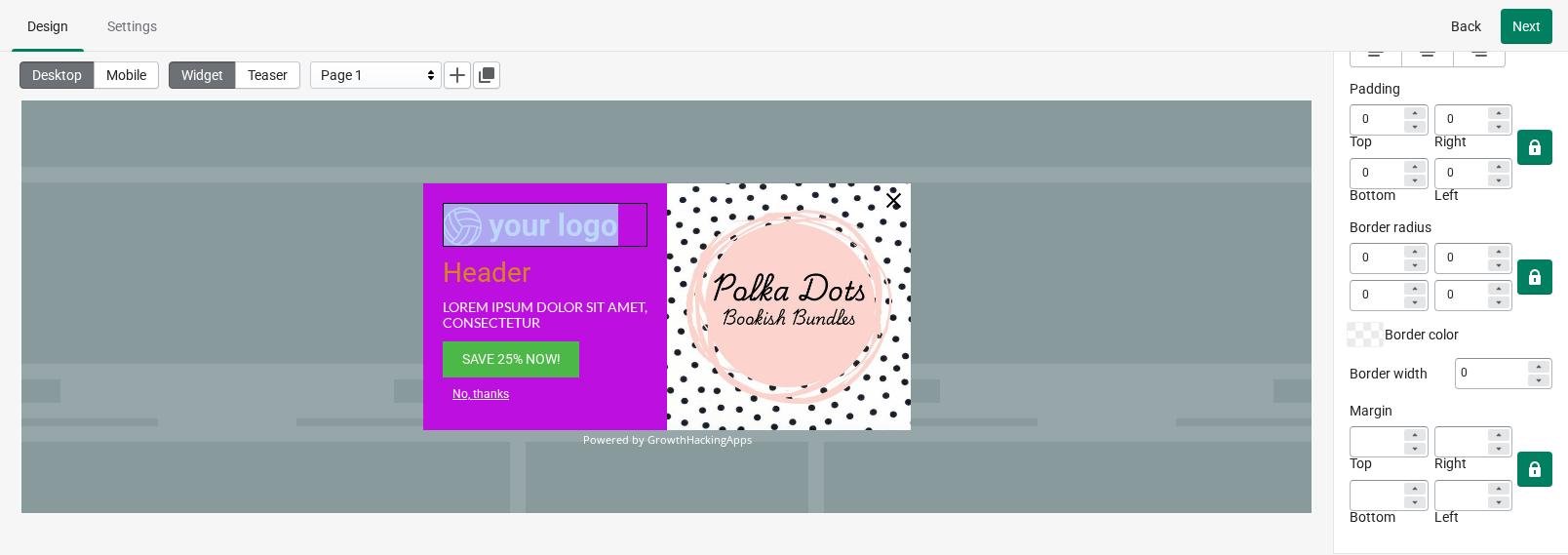 scroll, scrollTop: 581, scrollLeft: 0, axis: vertical 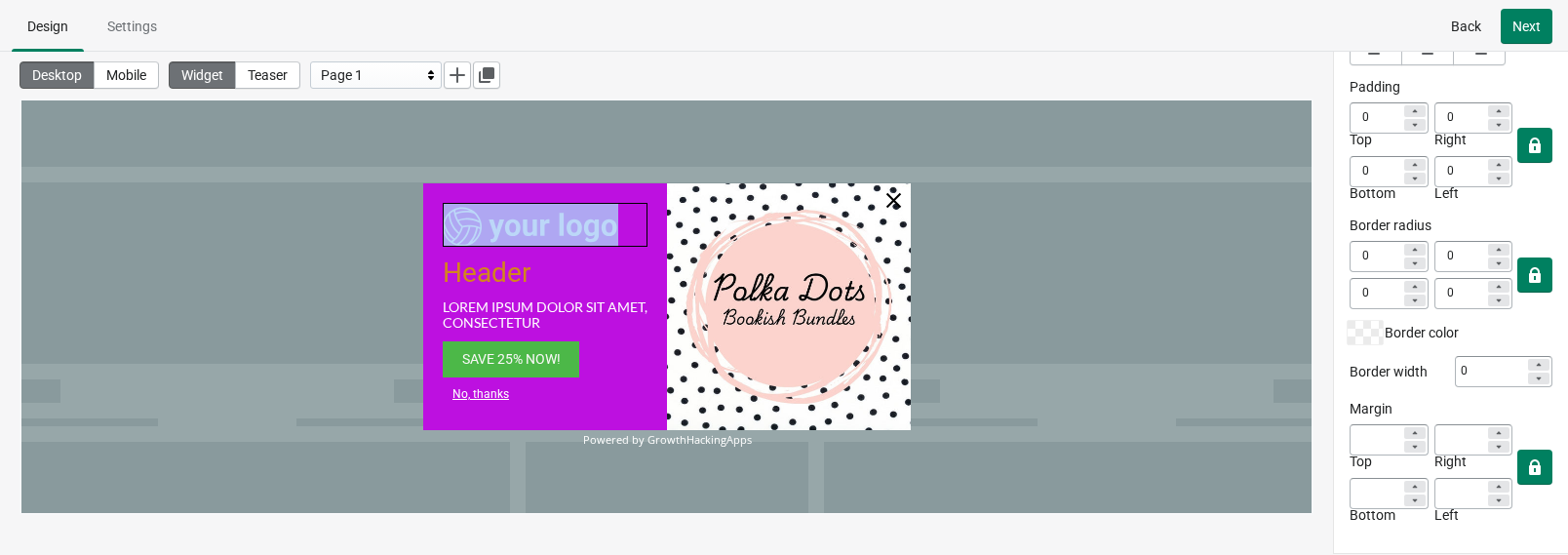 click at bounding box center (530, 224) 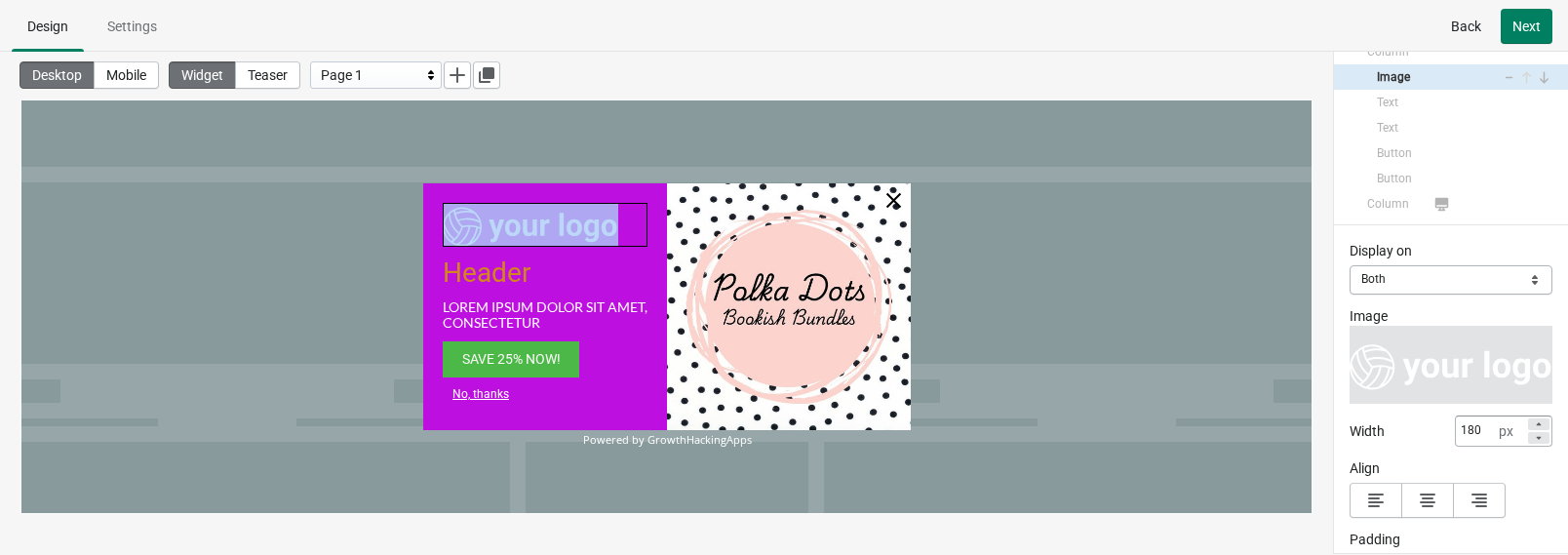 scroll, scrollTop: 123, scrollLeft: 0, axis: vertical 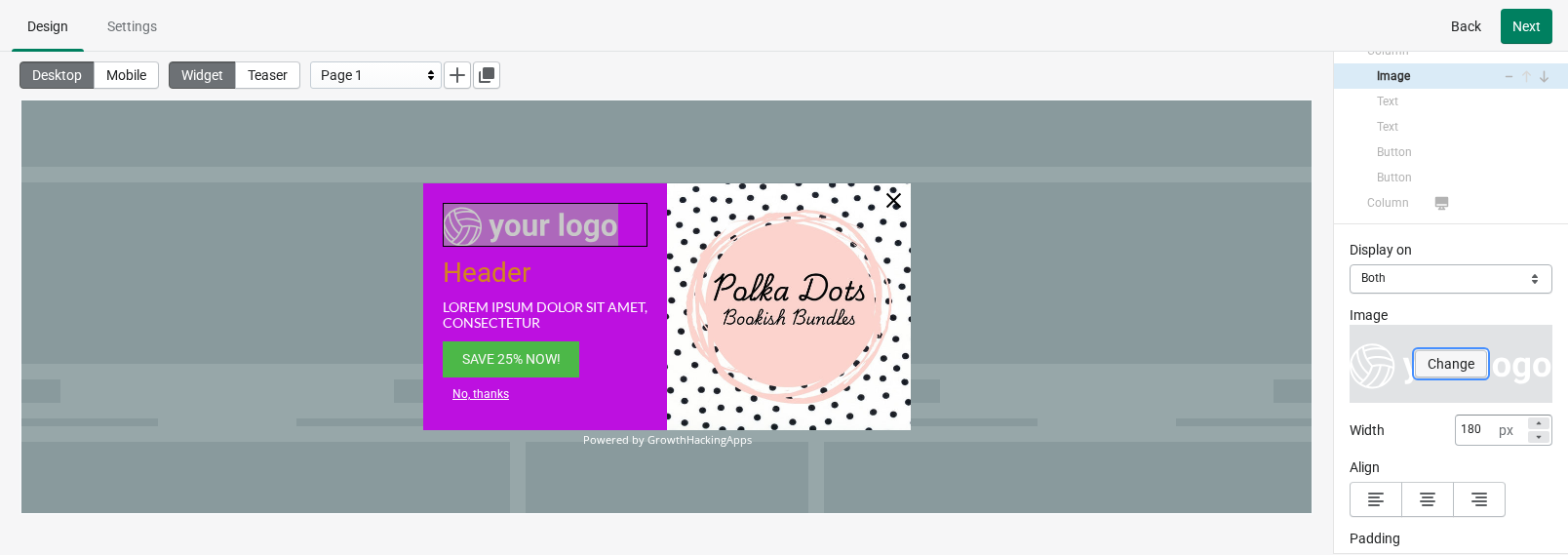 click on "Change" at bounding box center [1451, 364] 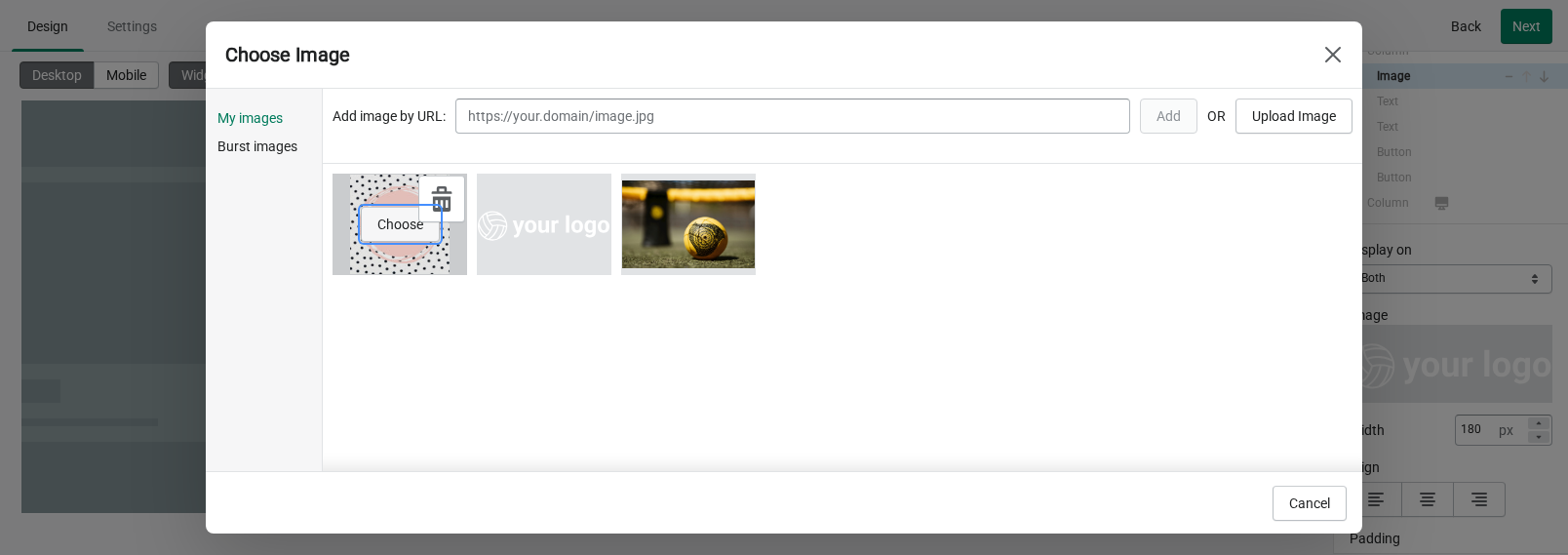 click on "Choose" at bounding box center [400, 224] 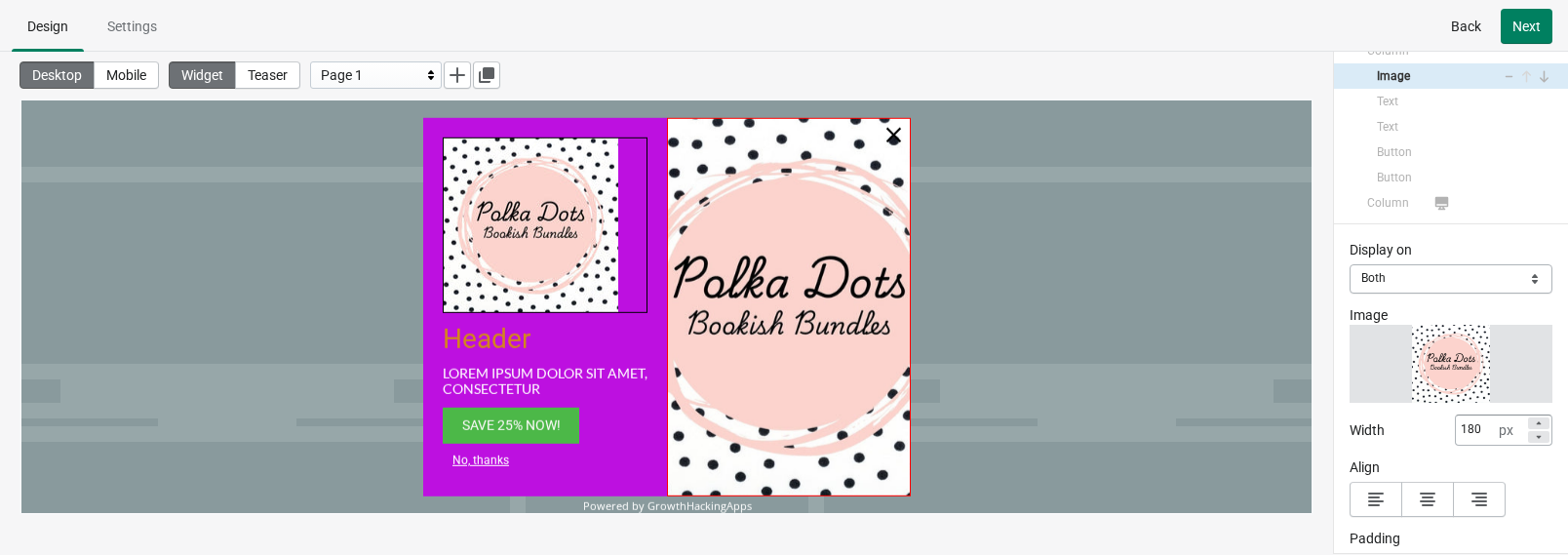 click at bounding box center [789, 306] 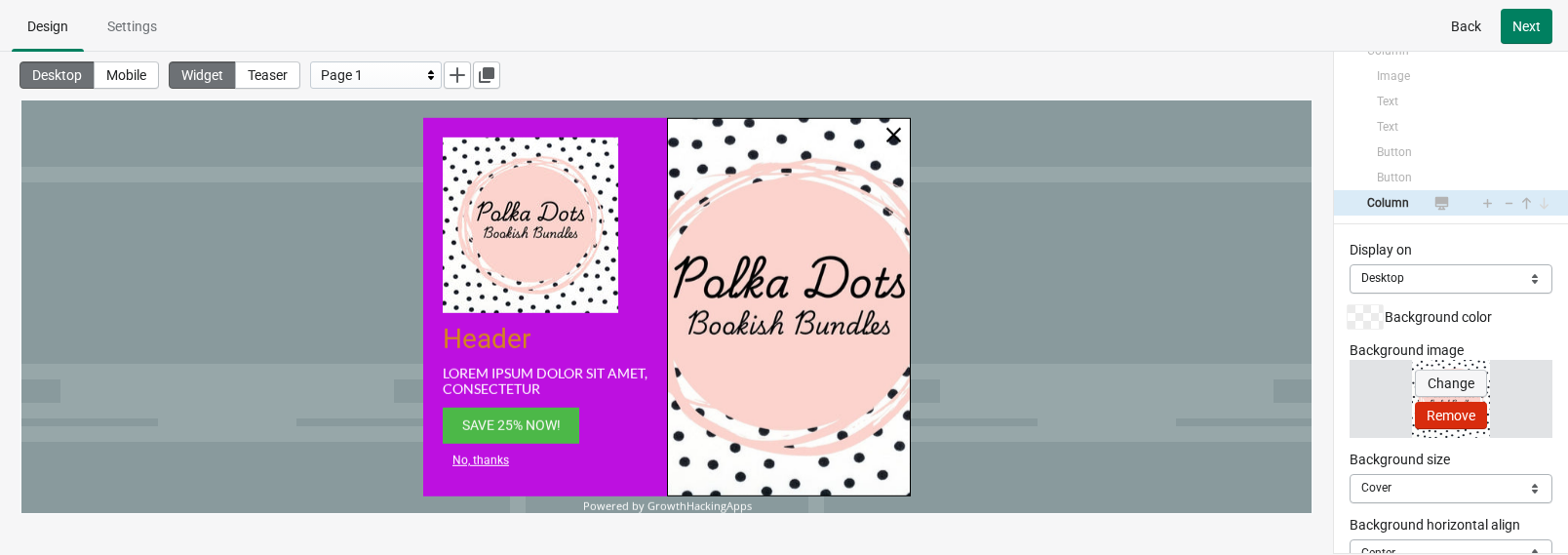 click on "Change" at bounding box center (1451, 383) 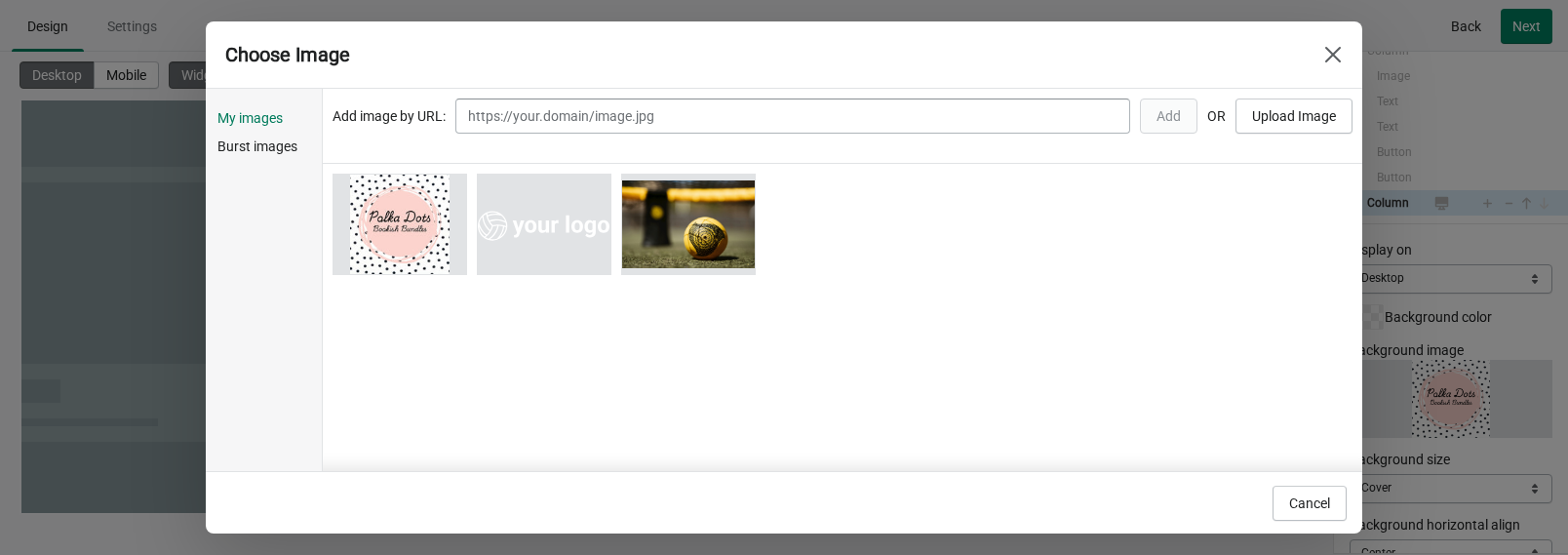click on "Burst images" at bounding box center [267, 146] 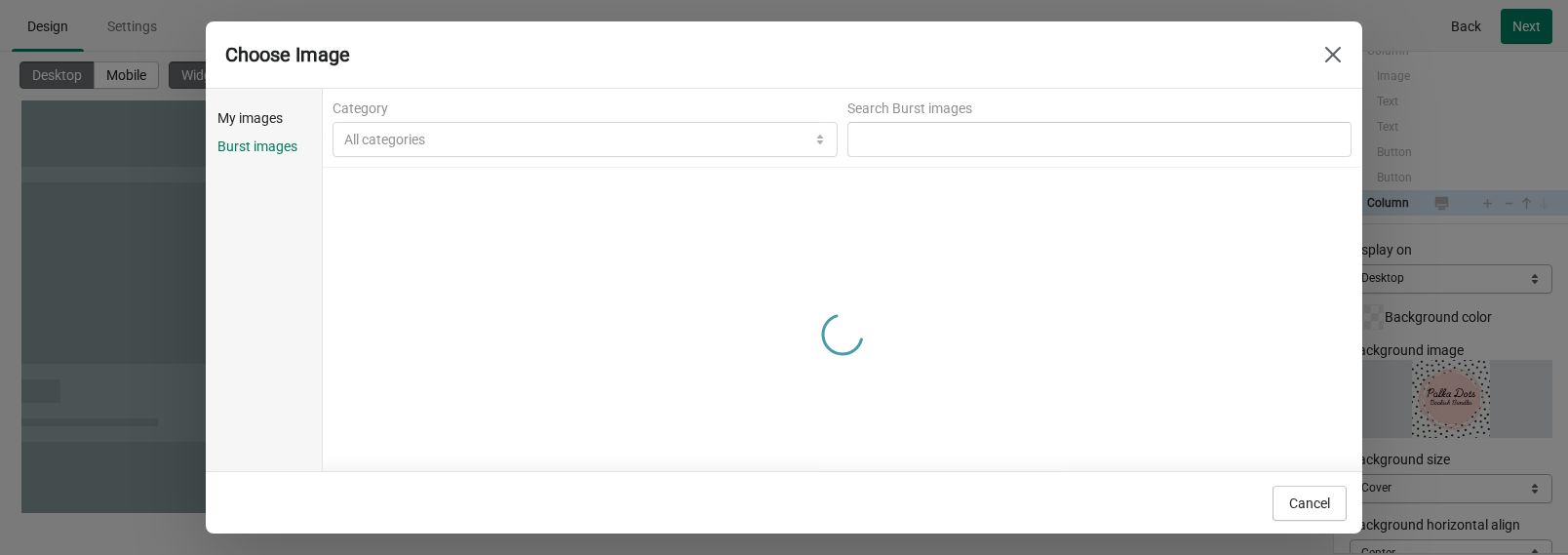 click on "My images" at bounding box center (263, 118) 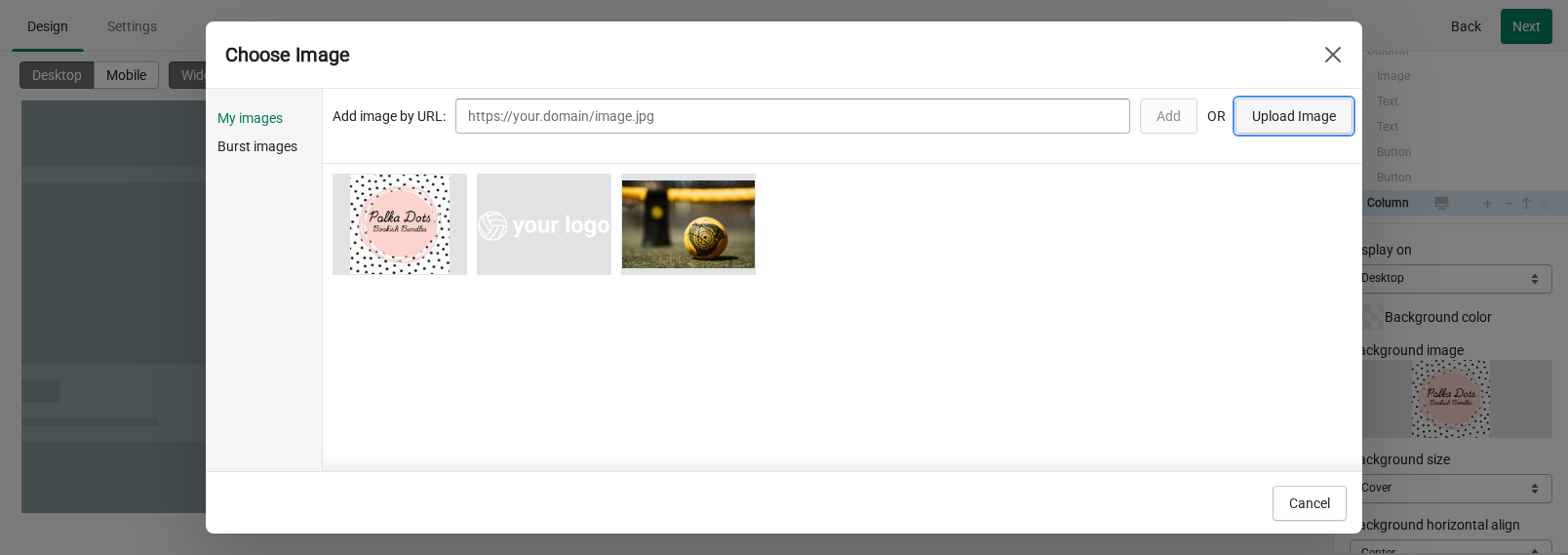 click on "Upload Image" at bounding box center [1294, 116] 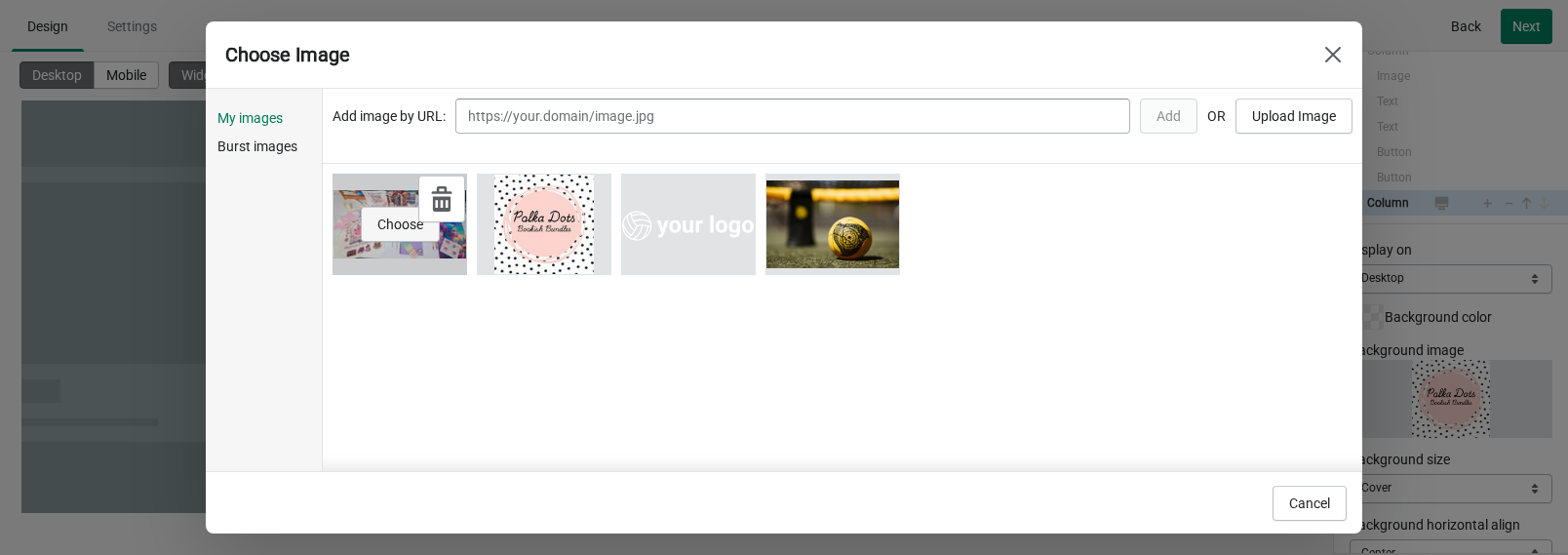 click on "Choose" at bounding box center (400, 224) 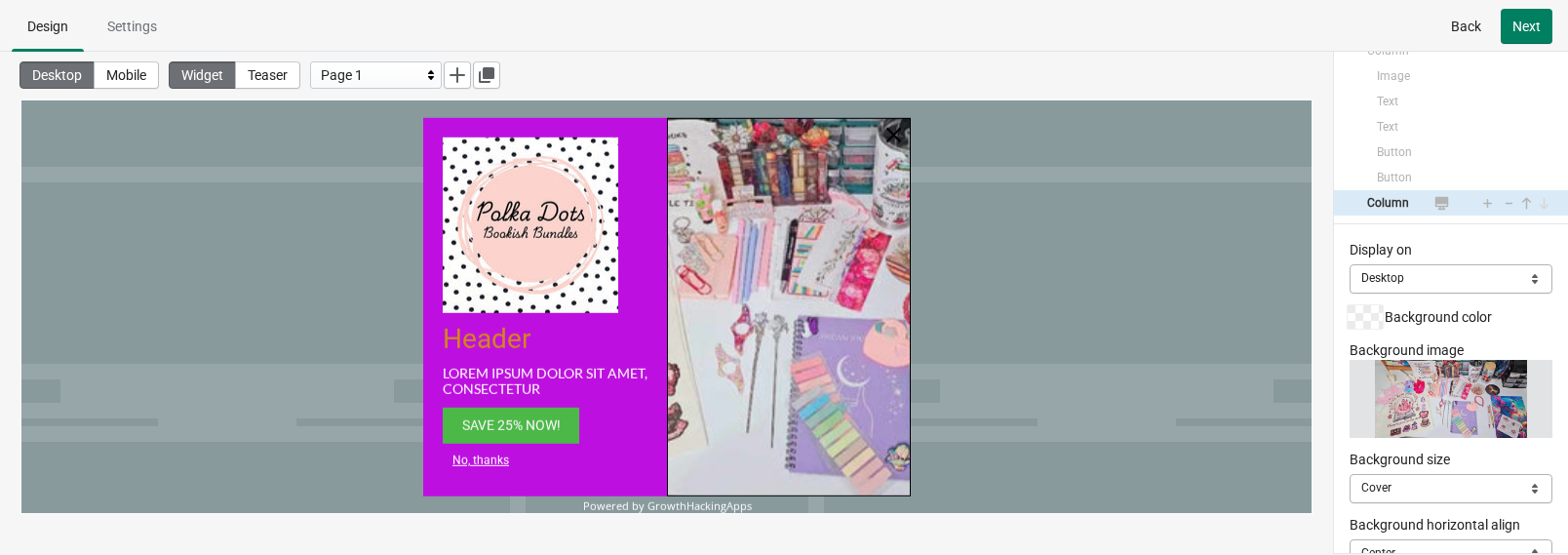 drag, startPoint x: 803, startPoint y: 423, endPoint x: 718, endPoint y: 441, distance: 86.88498 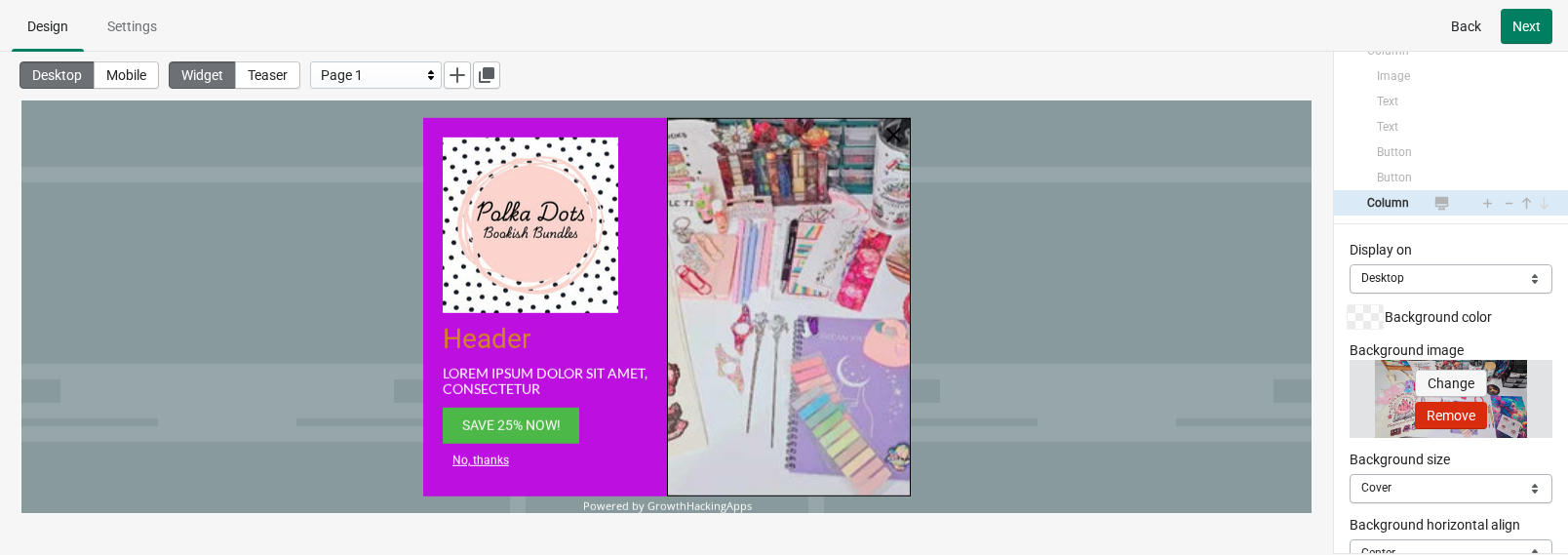 click on "Change" at bounding box center (1451, 383) 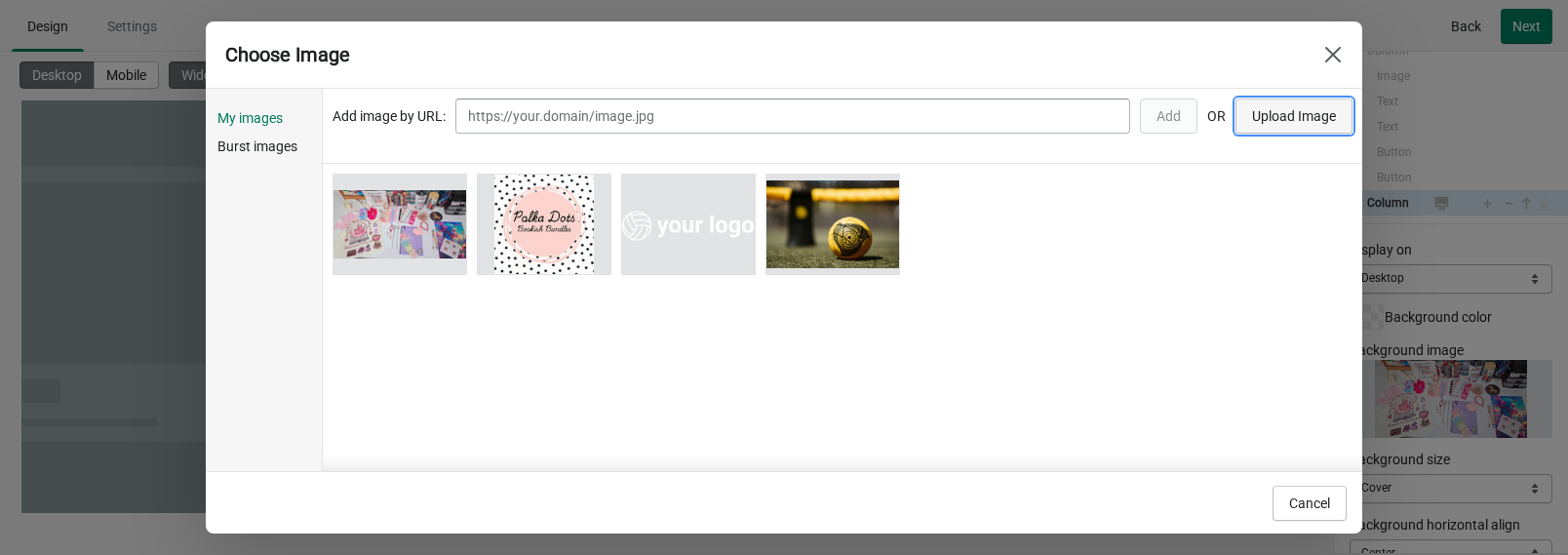 click on "Upload Image" at bounding box center [1294, 116] 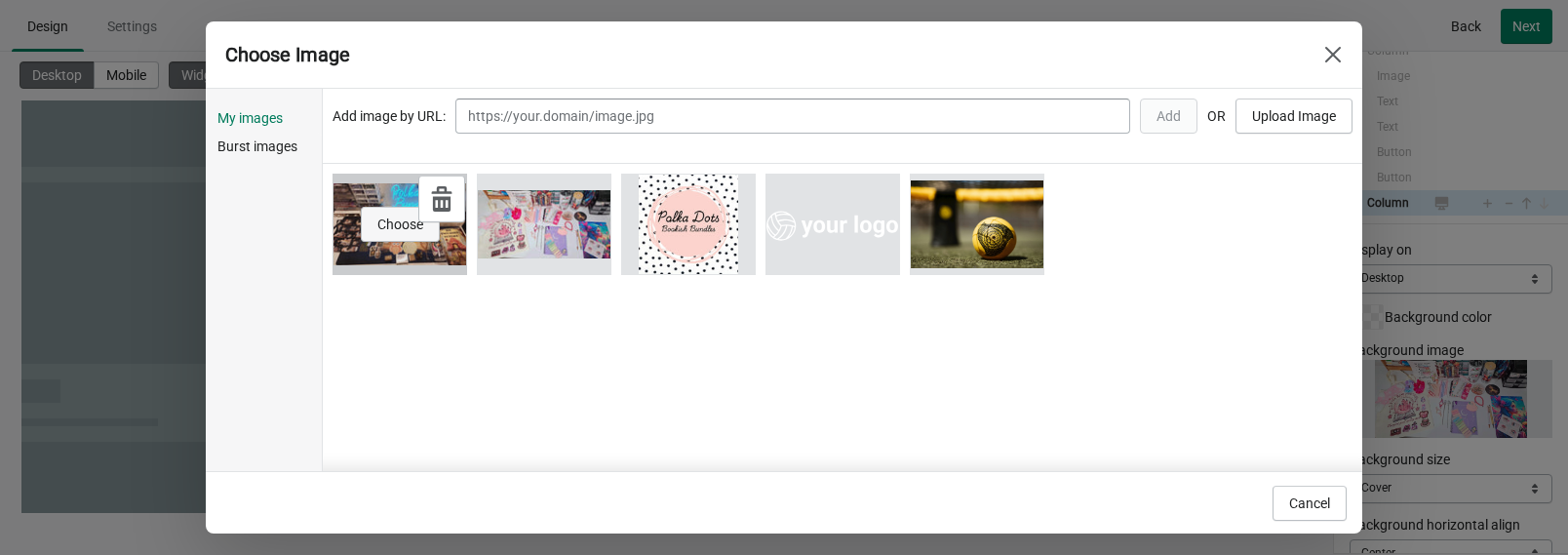click on "Choose" at bounding box center (400, 224) 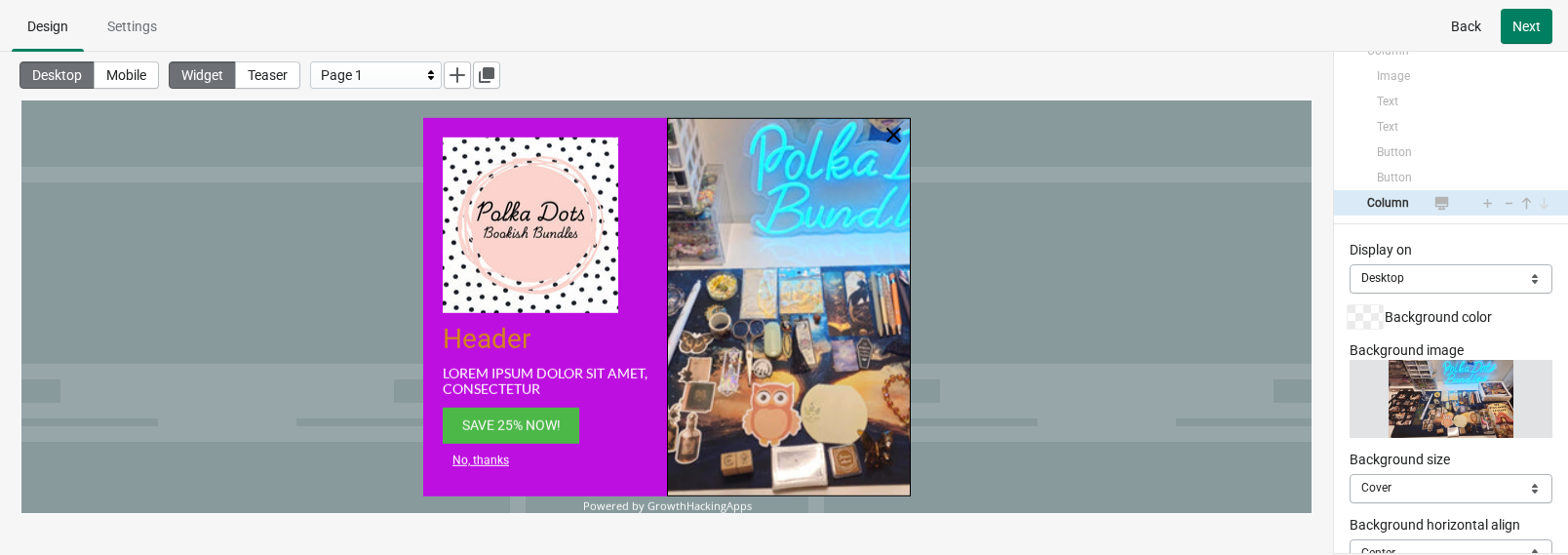 click at bounding box center (789, 306) 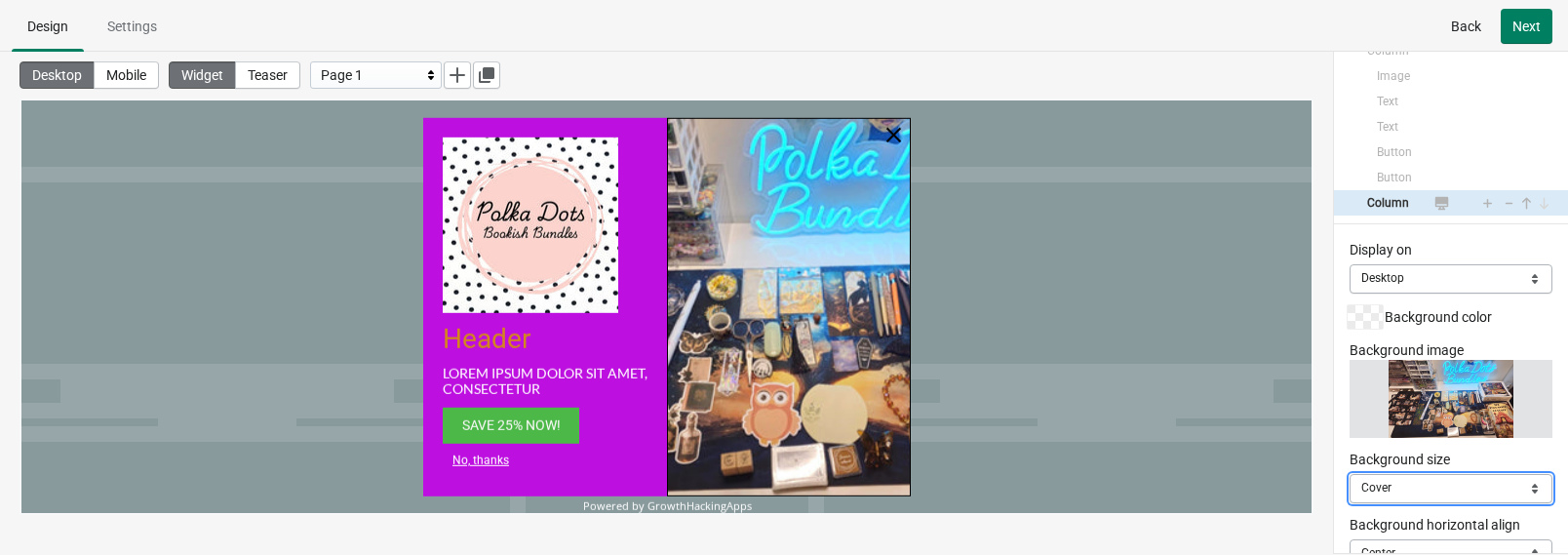 click on "Origin Cover Contain" at bounding box center [1451, 489] 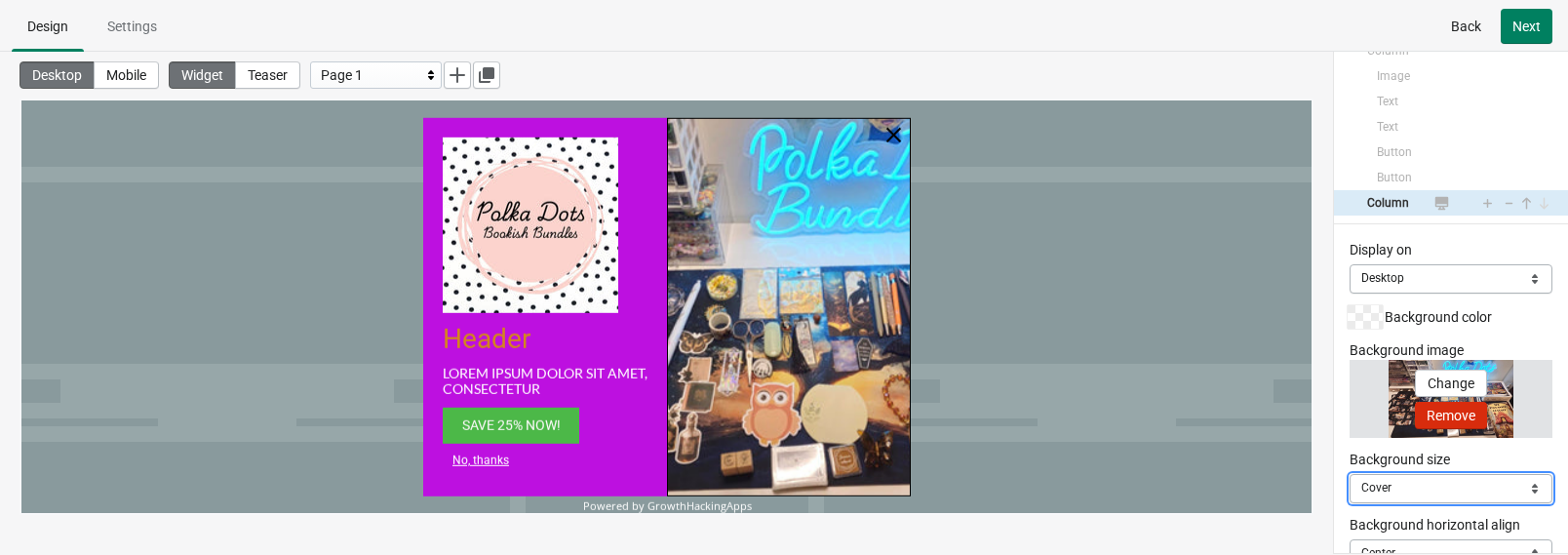 click on "Origin Cover Contain" at bounding box center (1451, 489) 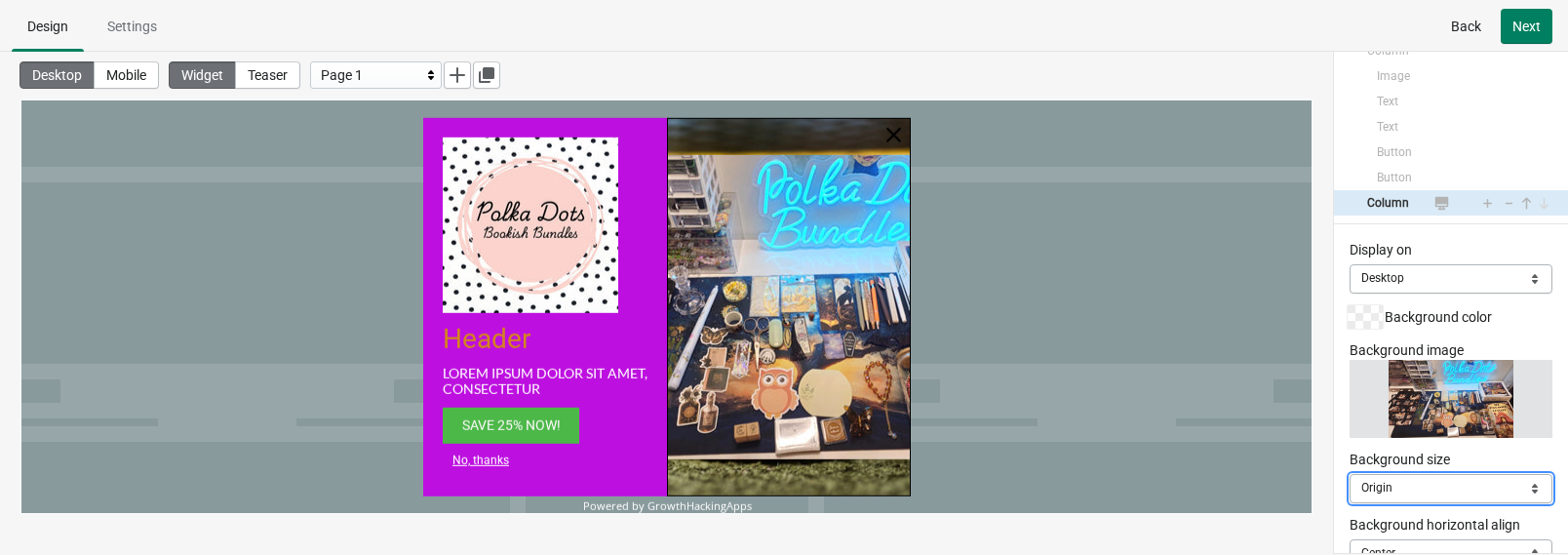 click on "Origin Cover Contain" at bounding box center (1451, 489) 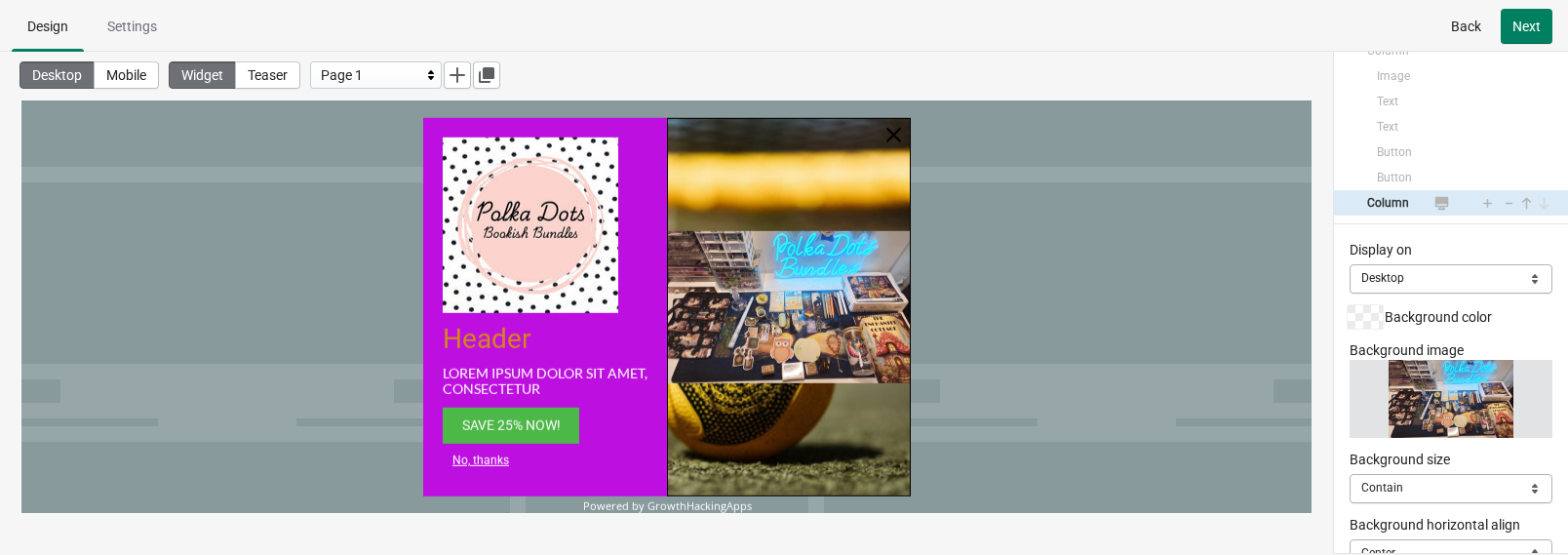click at bounding box center [789, 306] 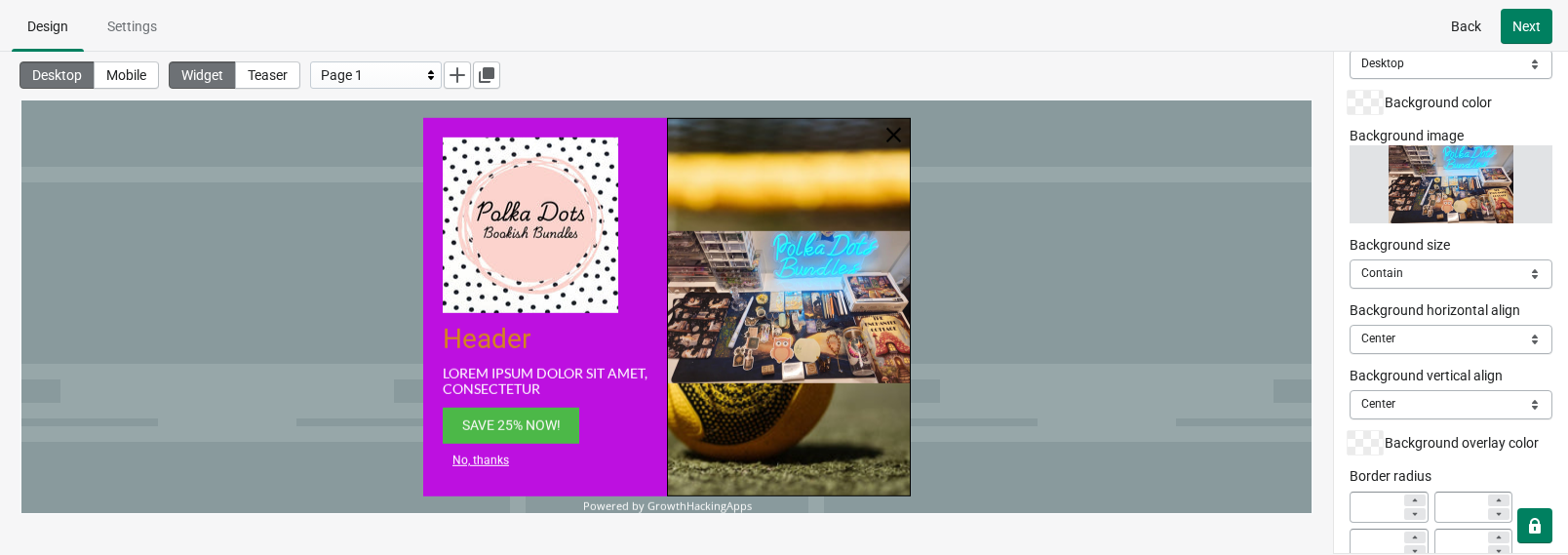 scroll, scrollTop: 345, scrollLeft: 0, axis: vertical 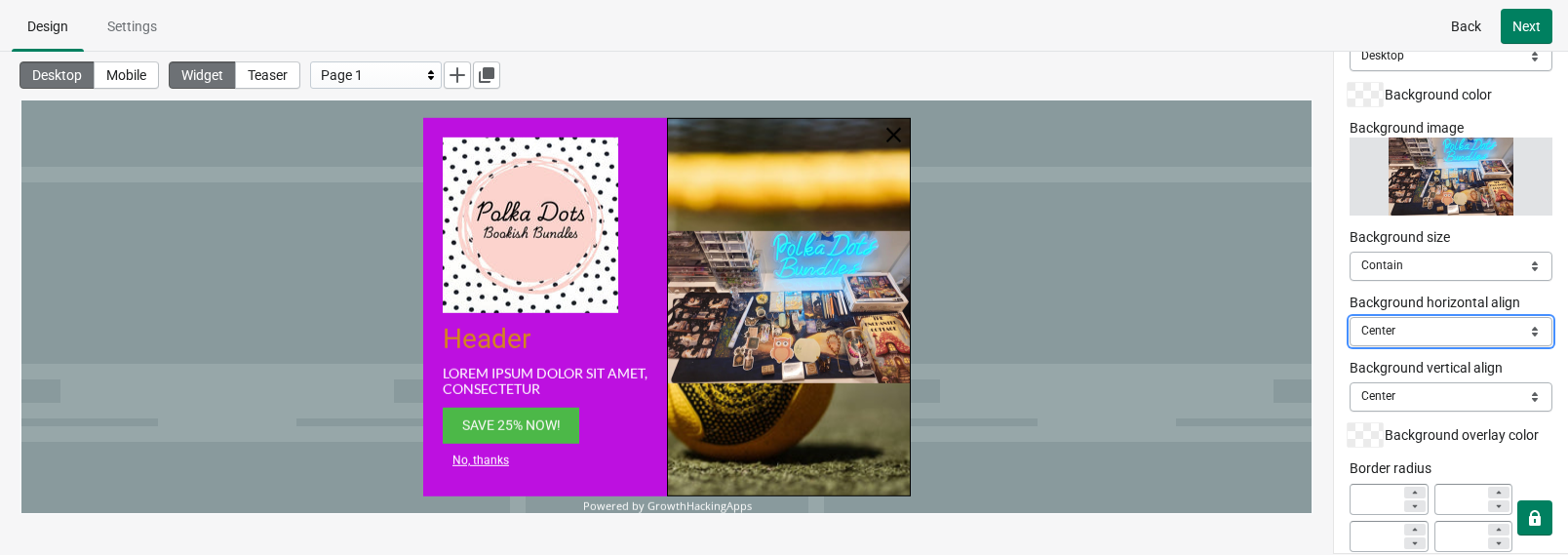 click on "Left Center Right" at bounding box center (1451, 332) 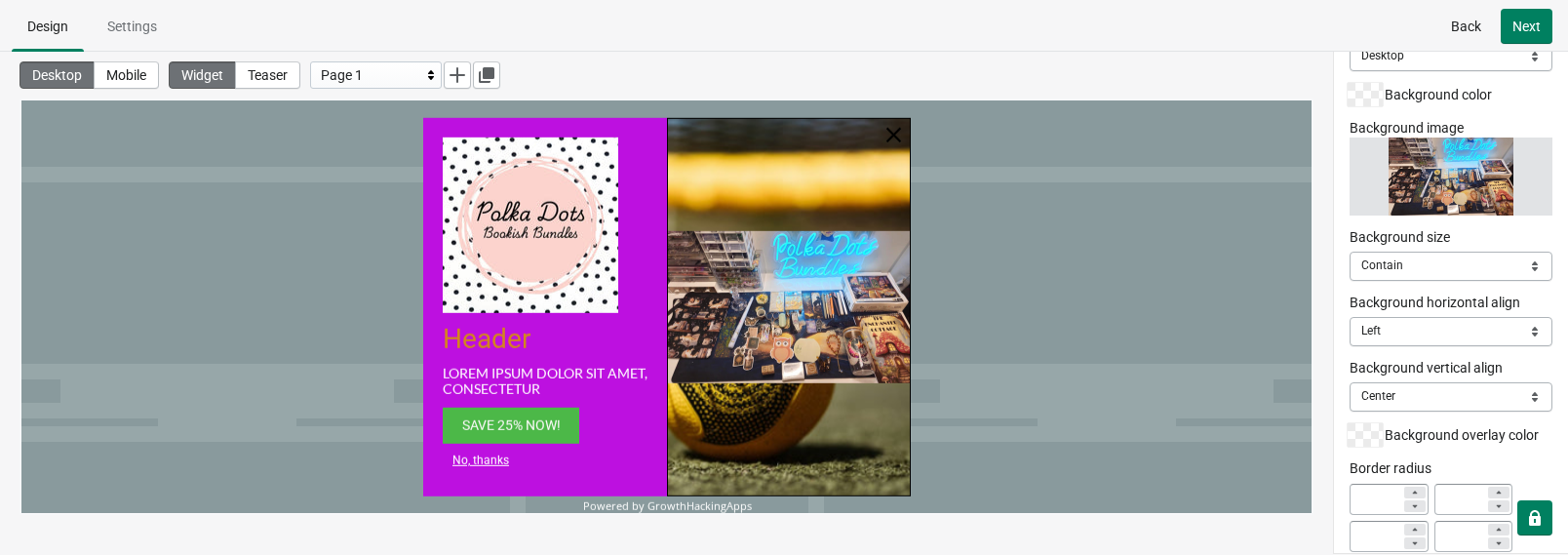 click on "Background horizontal align Left Center Right Left" at bounding box center [1451, 319] 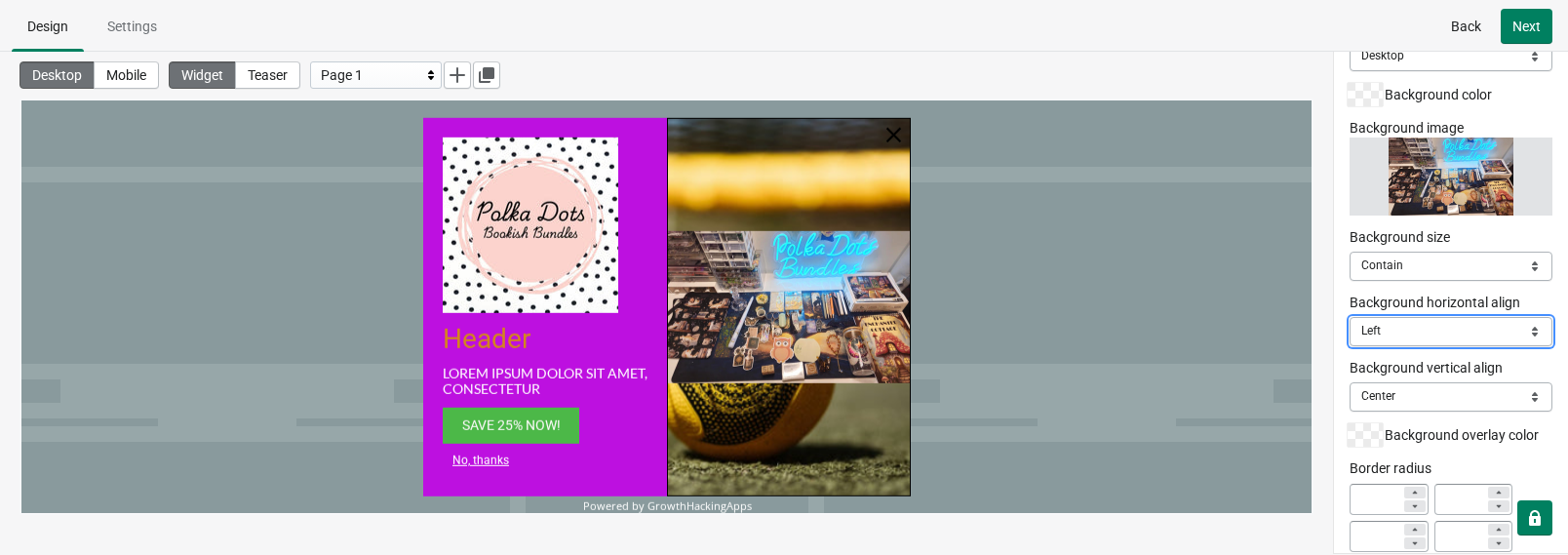 click on "Left Center Right" at bounding box center [1451, 332] 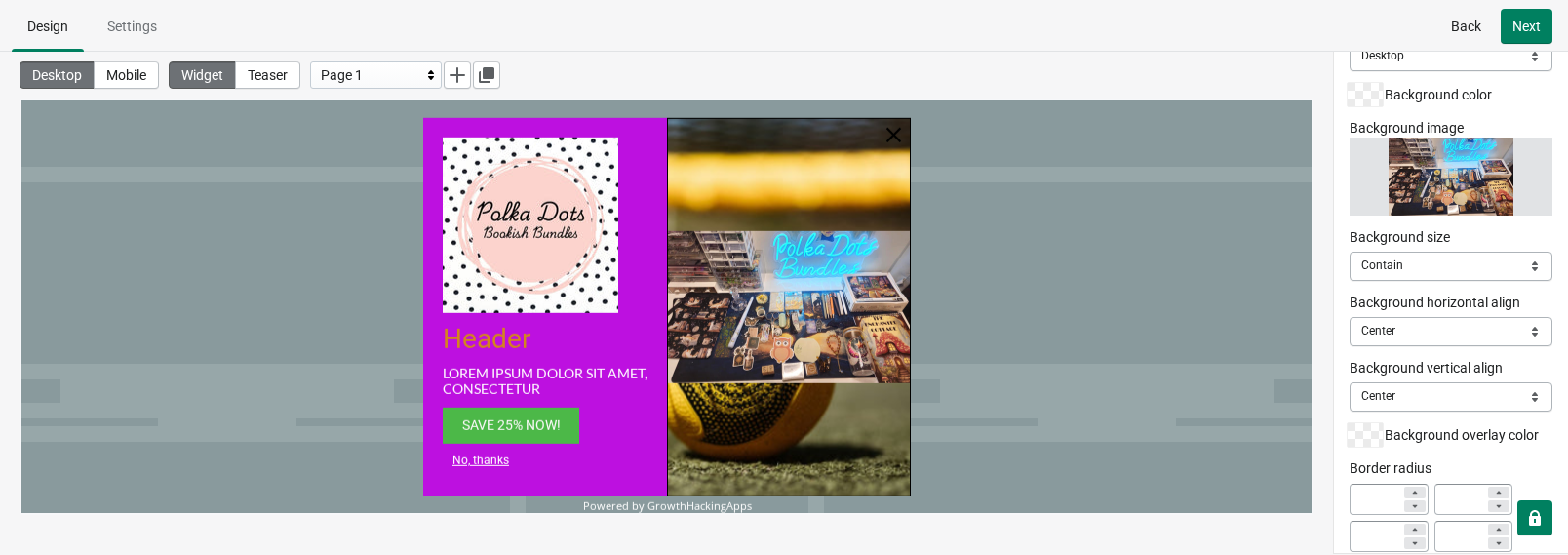 click at bounding box center [1365, 435] 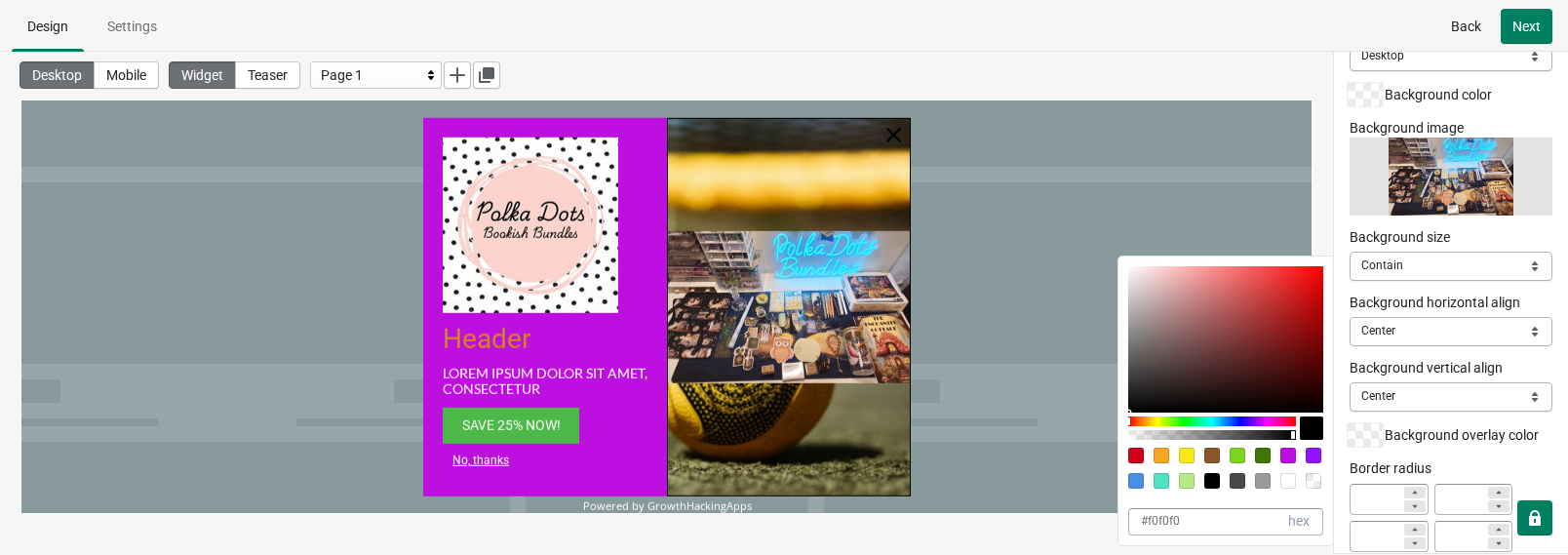 click at bounding box center [1288, 456] 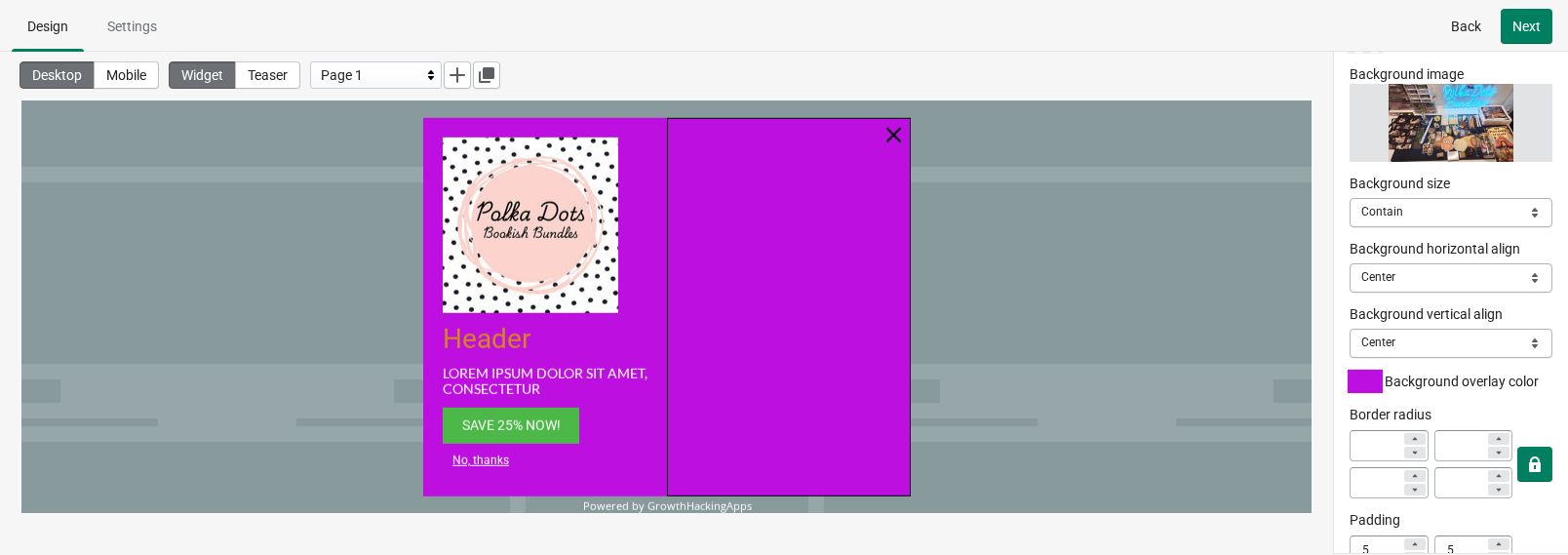 scroll, scrollTop: 396, scrollLeft: 0, axis: vertical 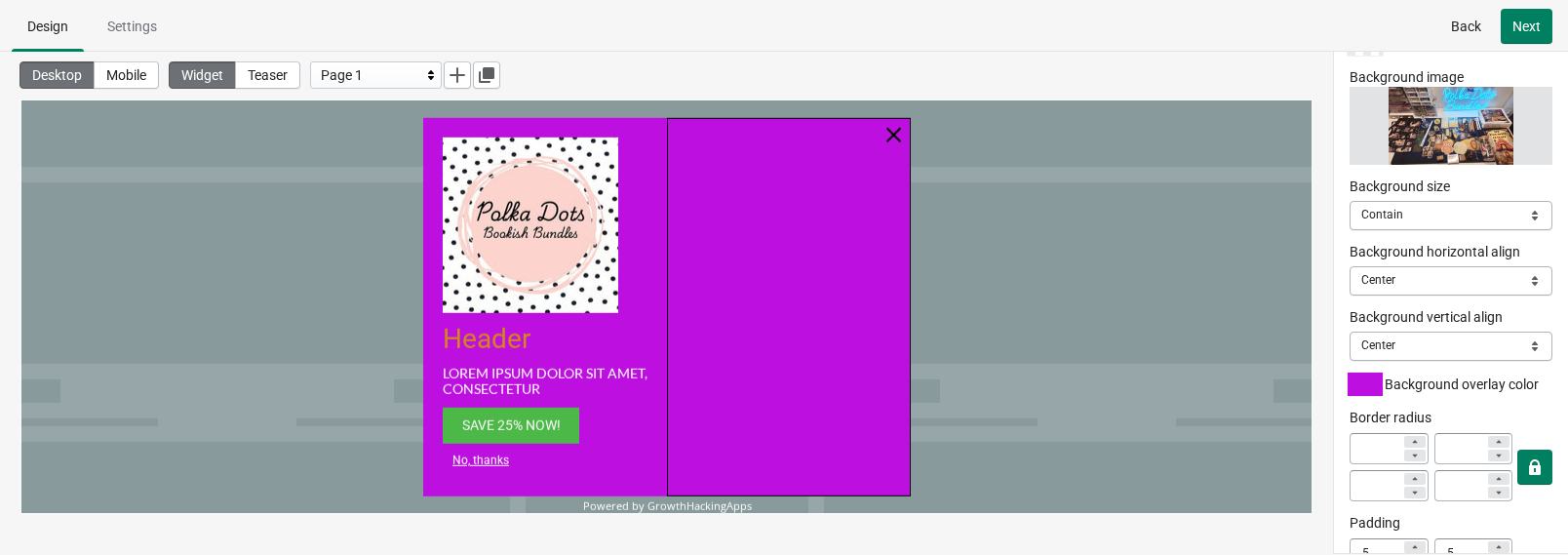 click at bounding box center [1365, 384] 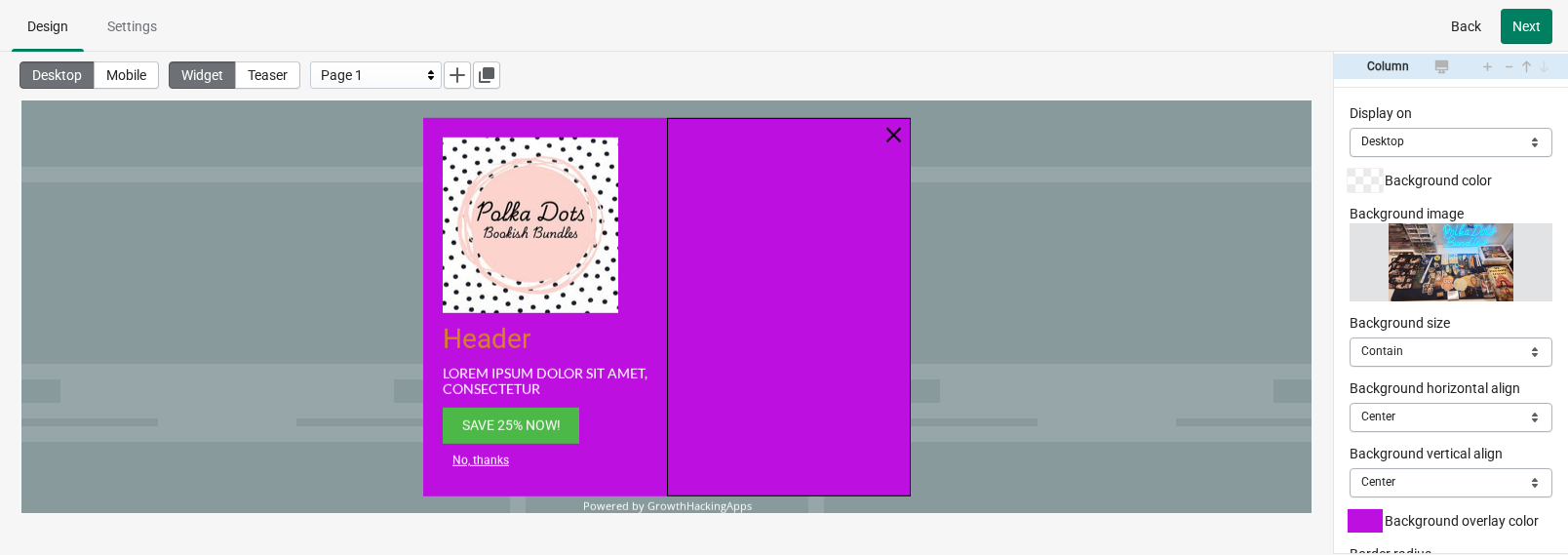 scroll, scrollTop: 277, scrollLeft: 0, axis: vertical 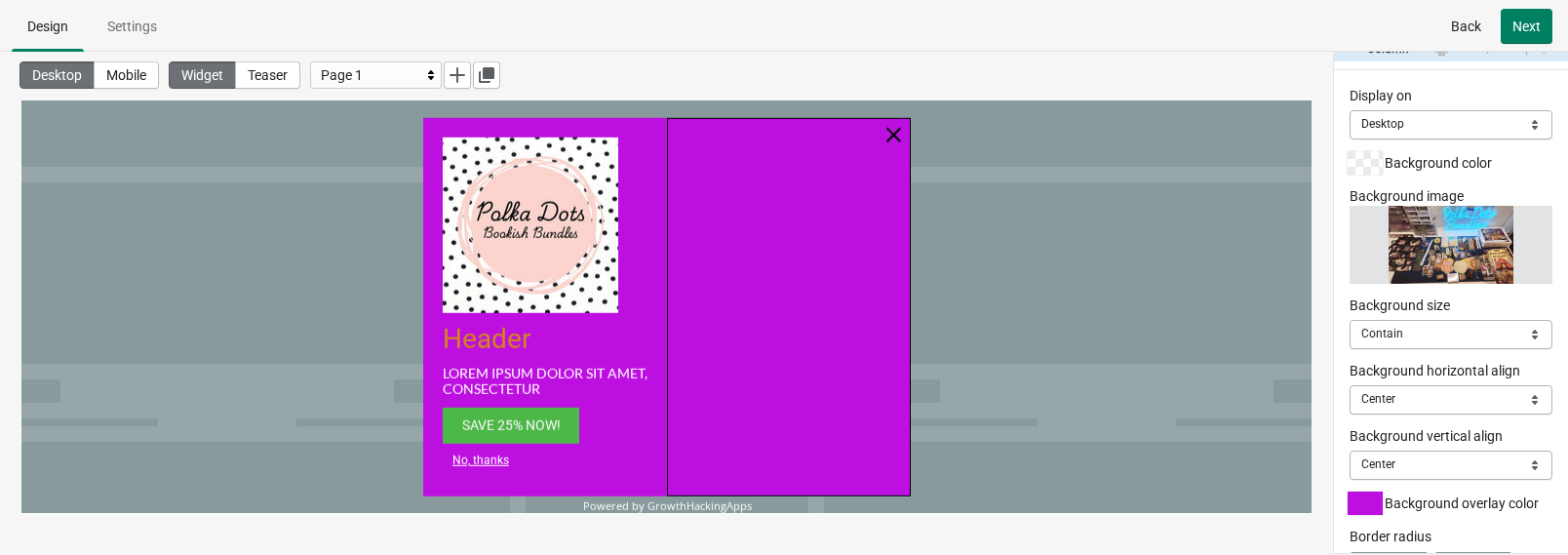 click at bounding box center (1365, 163) 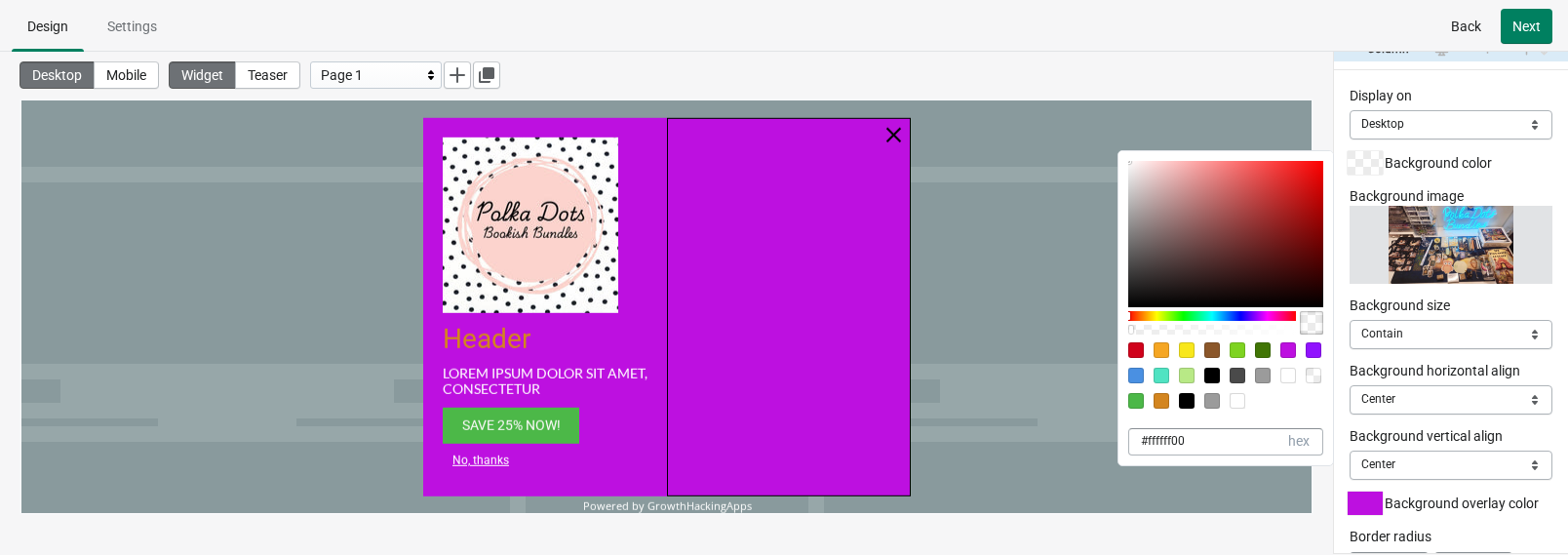 click at bounding box center (1288, 350) 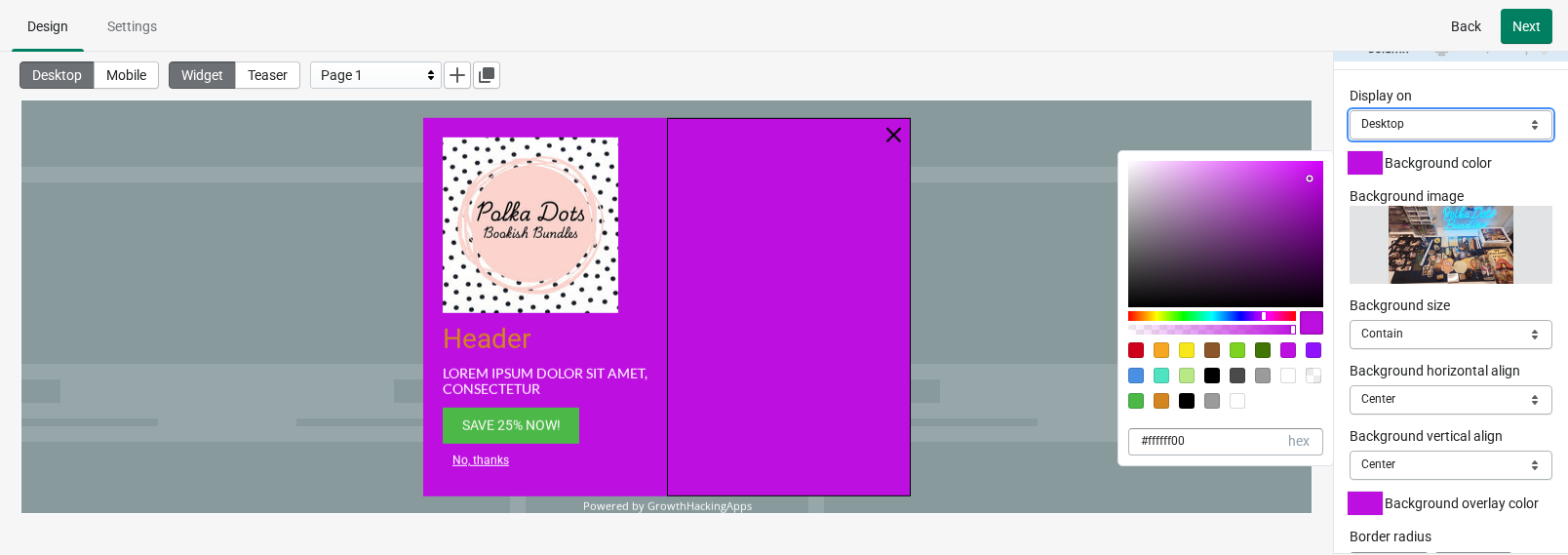 click on "Mobile Desktop Both" at bounding box center (1451, 125) 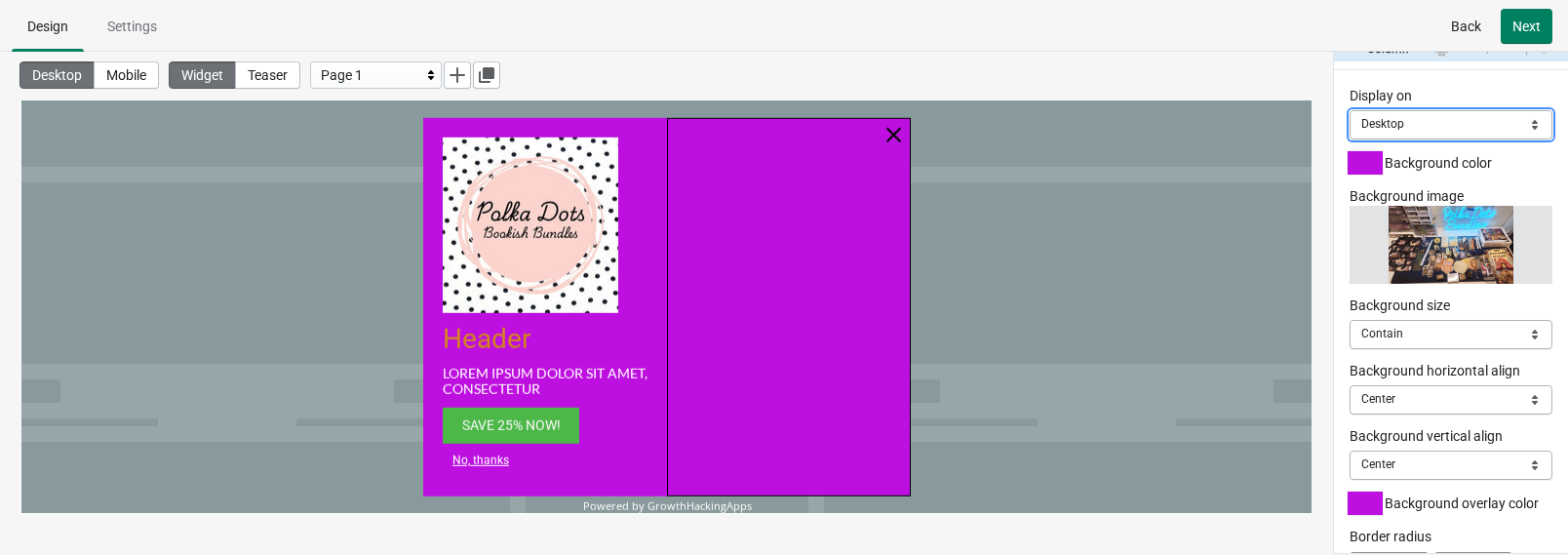 click on "Mobile Desktop Both" at bounding box center (1451, 125) 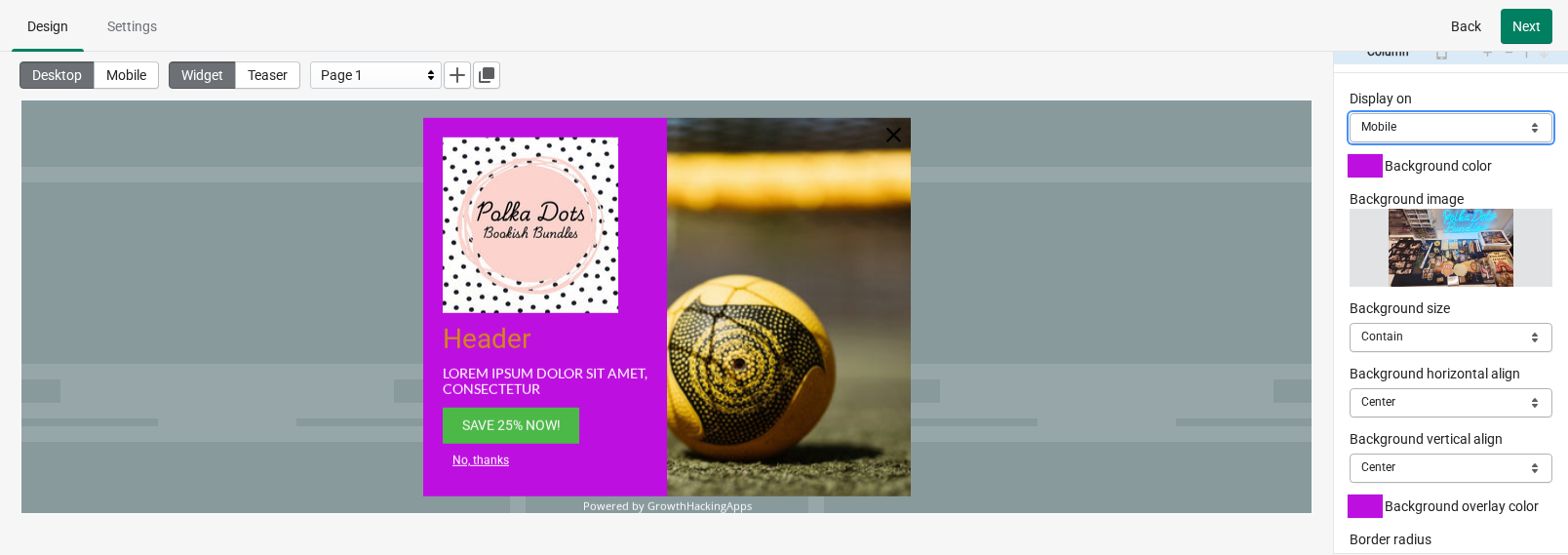 scroll, scrollTop: 270, scrollLeft: 0, axis: vertical 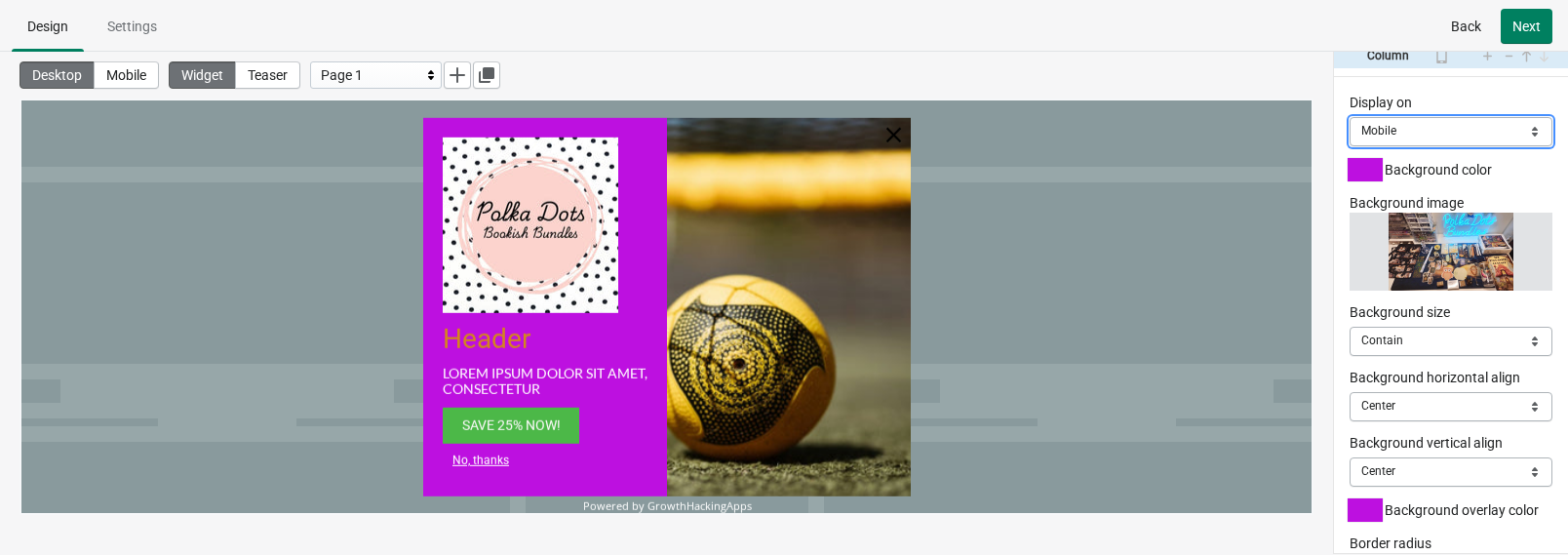 click on "Mobile Desktop Both" at bounding box center (1451, 132) 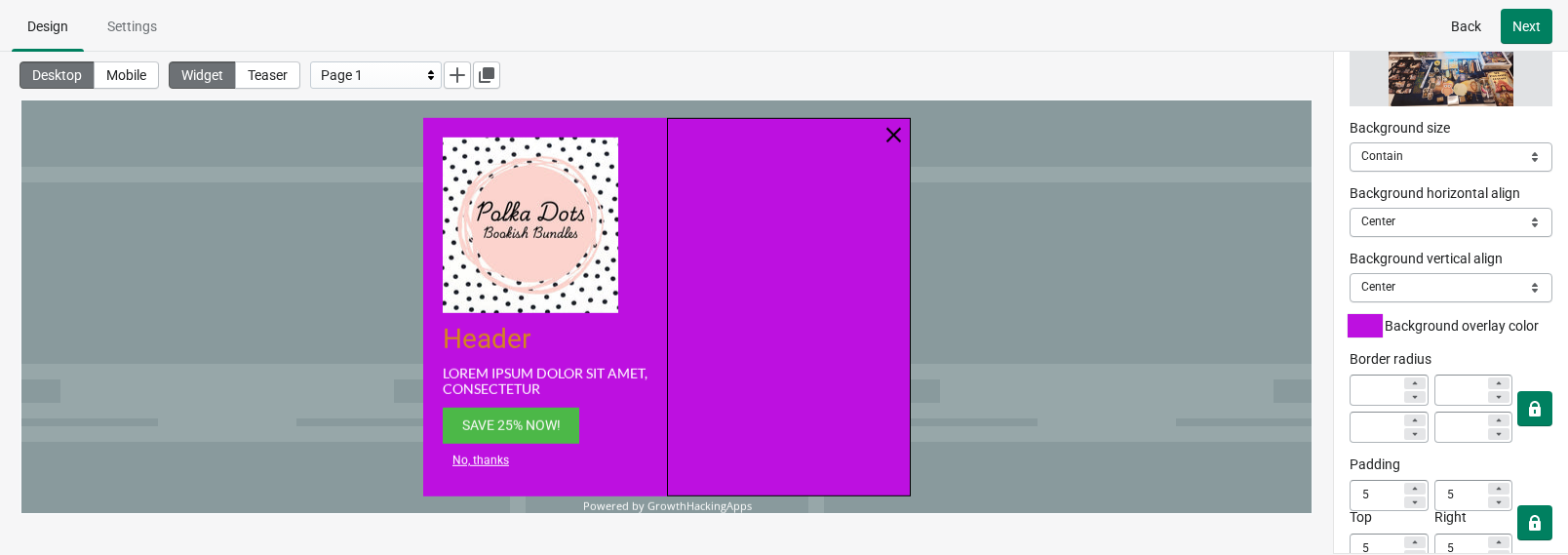 scroll, scrollTop: 502, scrollLeft: 0, axis: vertical 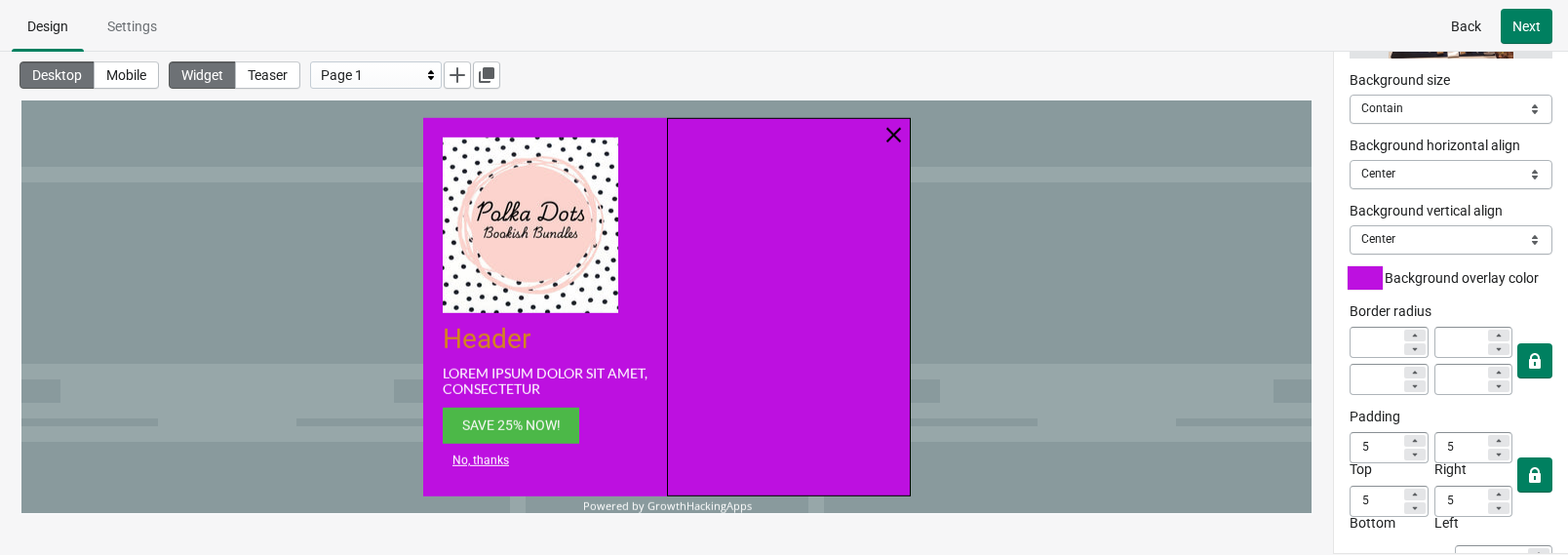 click at bounding box center [1365, 278] 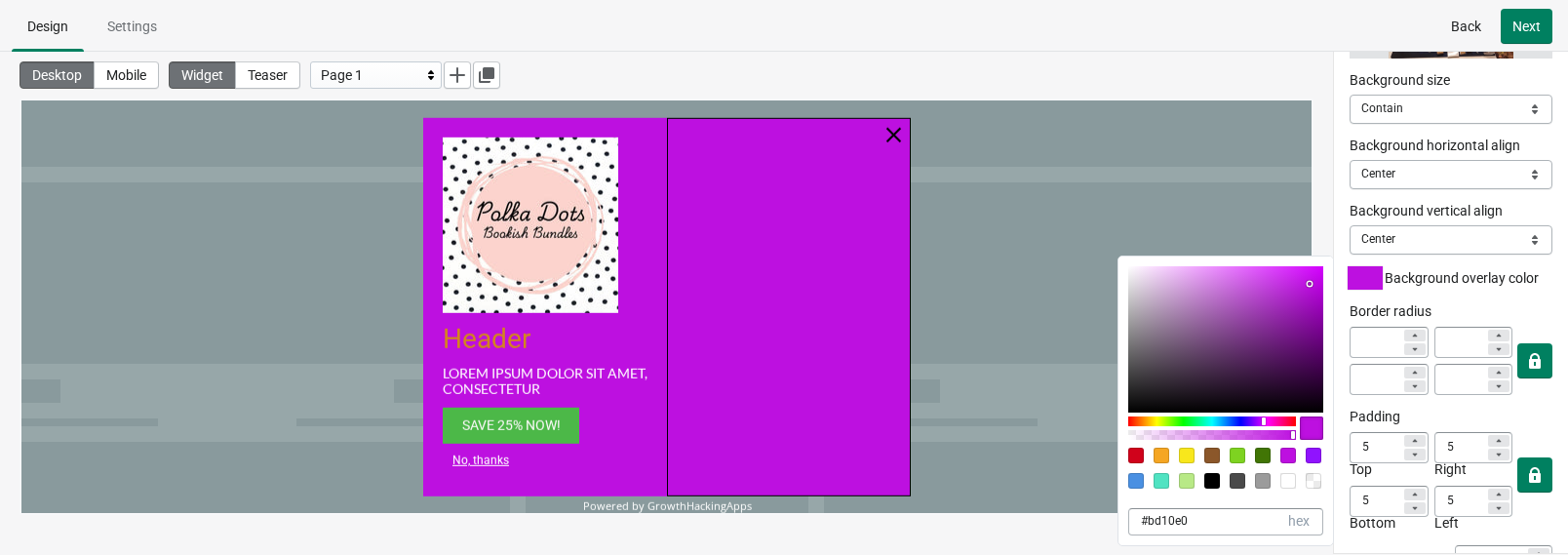 click at bounding box center [1313, 481] 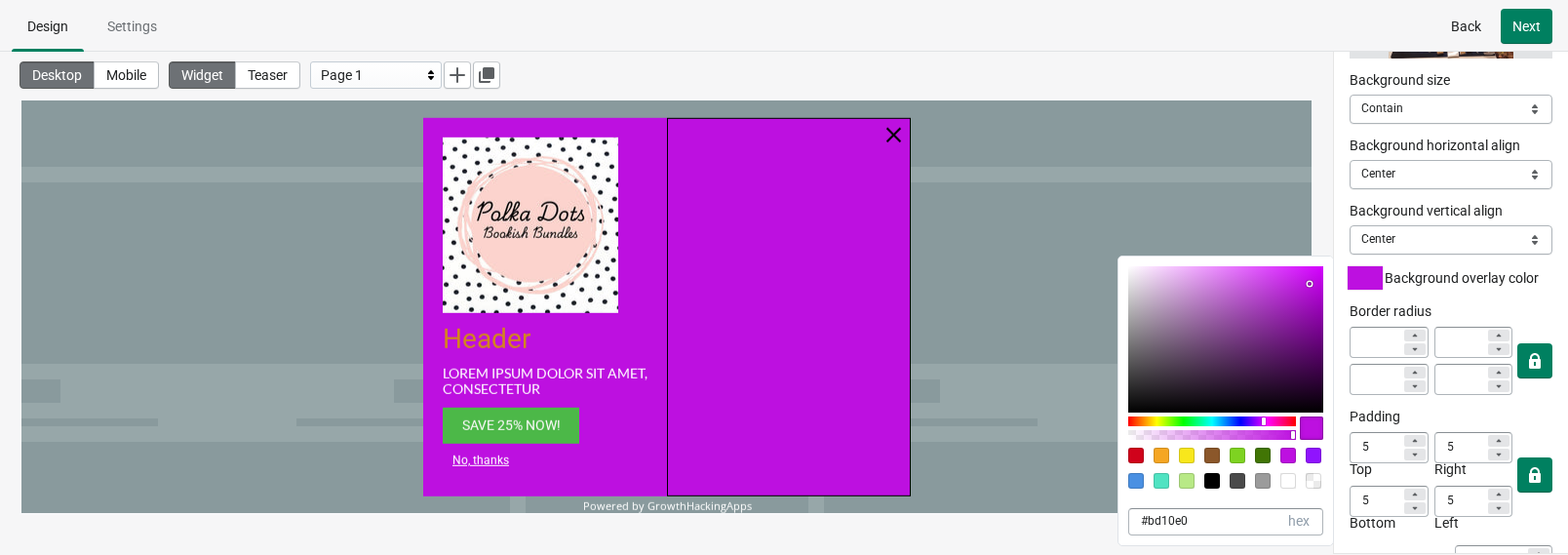 type on "FFFFFF" 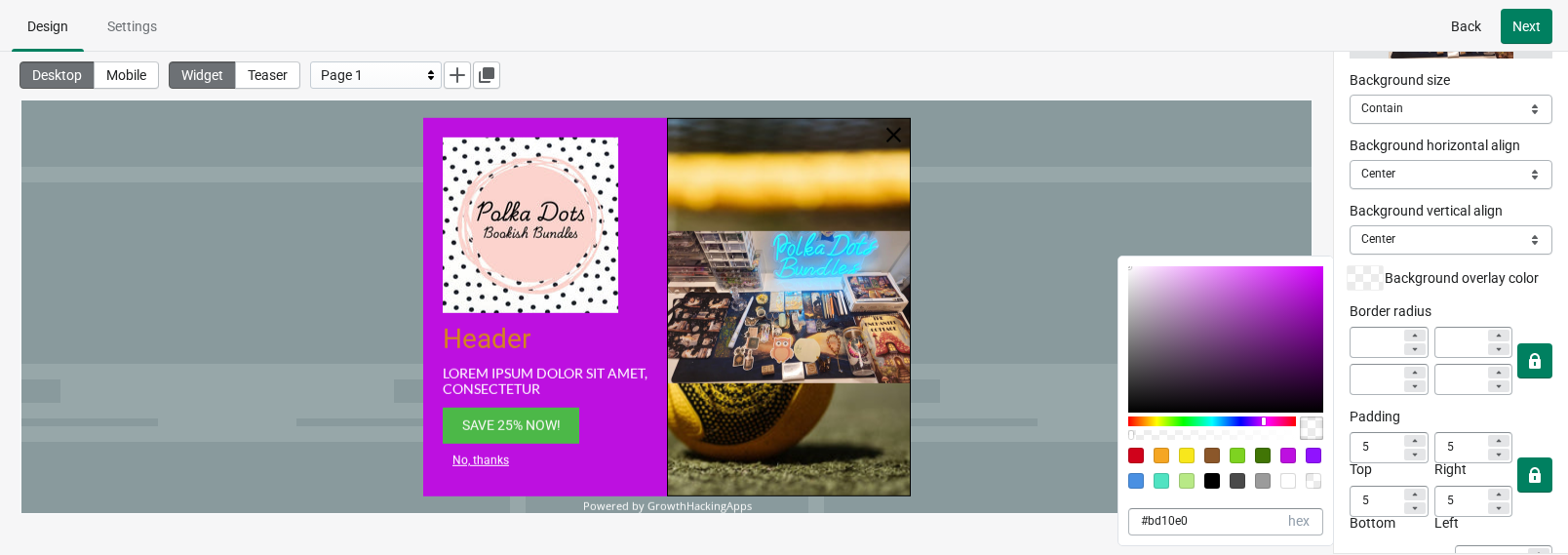 click at bounding box center [789, 306] 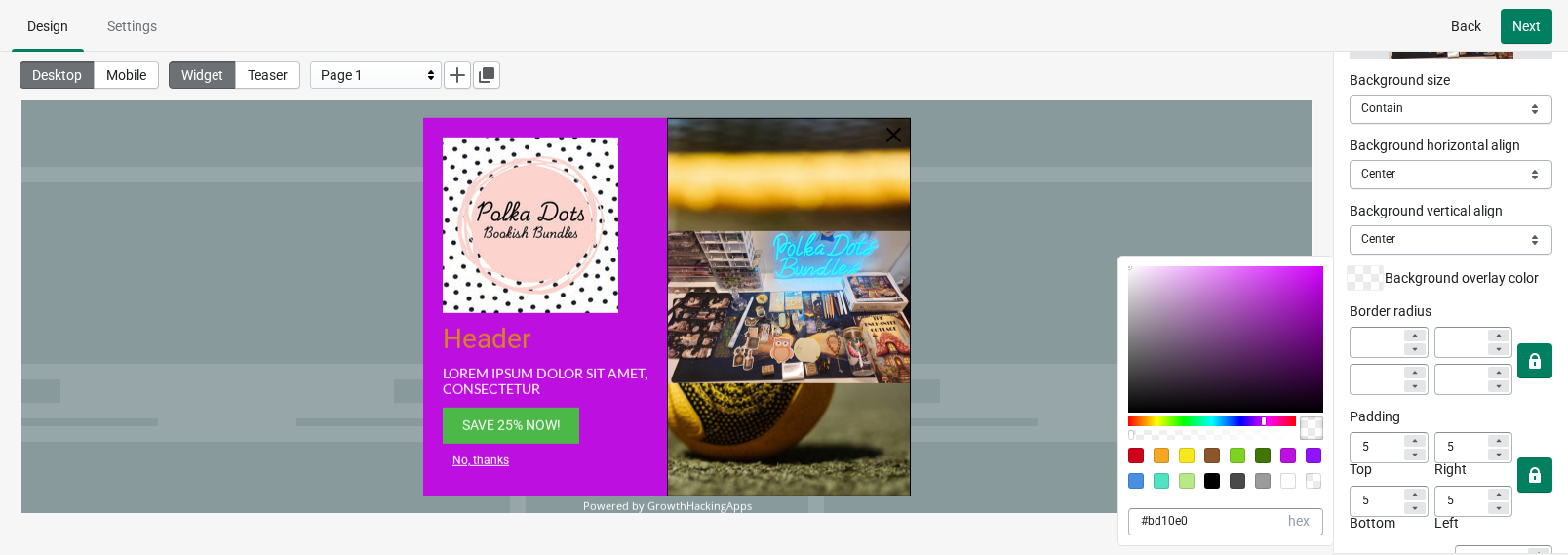 click at bounding box center [789, 306] 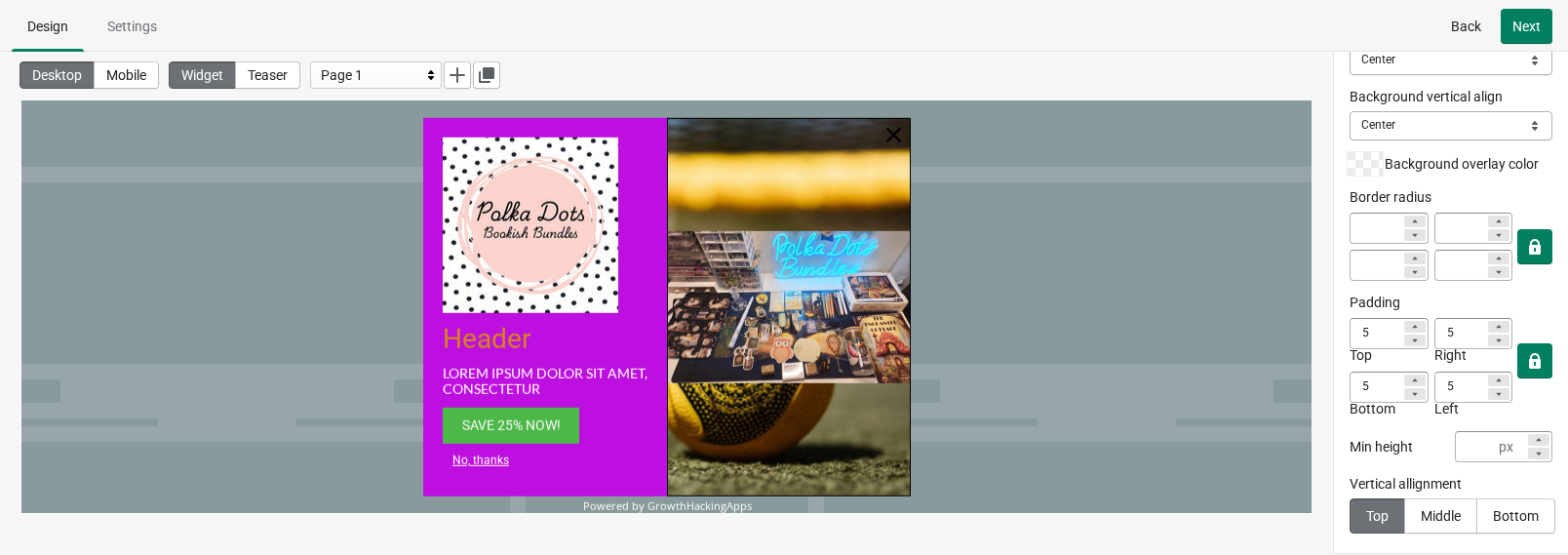 scroll, scrollTop: 639, scrollLeft: 0, axis: vertical 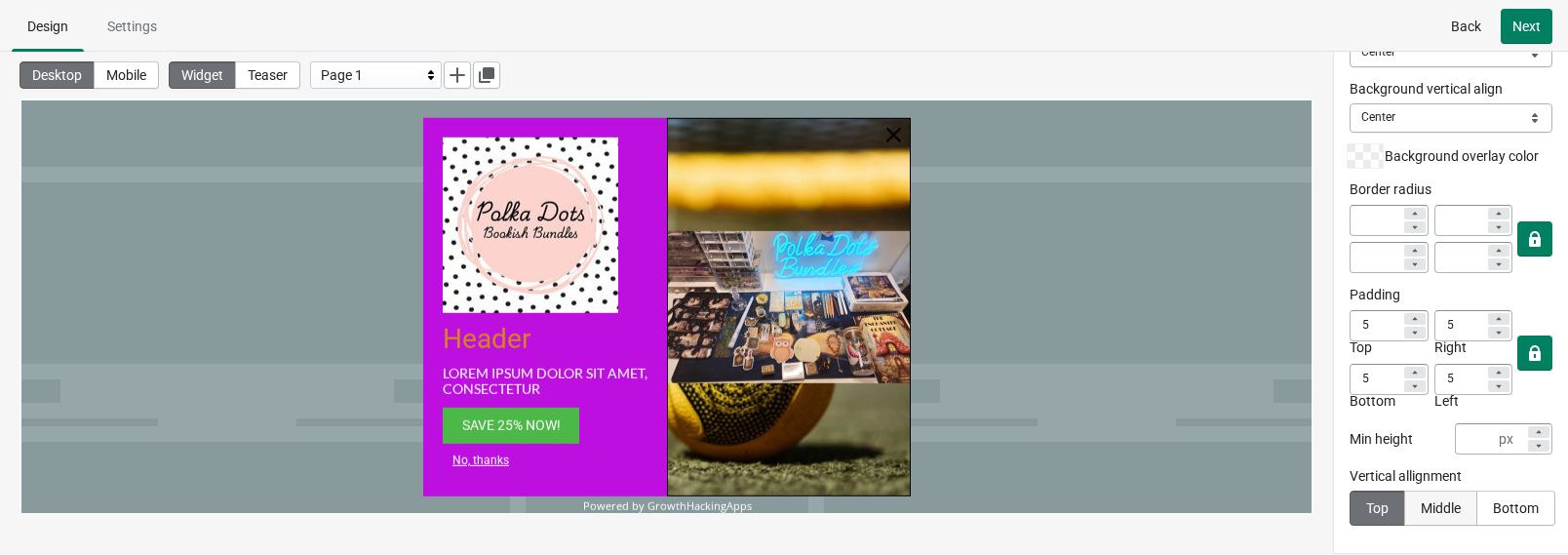 click on "Middle" at bounding box center (1440, 508) 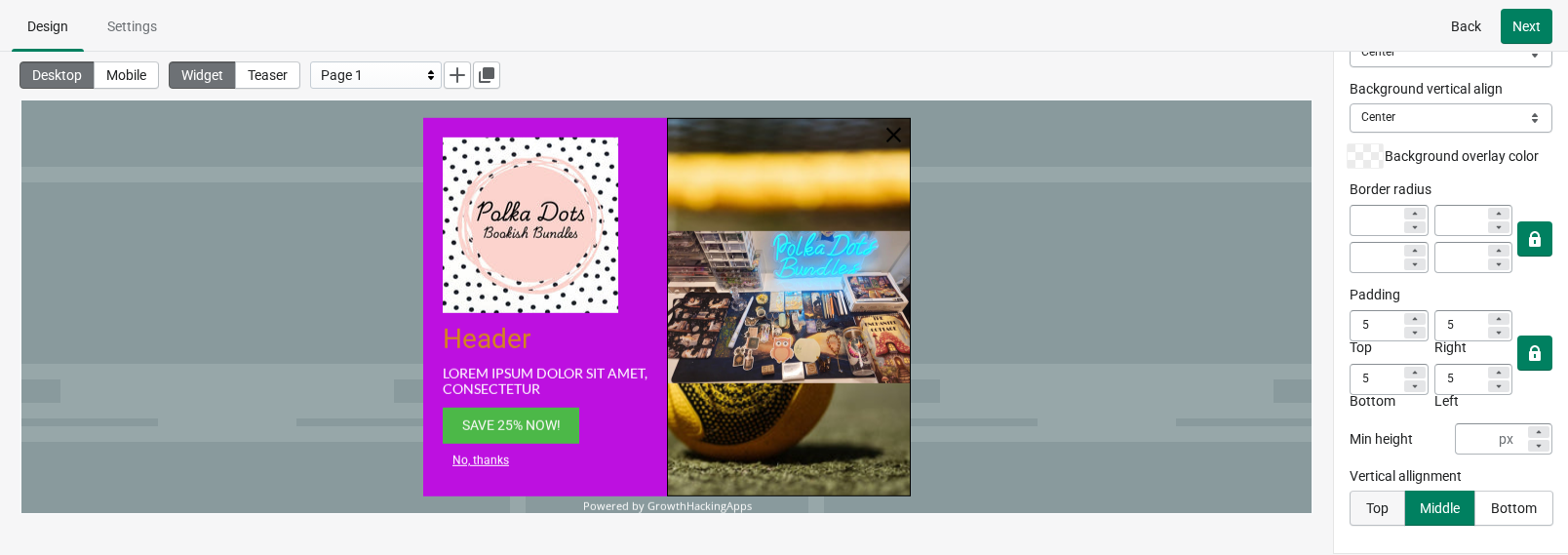 click on "Top" at bounding box center [1377, 508] 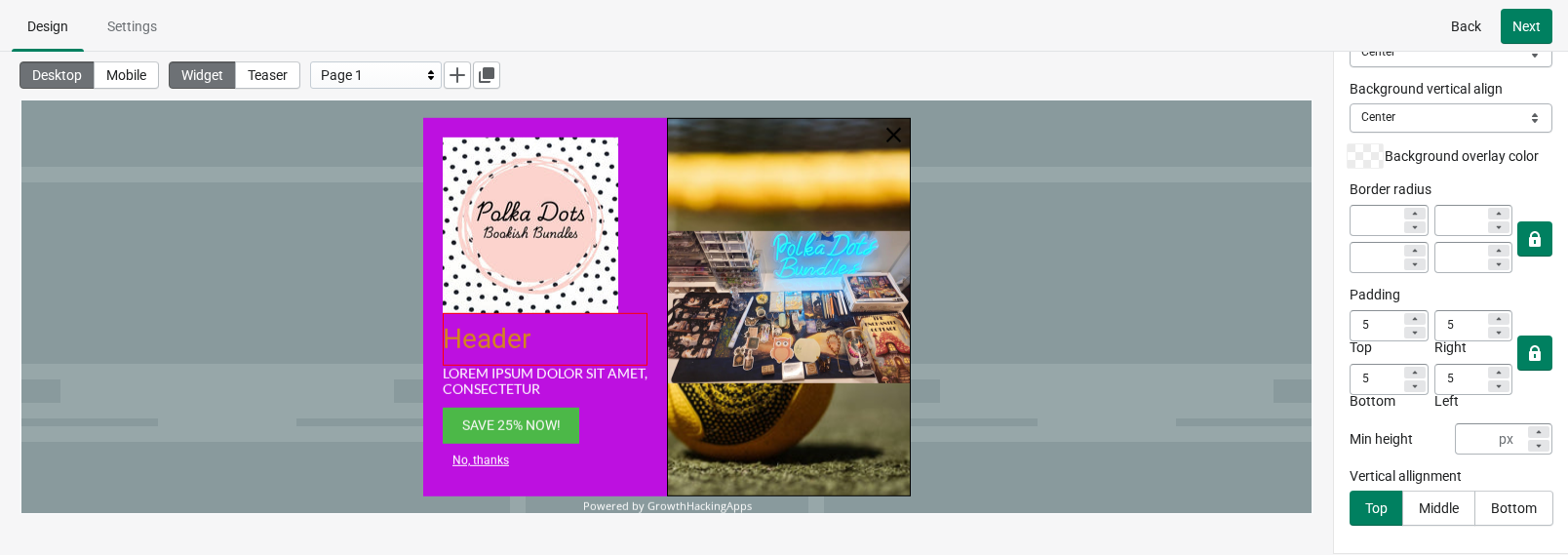 click on "Header" at bounding box center (545, 338) 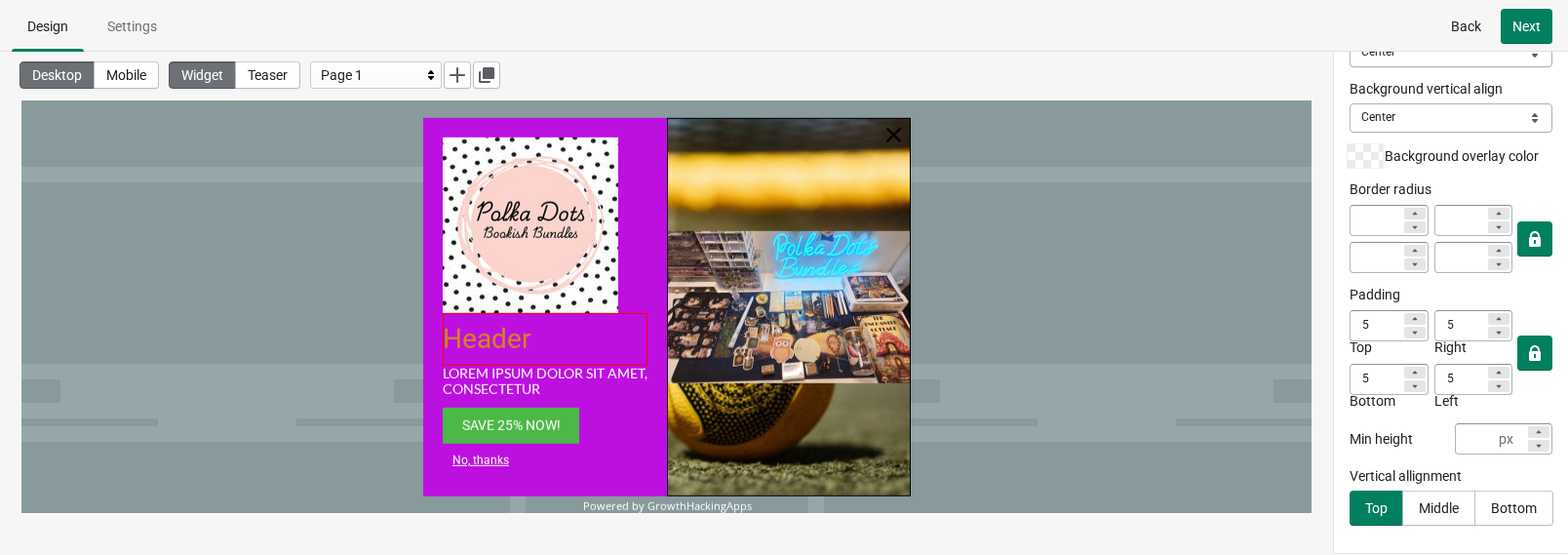 select on "both" 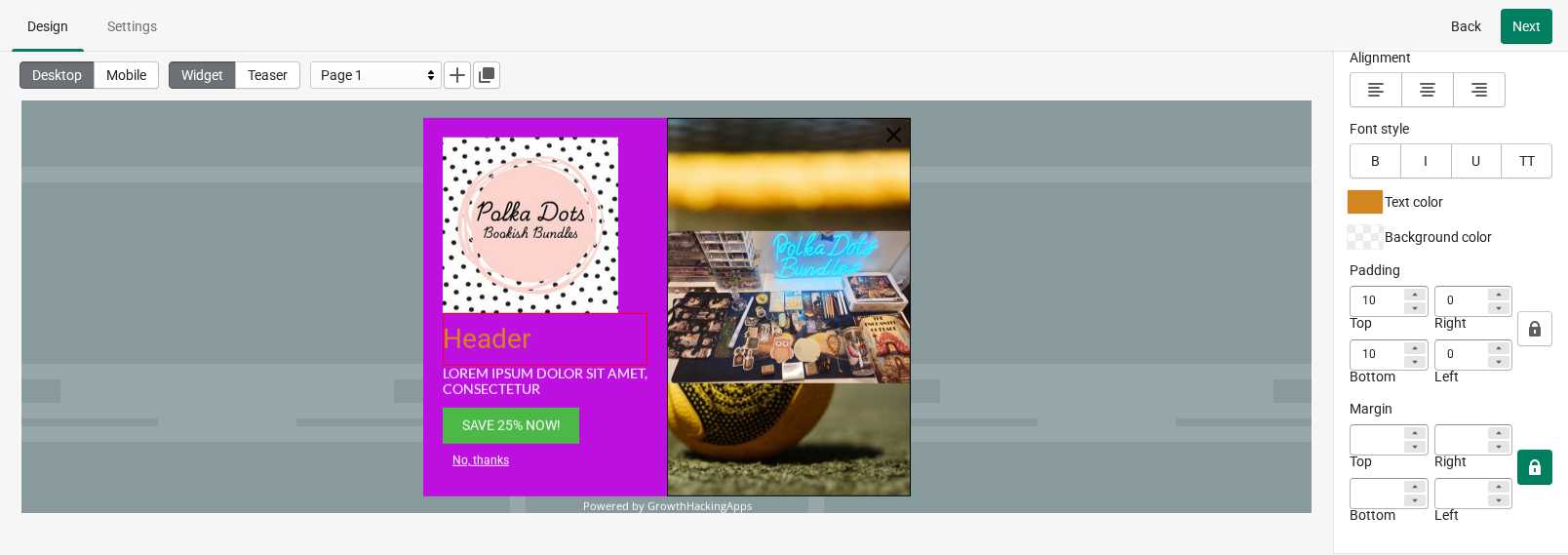 scroll, scrollTop: 159, scrollLeft: 0, axis: vertical 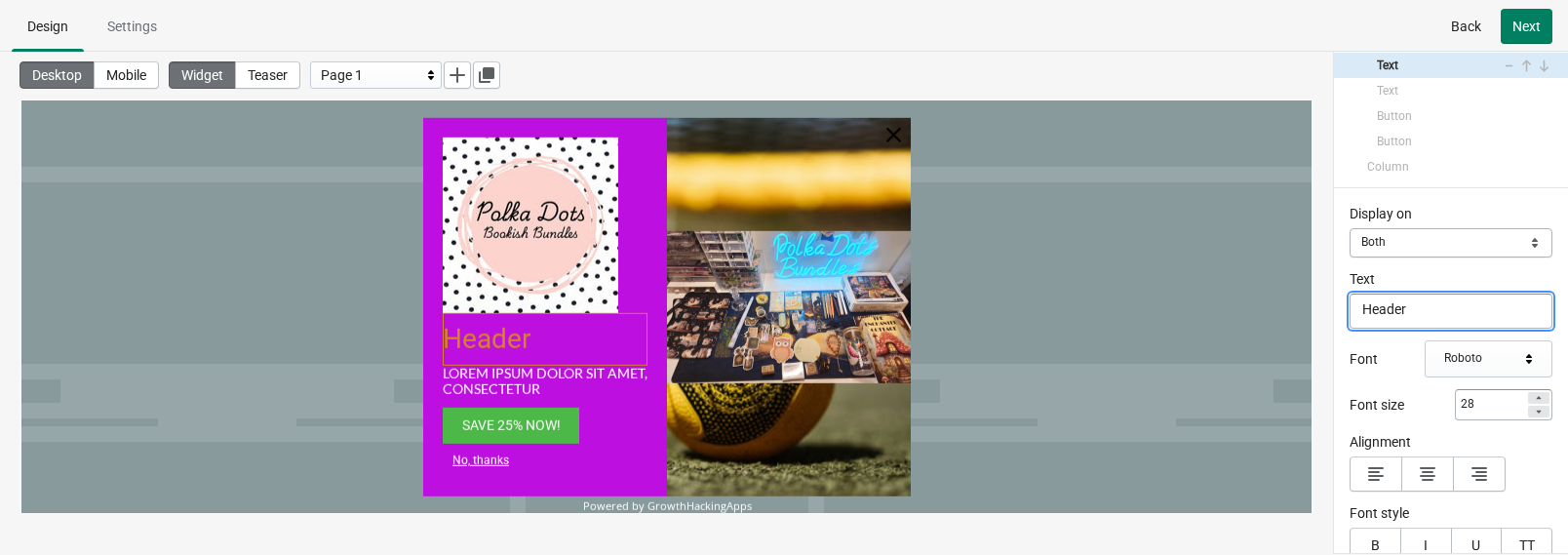 click on "Back" at bounding box center [1466, 26] 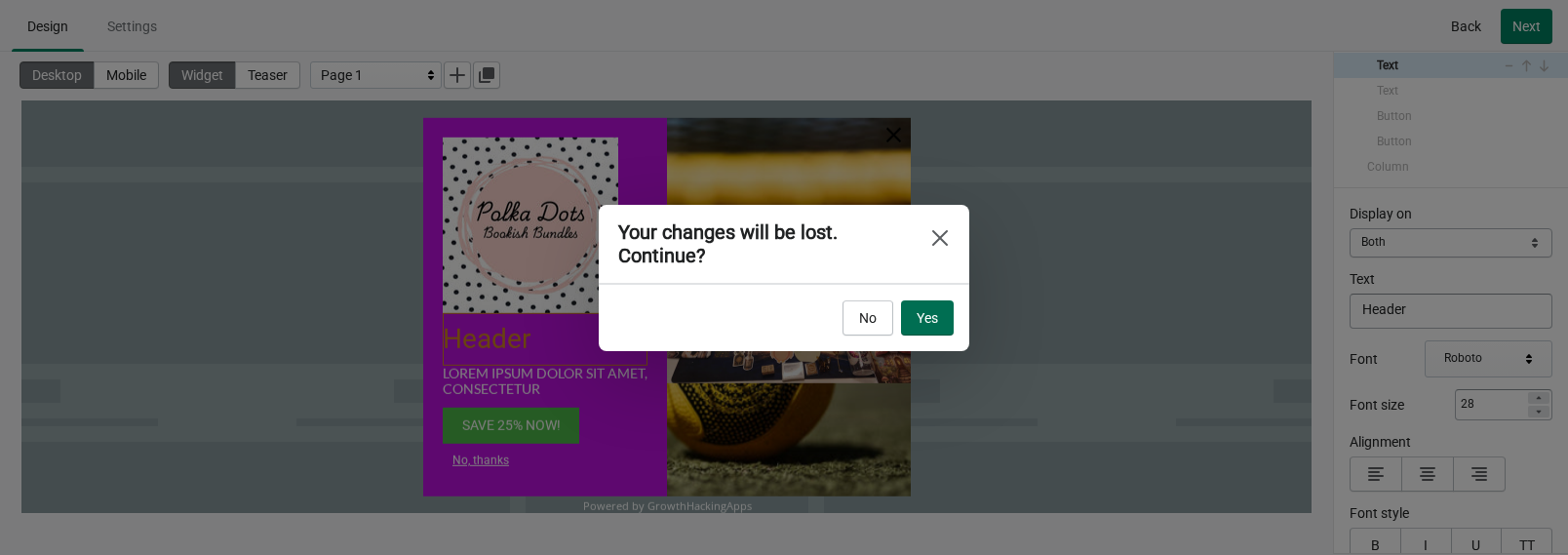 click on "Yes" at bounding box center (927, 318) 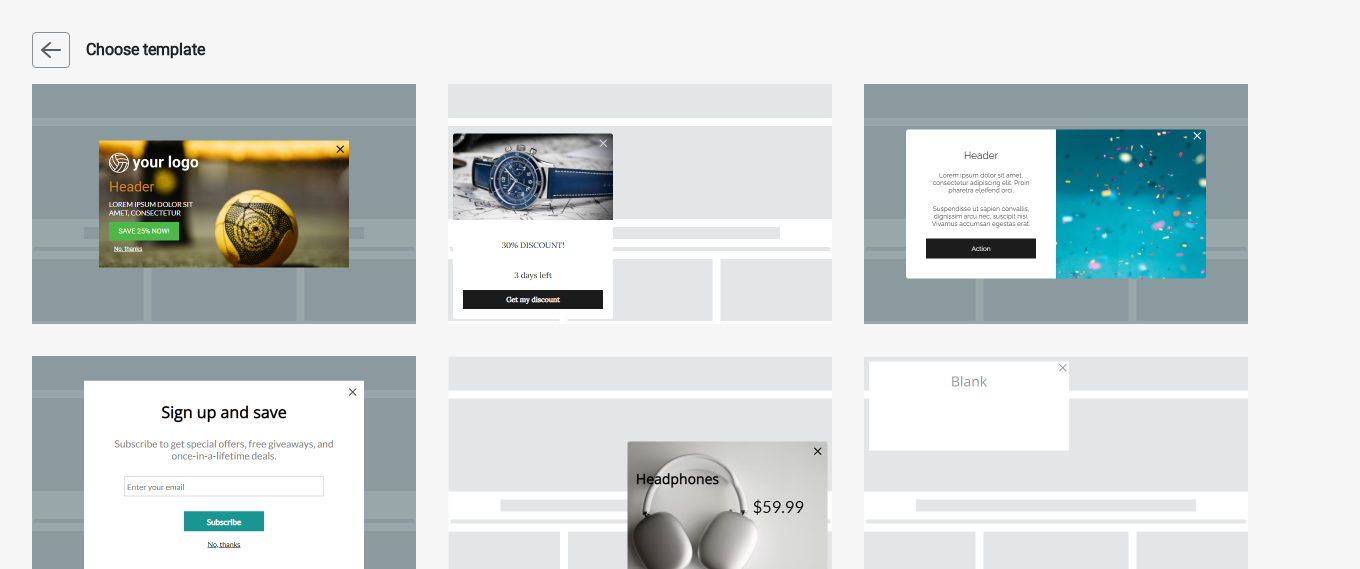 click at bounding box center [1056, 204] 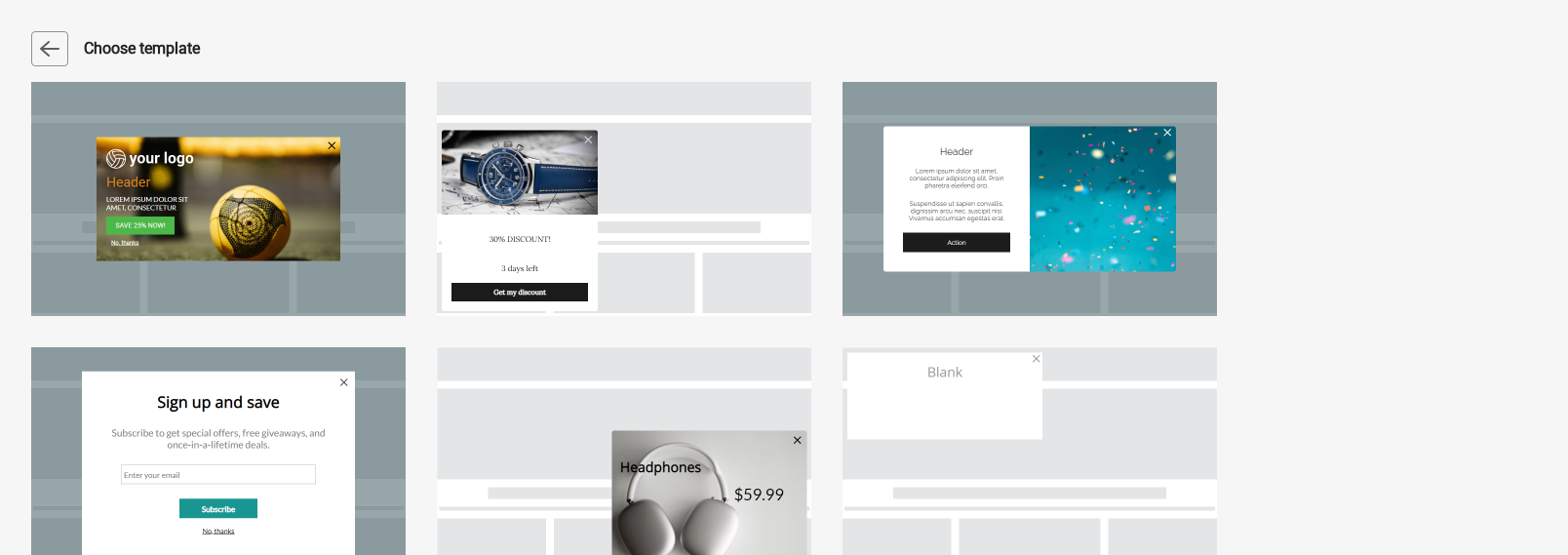 select on "center" 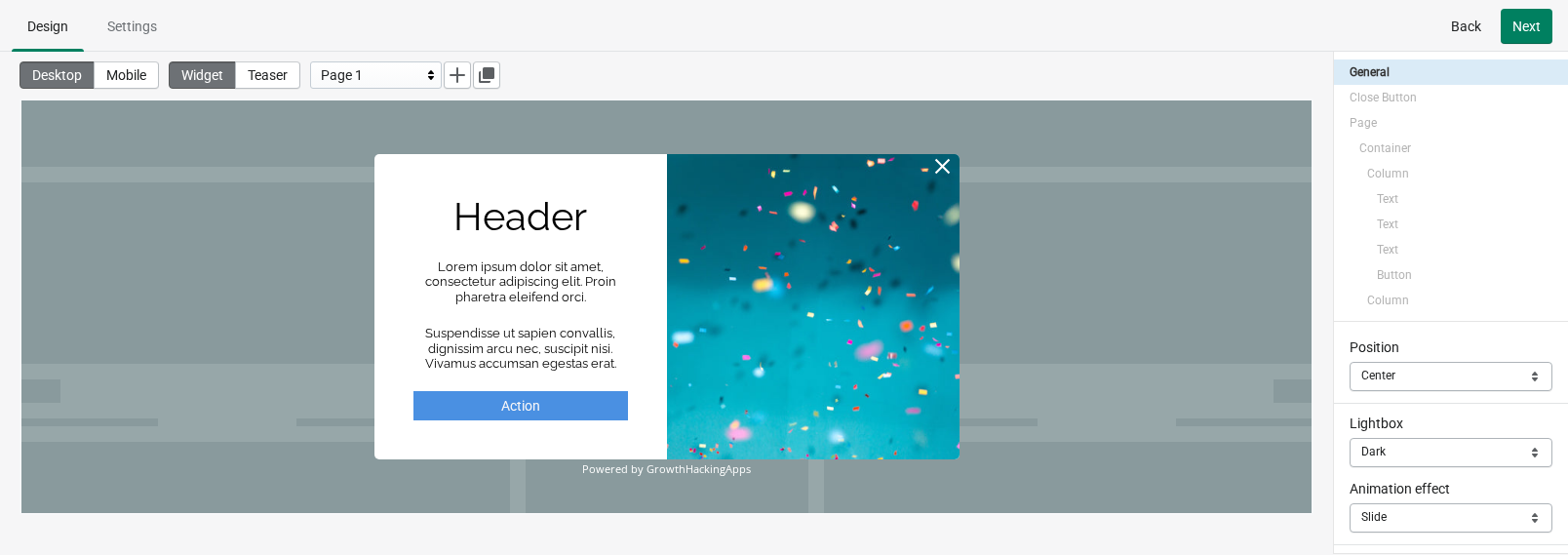 scroll, scrollTop: 0, scrollLeft: 0, axis: both 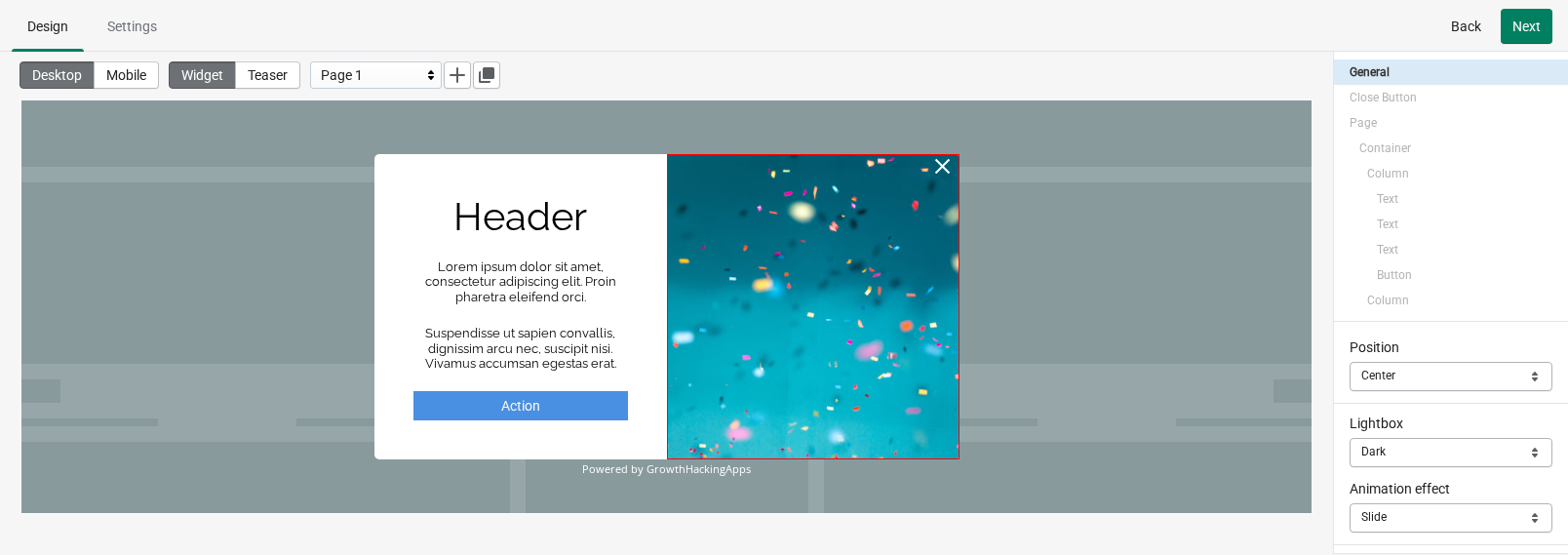 click at bounding box center [813, 307] 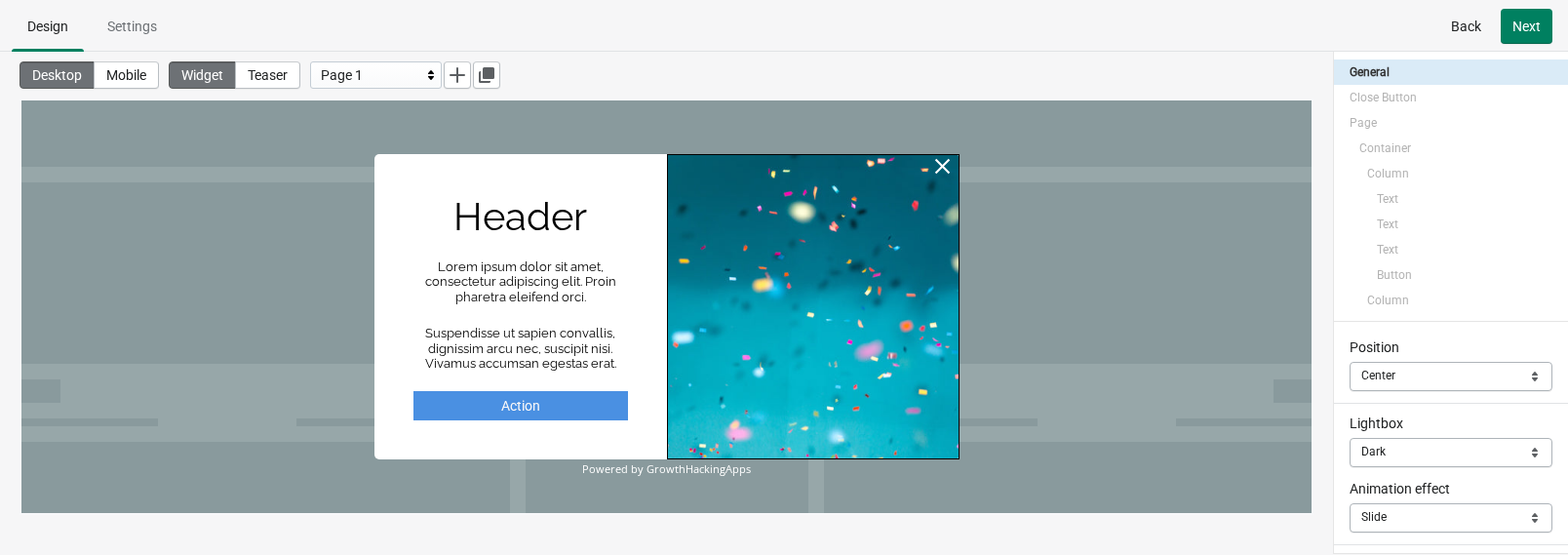 select on "both" 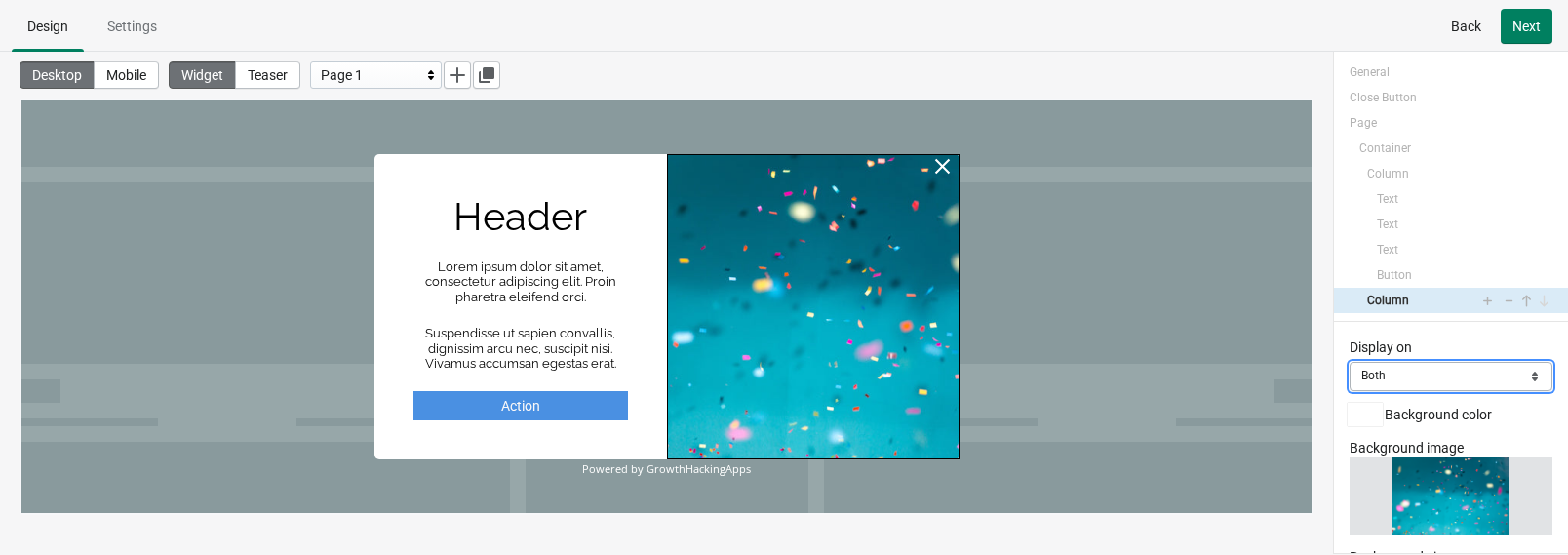 click on "Mobile Desktop Both" at bounding box center (1451, 377) 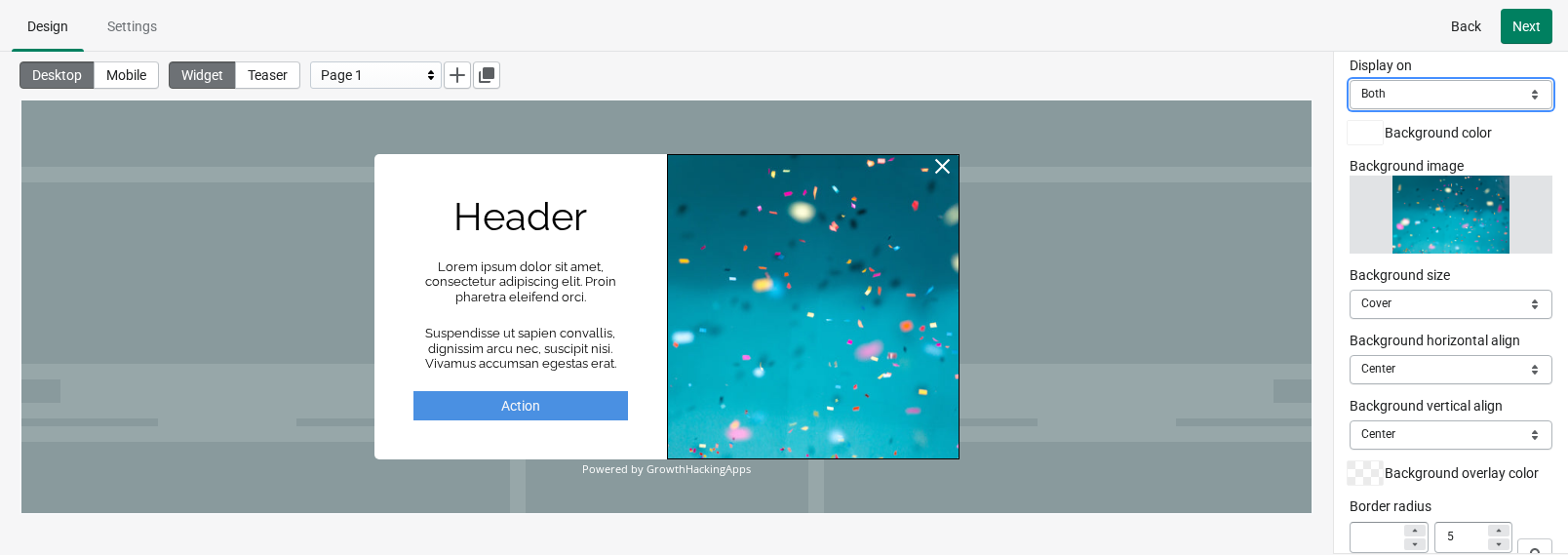 scroll, scrollTop: 291, scrollLeft: 0, axis: vertical 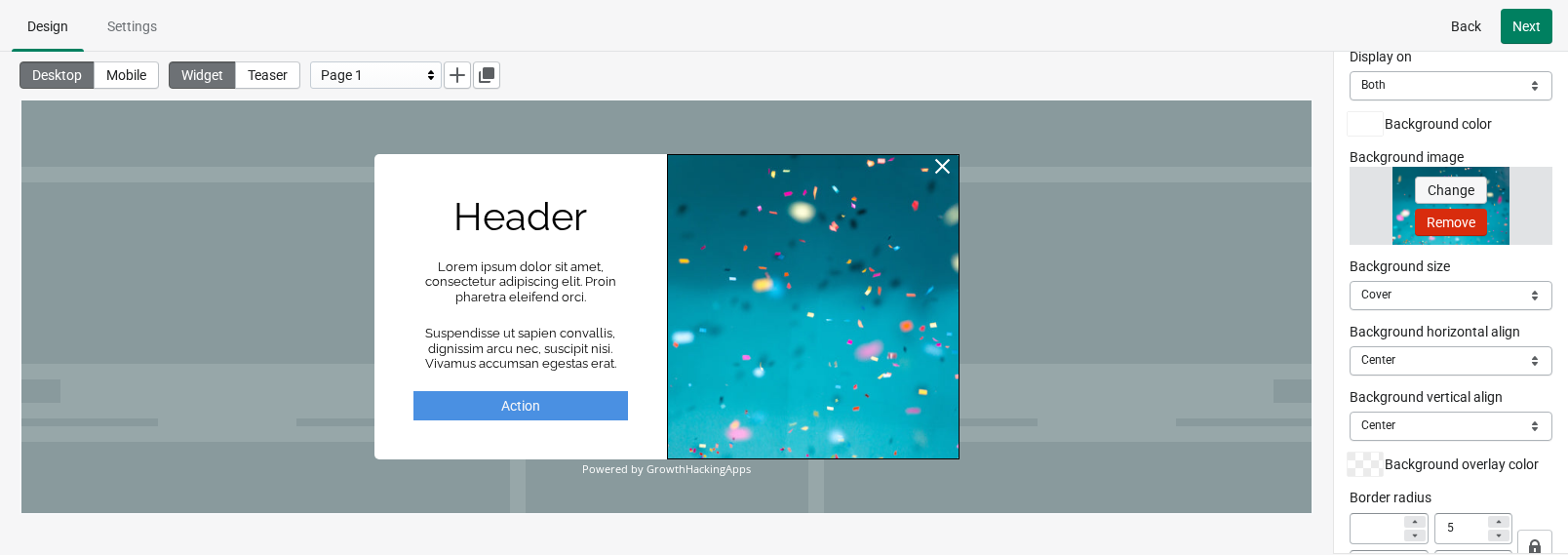 click on "Change" at bounding box center (1451, 190) 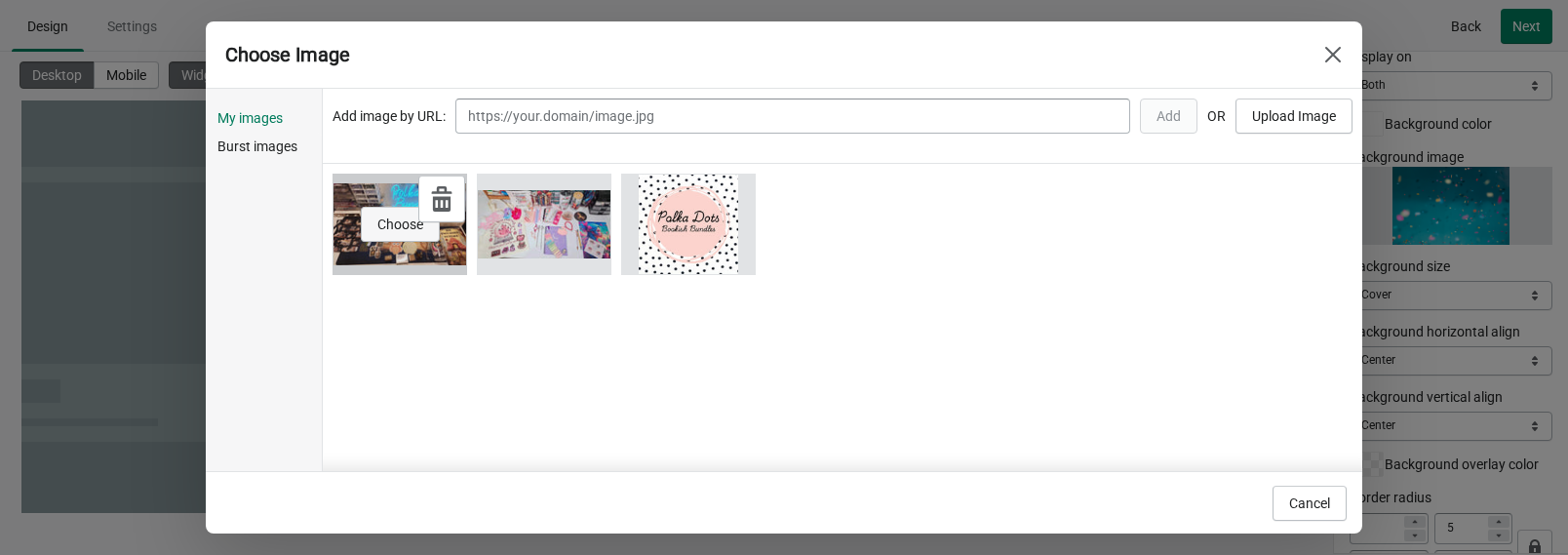click on "Choose" at bounding box center (400, 224) 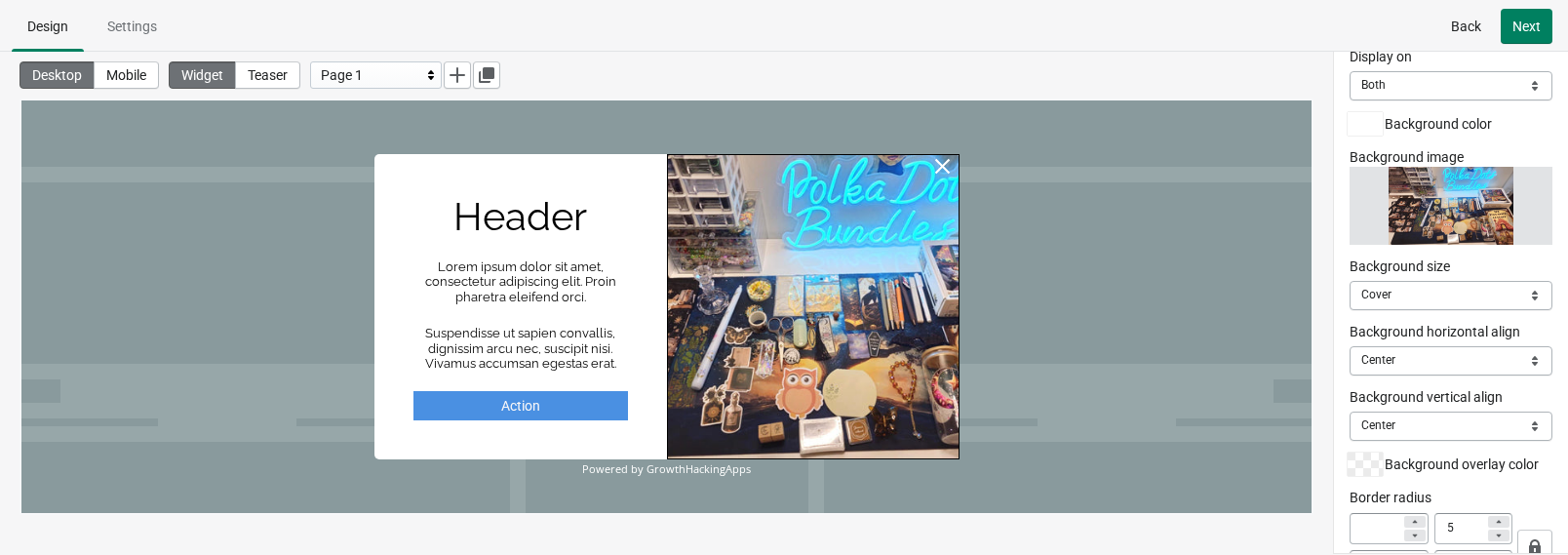 click on "Display on Mobile Desktop Both Both Background color Background image   Change  Remove  Background size Origin Cover Contain Cover Background horizontal align Left Center Right Center Background vertical align Top Center Bottom Center Background overlay color Border radius 5 5 Padding 0 Top 0 Right 0 Bottom 0 Left Min height px Vertical allignment Top Middle Bottom" at bounding box center [1451, 446] 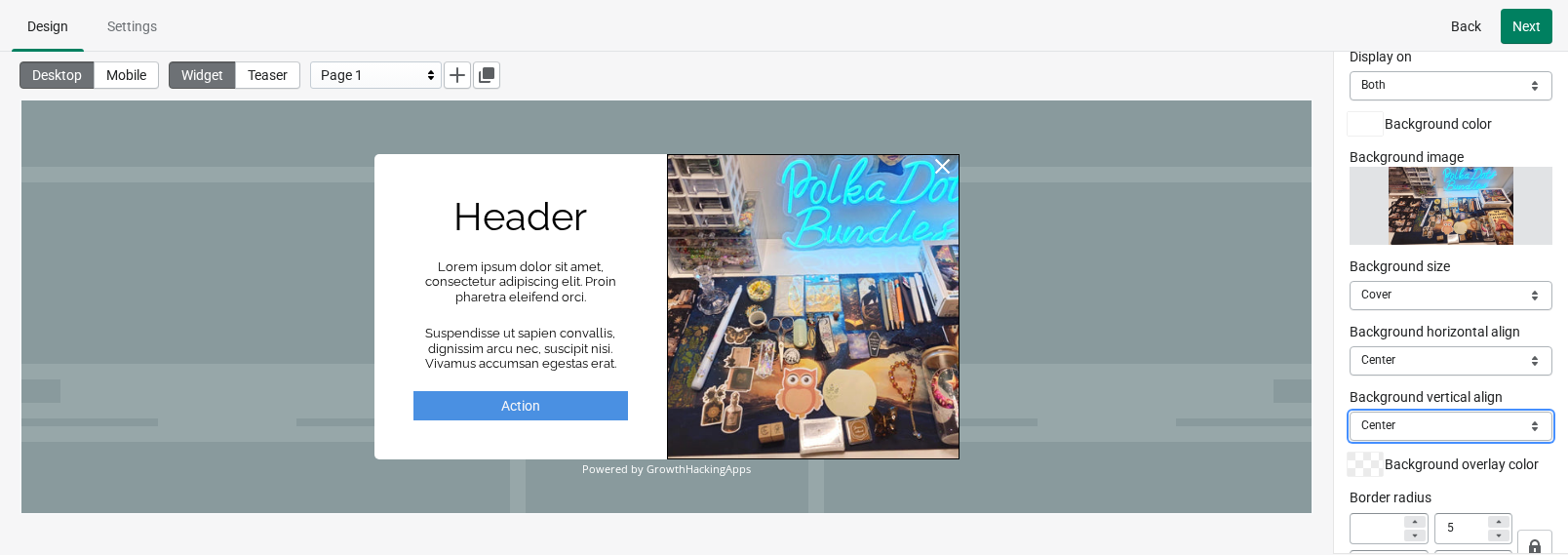 click on "Top Center Bottom" at bounding box center (1451, 426) 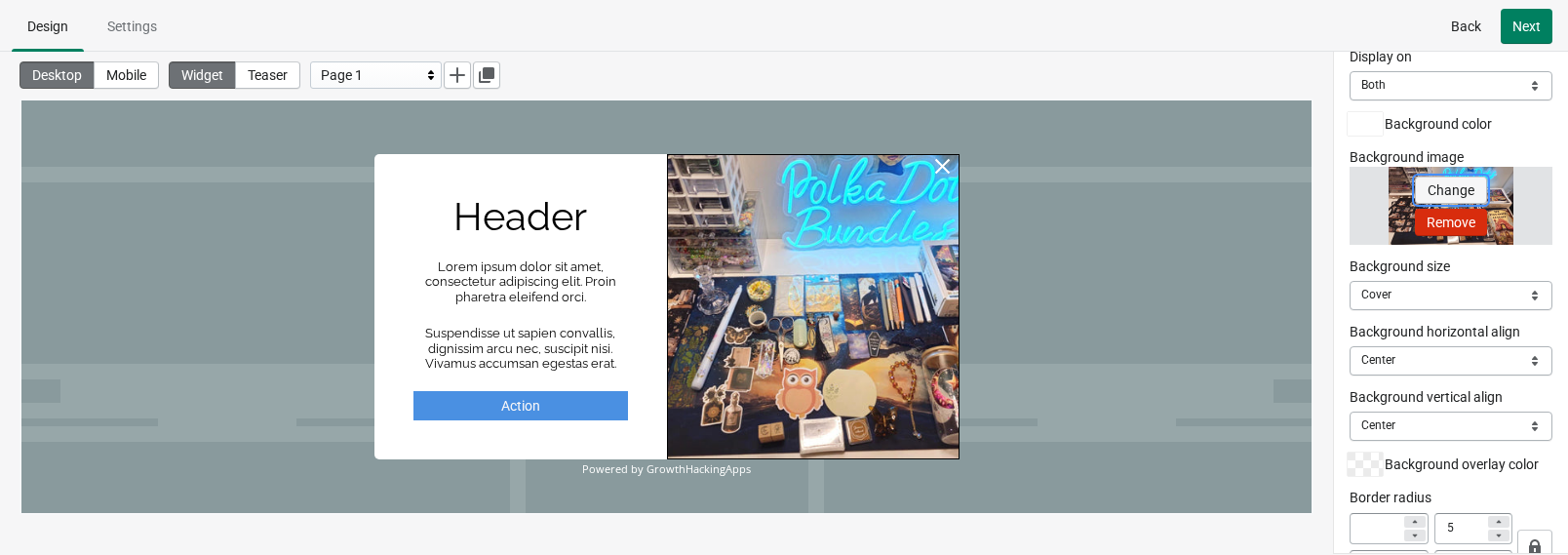 click on "Change" at bounding box center [1451, 190] 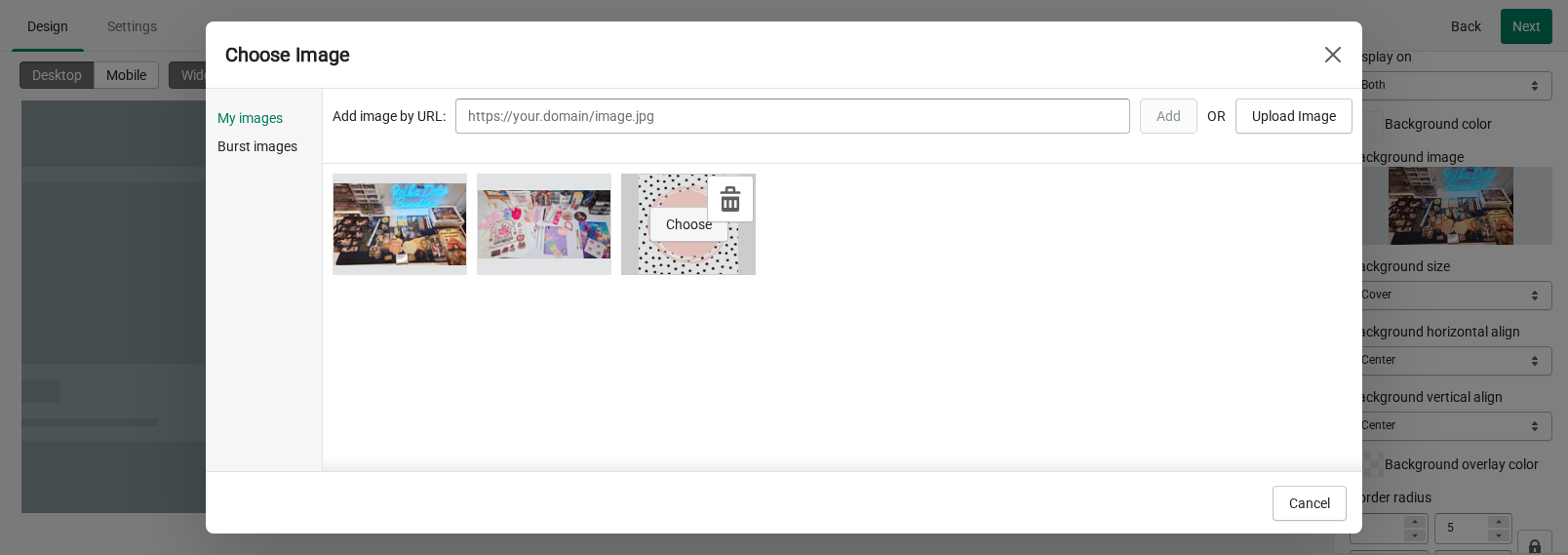 click on "Choose" at bounding box center [688, 224] 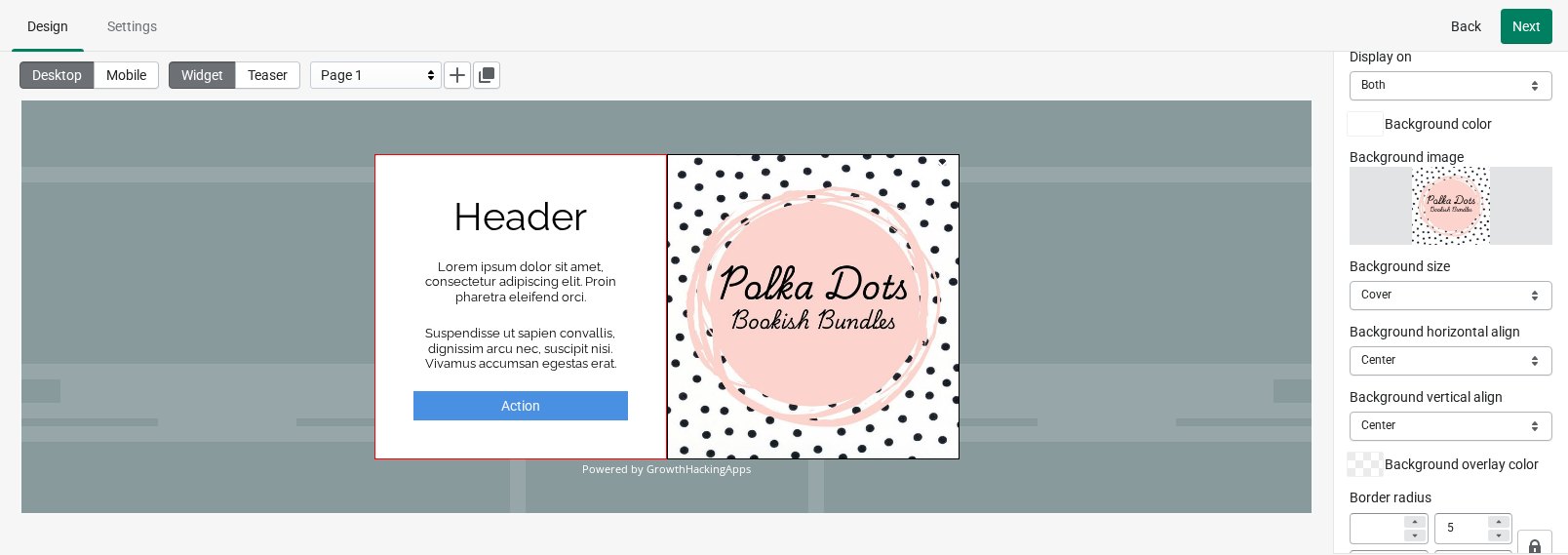 click at bounding box center [521, 307] 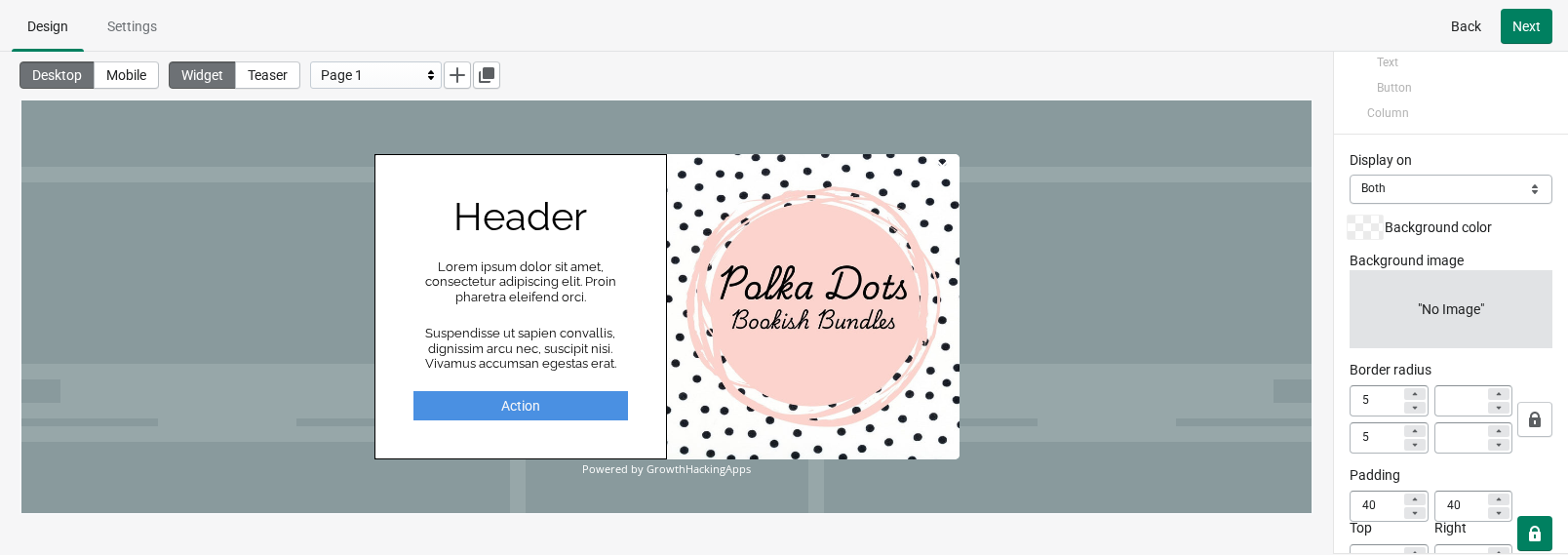scroll, scrollTop: 109, scrollLeft: 0, axis: vertical 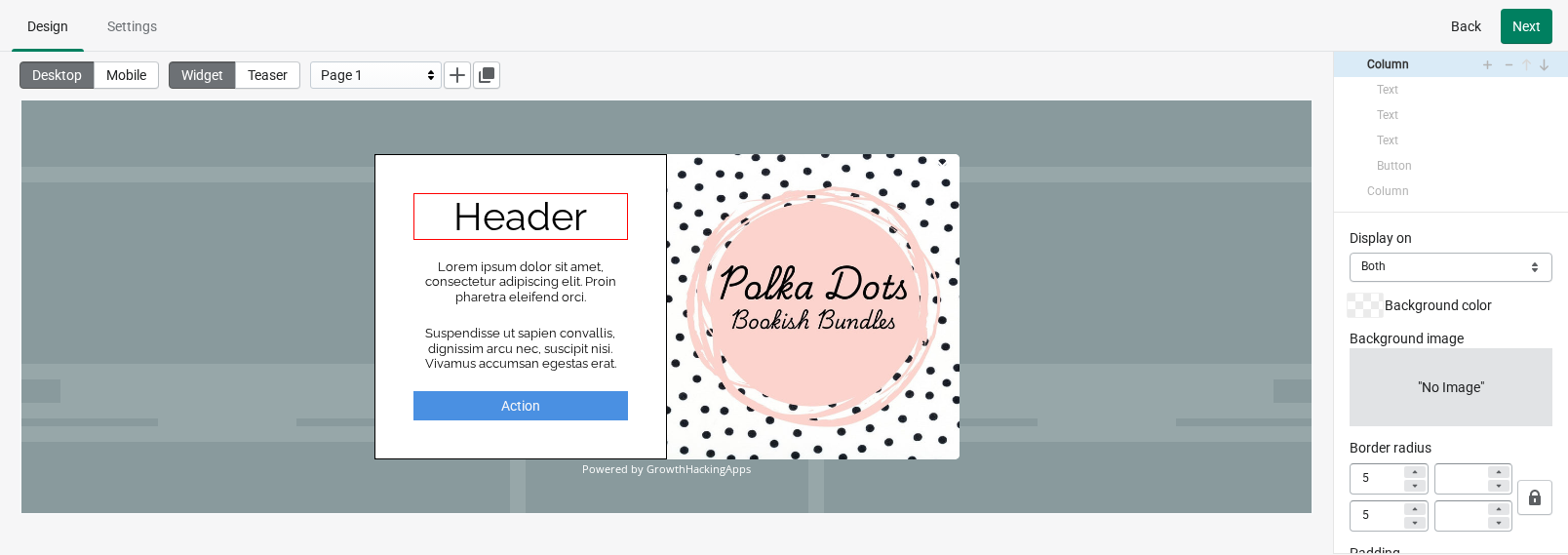 click on "Header" at bounding box center [521, 217] 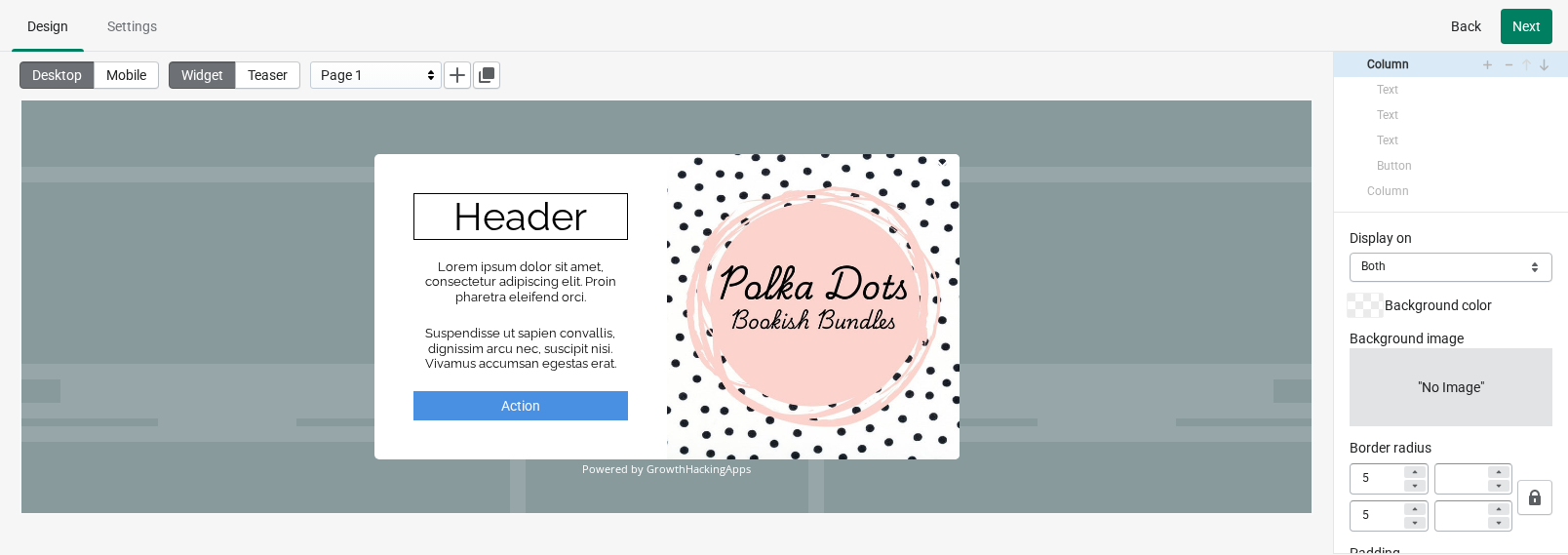 select on "both" 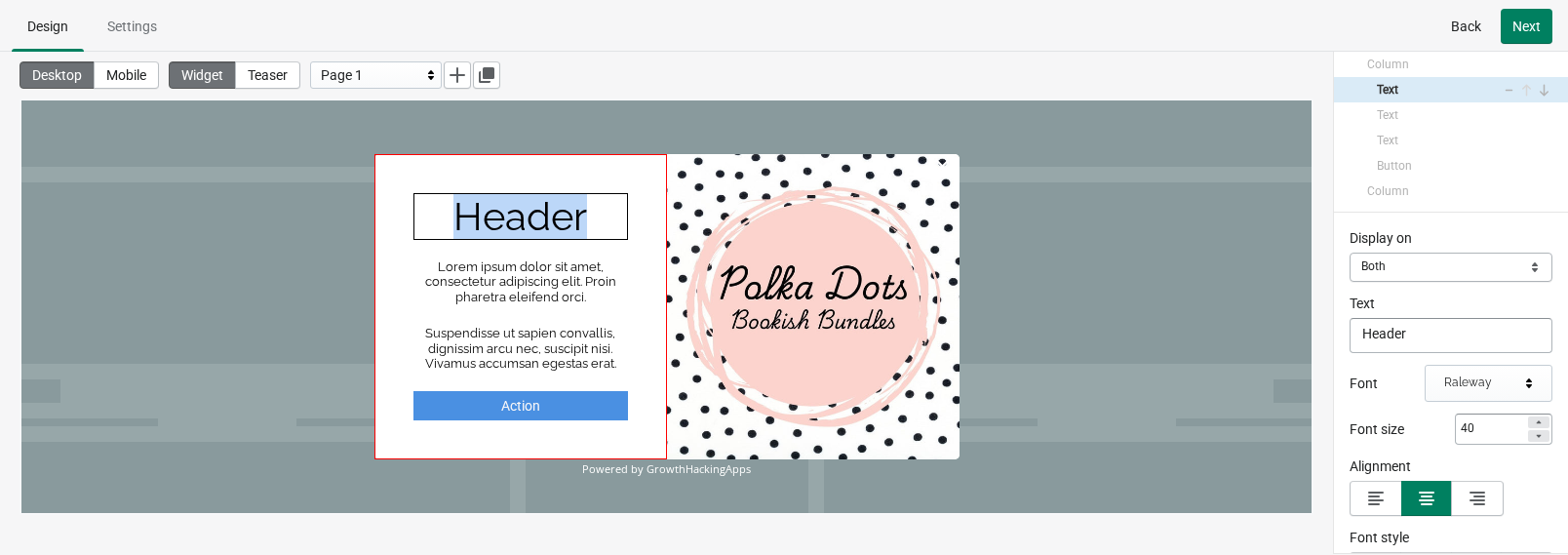 drag, startPoint x: 598, startPoint y: 218, endPoint x: 427, endPoint y: 187, distance: 173.78723 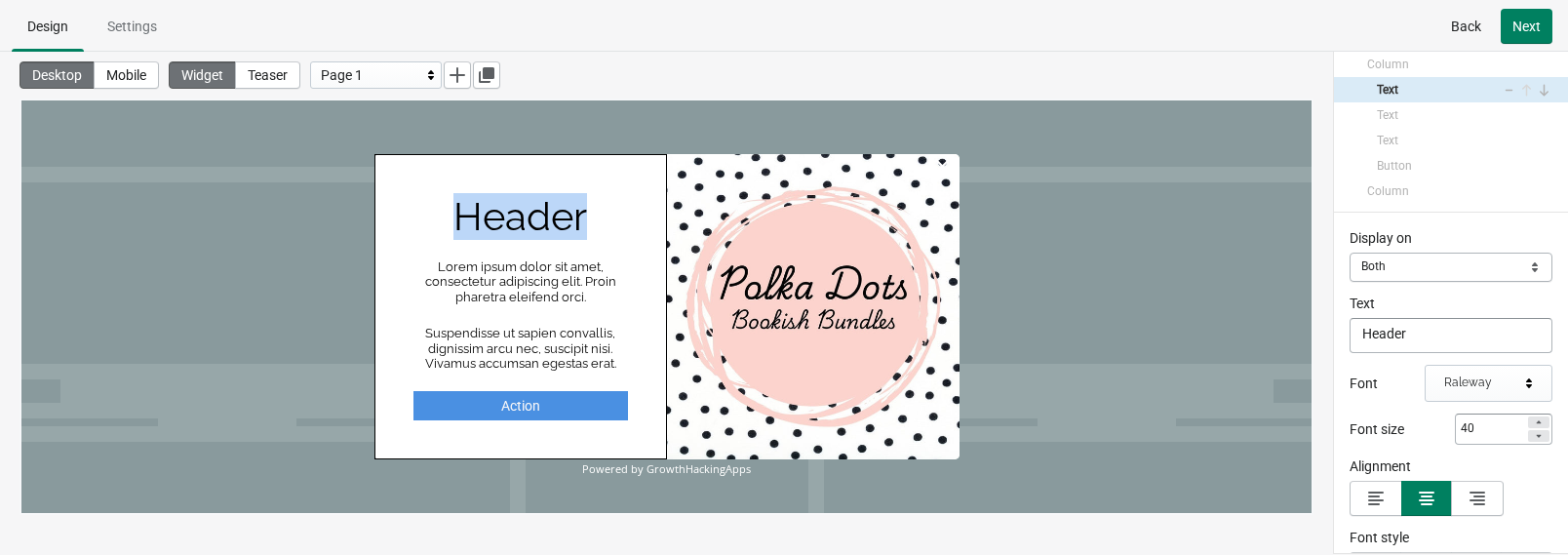 select on "both" 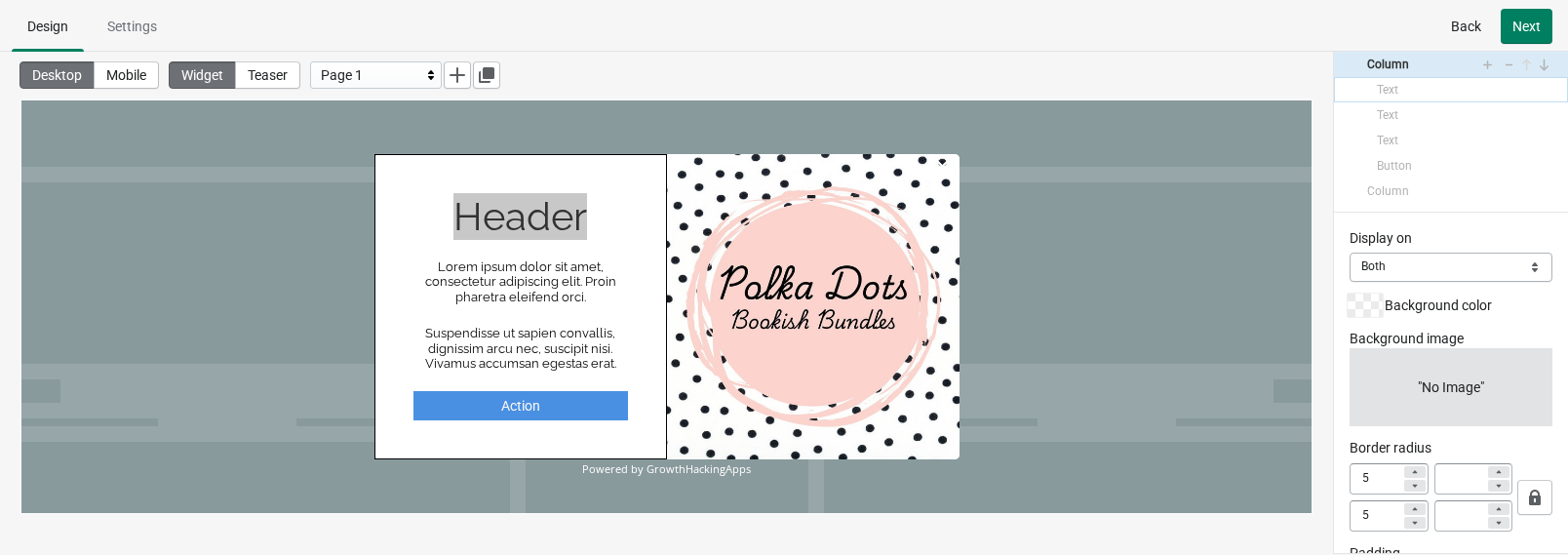 select on "both" 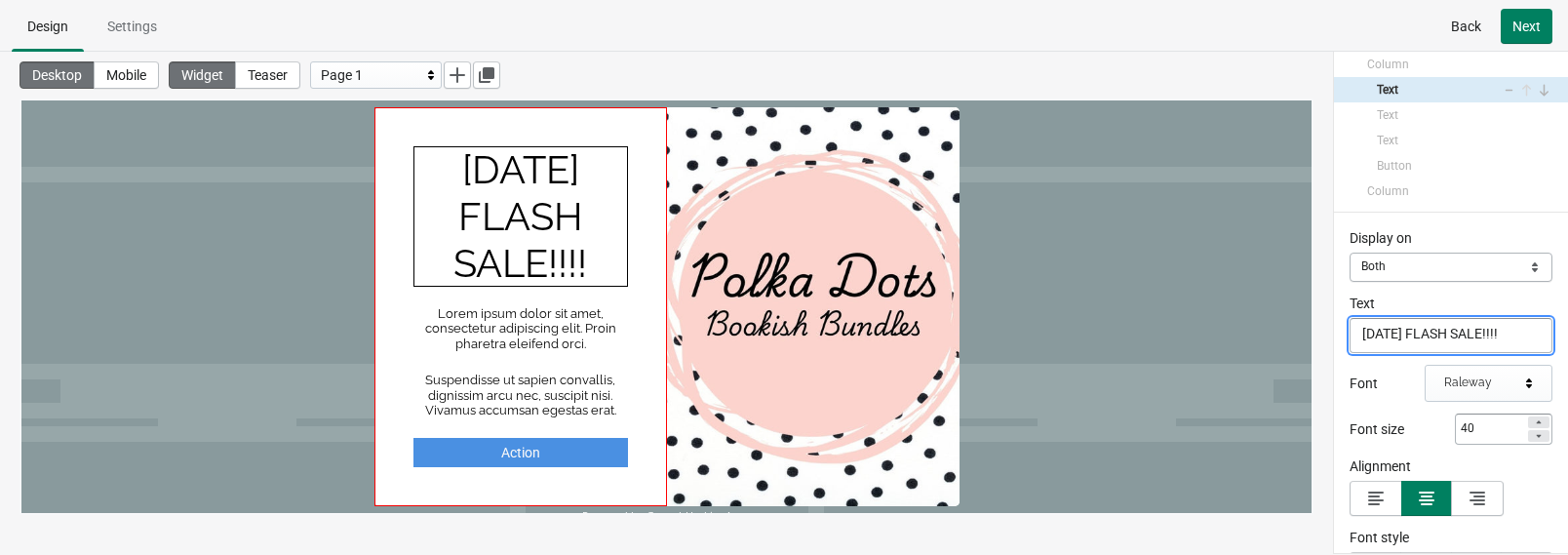 type on "[DATE] FLASH SALE!!!!" 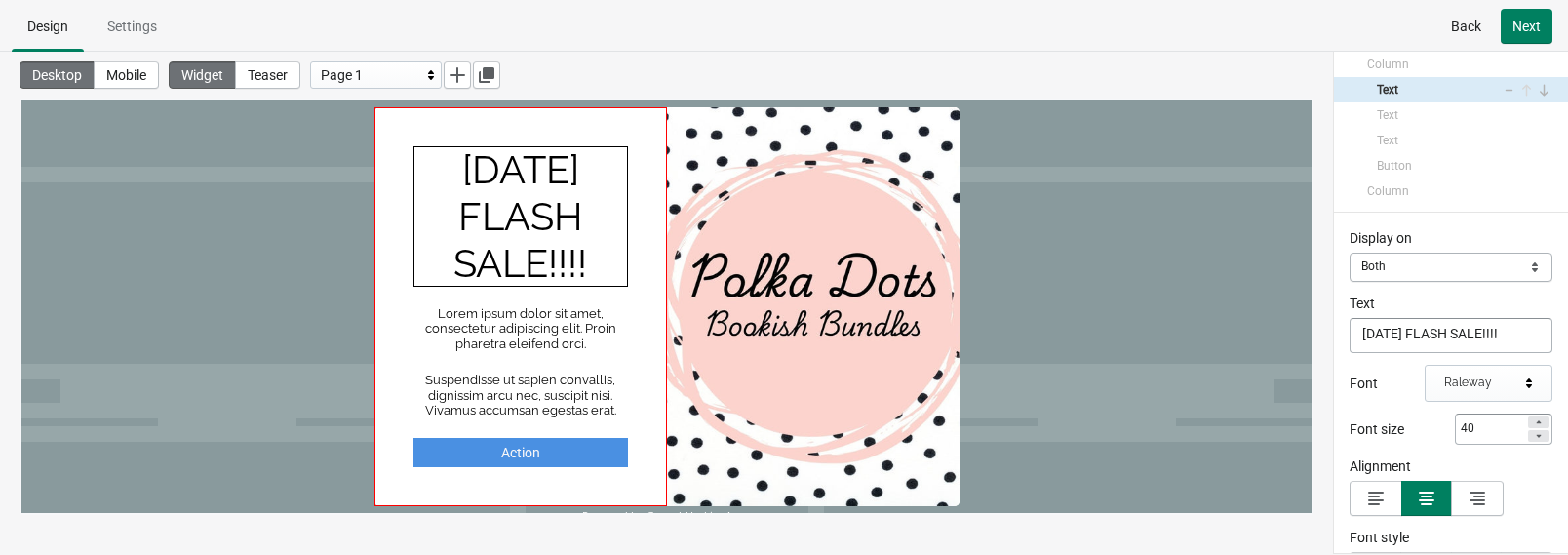 click at bounding box center [521, 307] 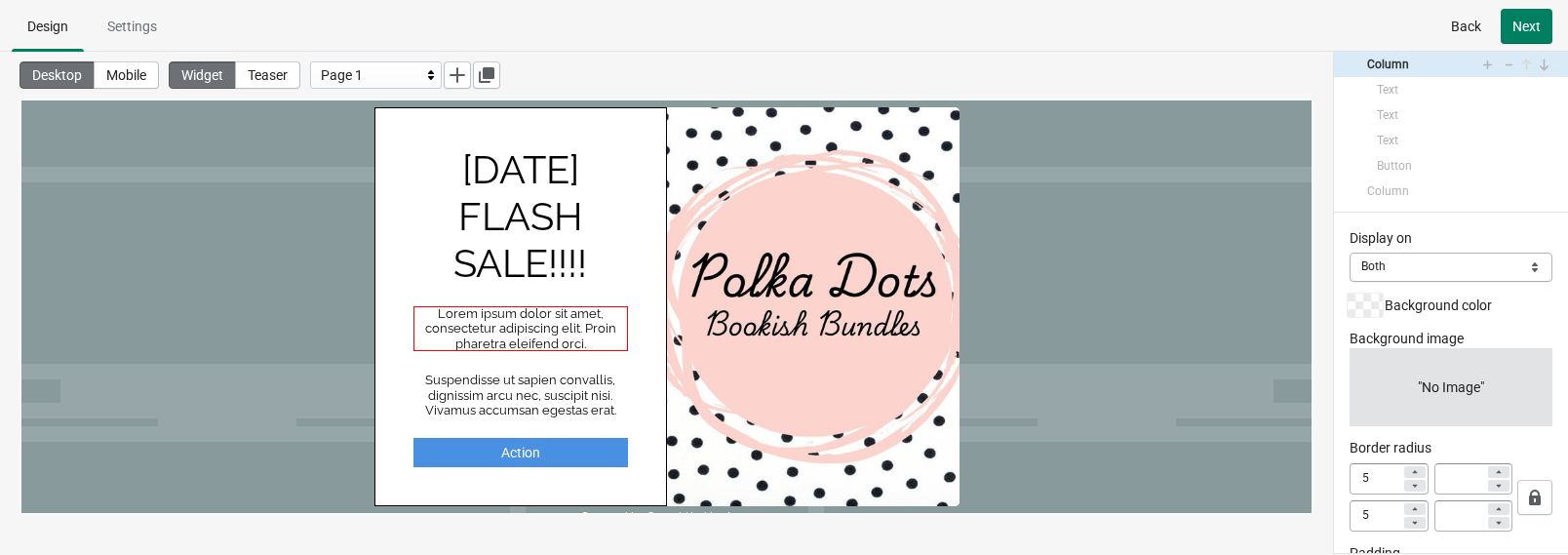 click on "Lorem ipsum dolor sit amet, consectetur adipiscing elit. Proin pharetra eleifend orci." at bounding box center [521, 329] 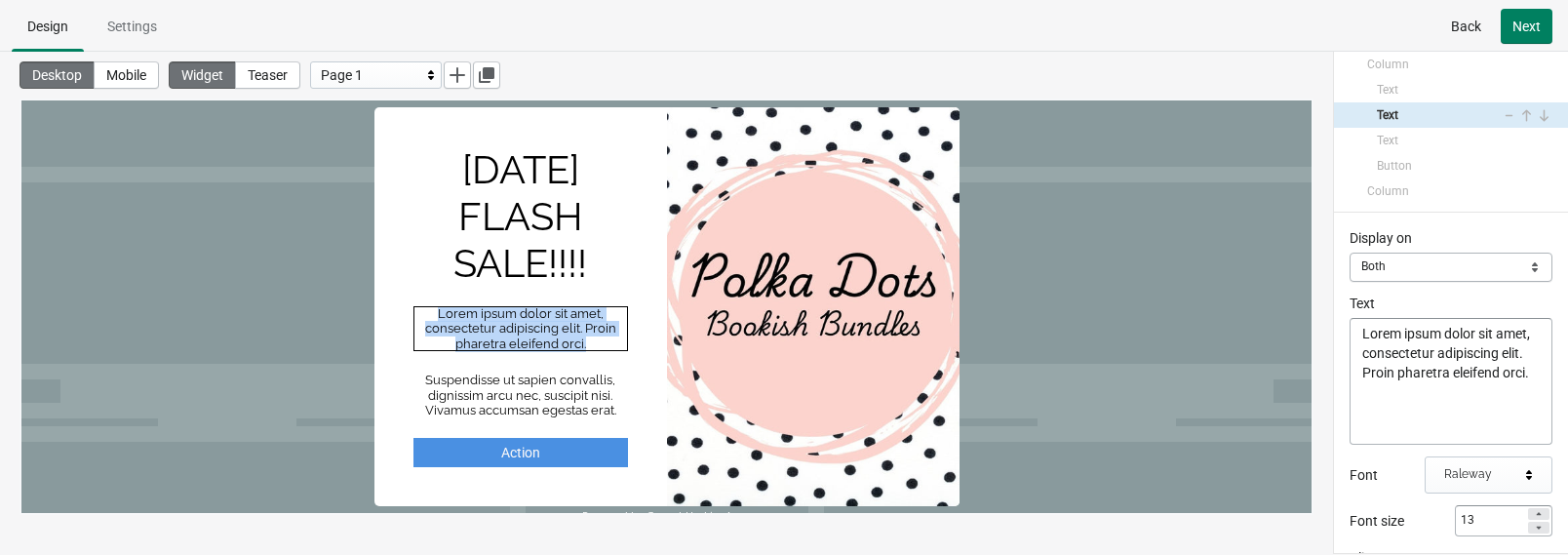 drag, startPoint x: 603, startPoint y: 344, endPoint x: 422, endPoint y: 308, distance: 184.54539 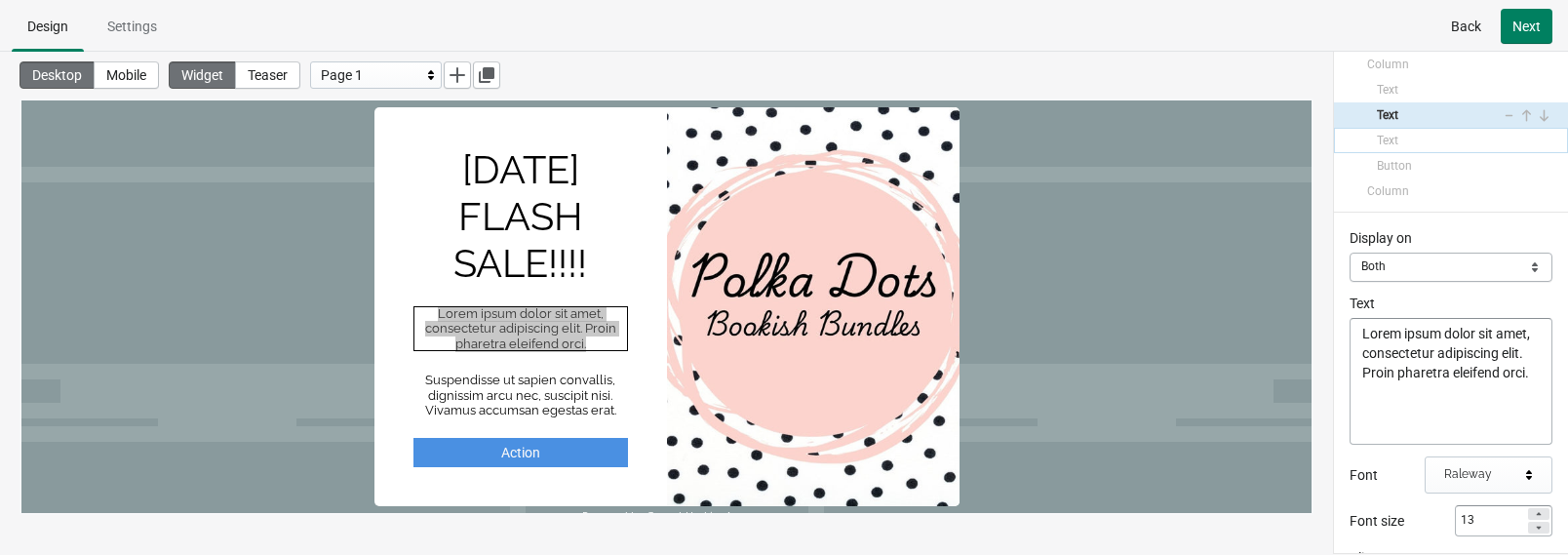 select on "both" 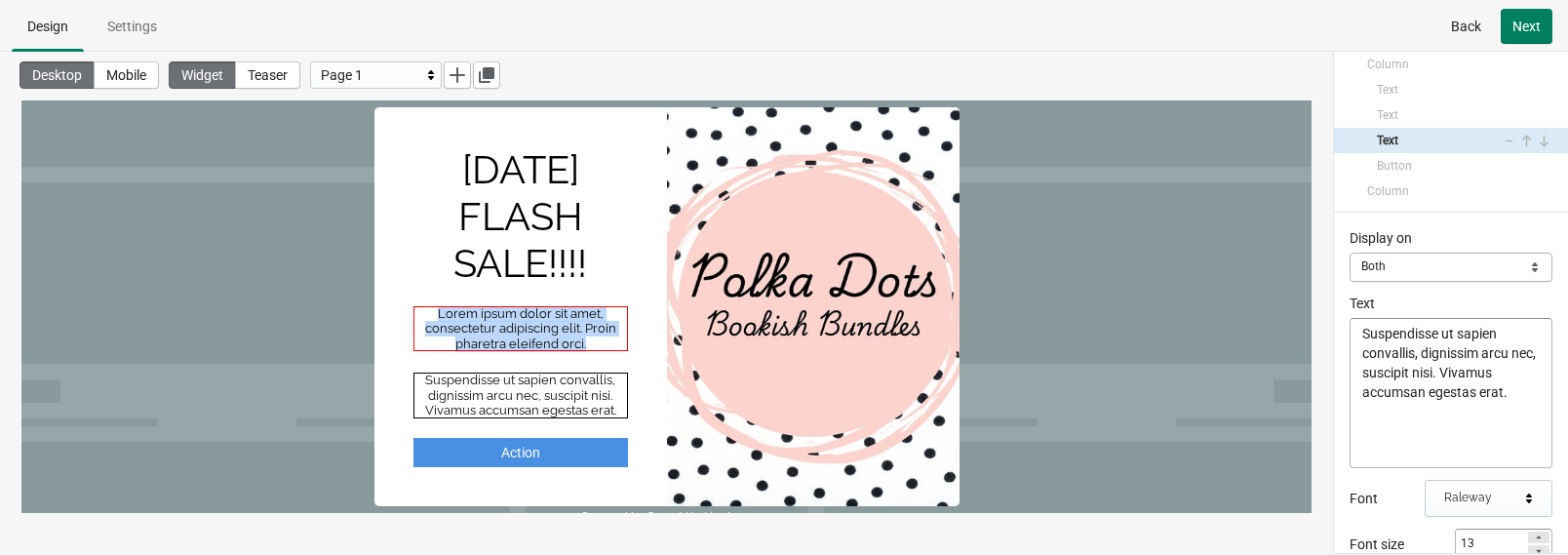 click on "Lorem ipsum dolor sit amet, consectetur adipiscing elit. Proin pharetra eleifend orci." at bounding box center [521, 329] 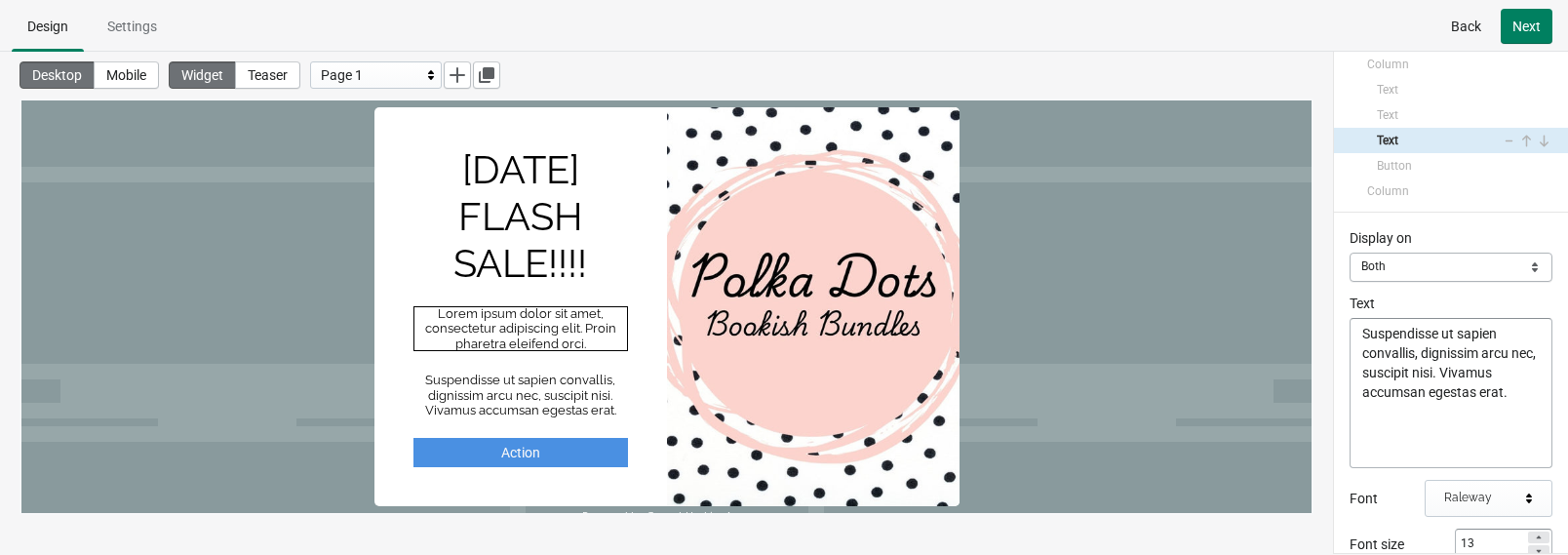 select on "both" 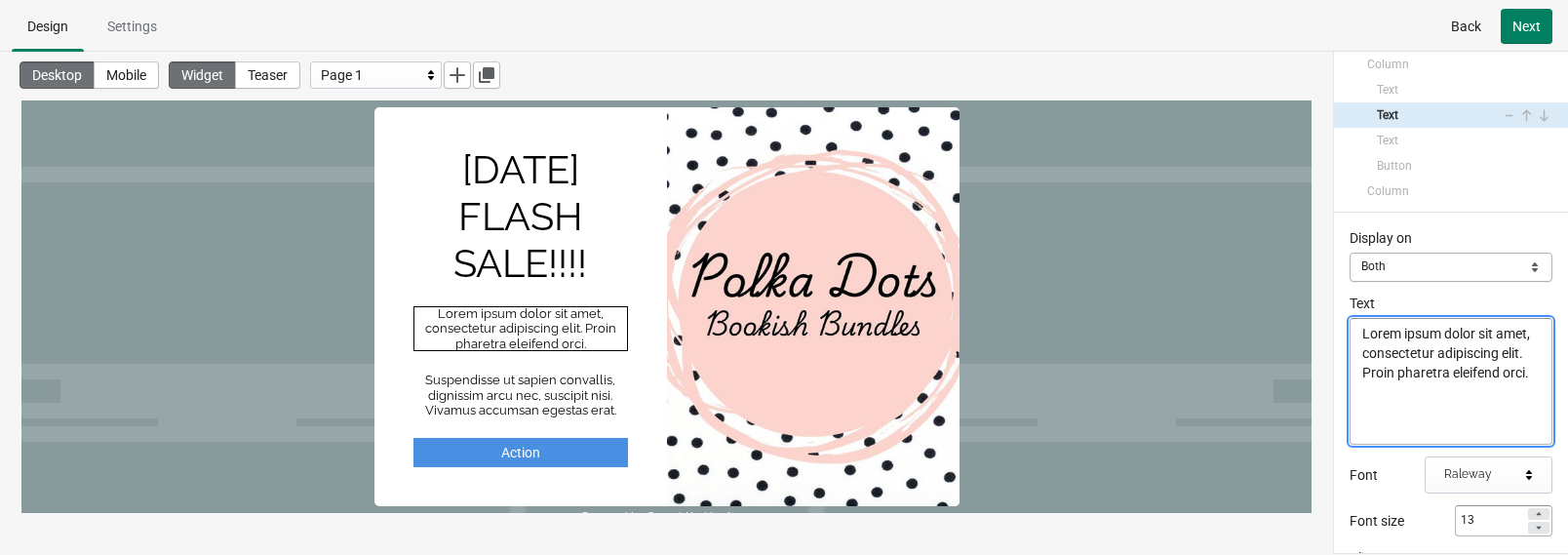 click on "Lorem ipsum dolor sit amet, consectetur adipiscing elit. Proin pharetra eleifend orci." at bounding box center [521, 329] 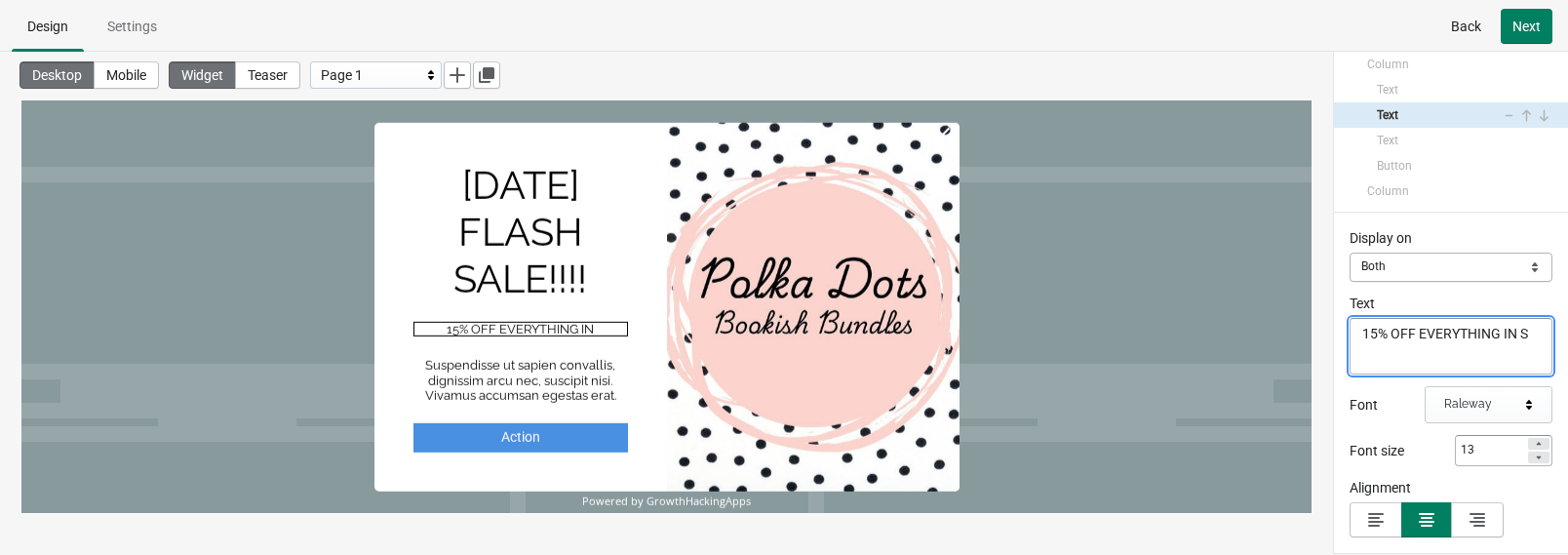 scroll, scrollTop: 0, scrollLeft: 0, axis: both 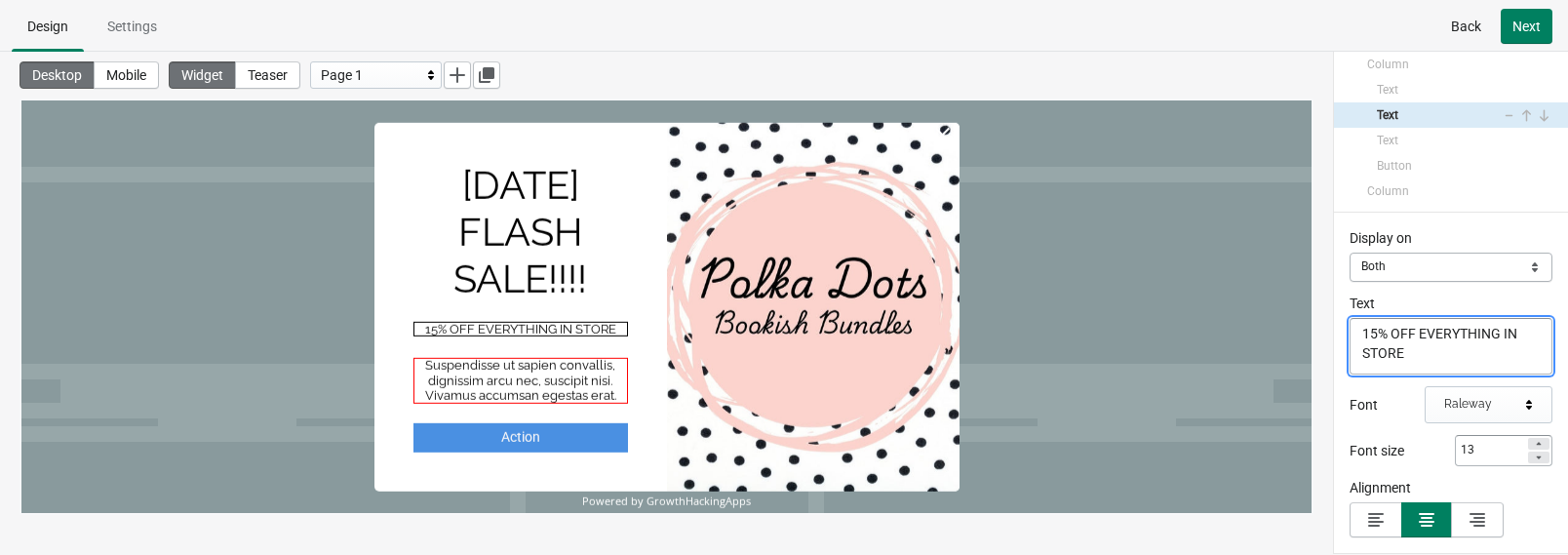 type on "15% OFF EVERYTHING IN STORE" 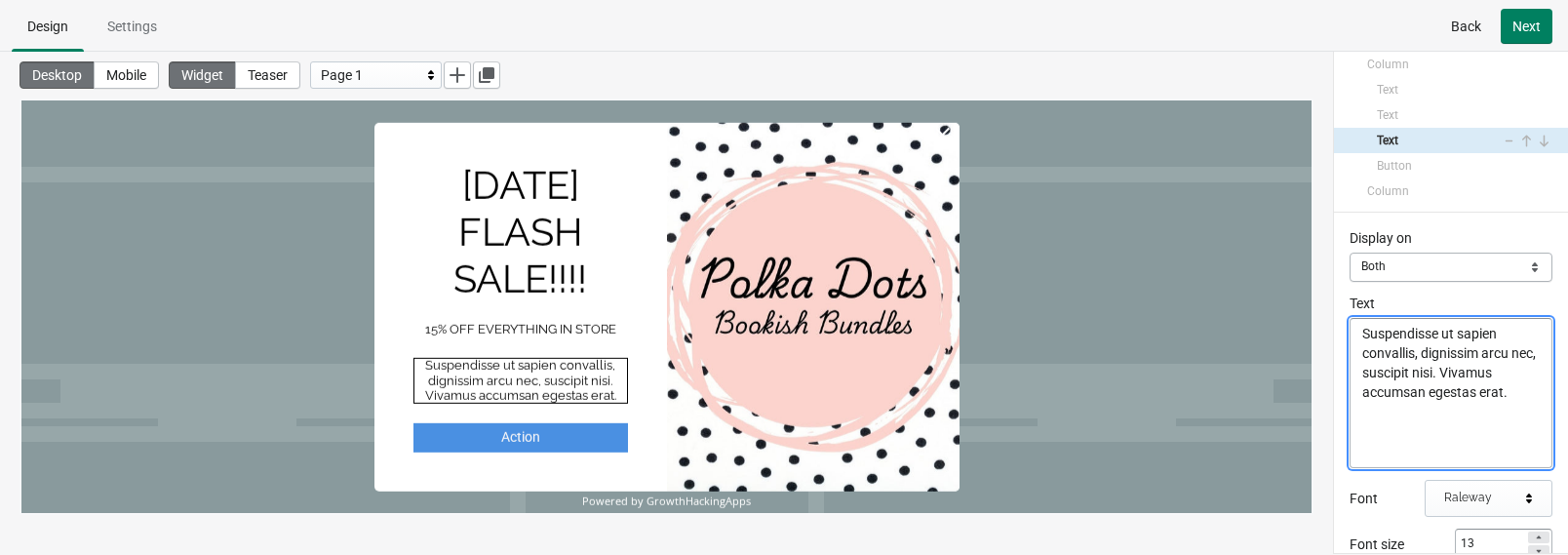 drag, startPoint x: 1527, startPoint y: 494, endPoint x: 1303, endPoint y: 295, distance: 299.6281 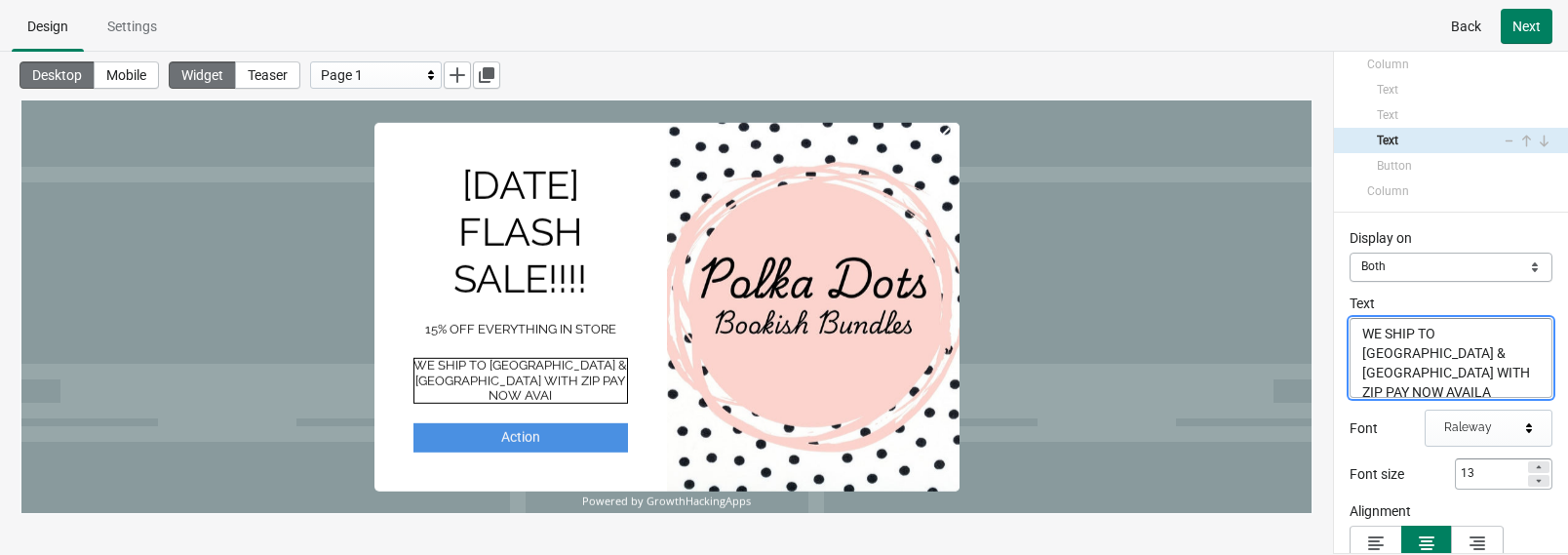 scroll, scrollTop: 0, scrollLeft: 0, axis: both 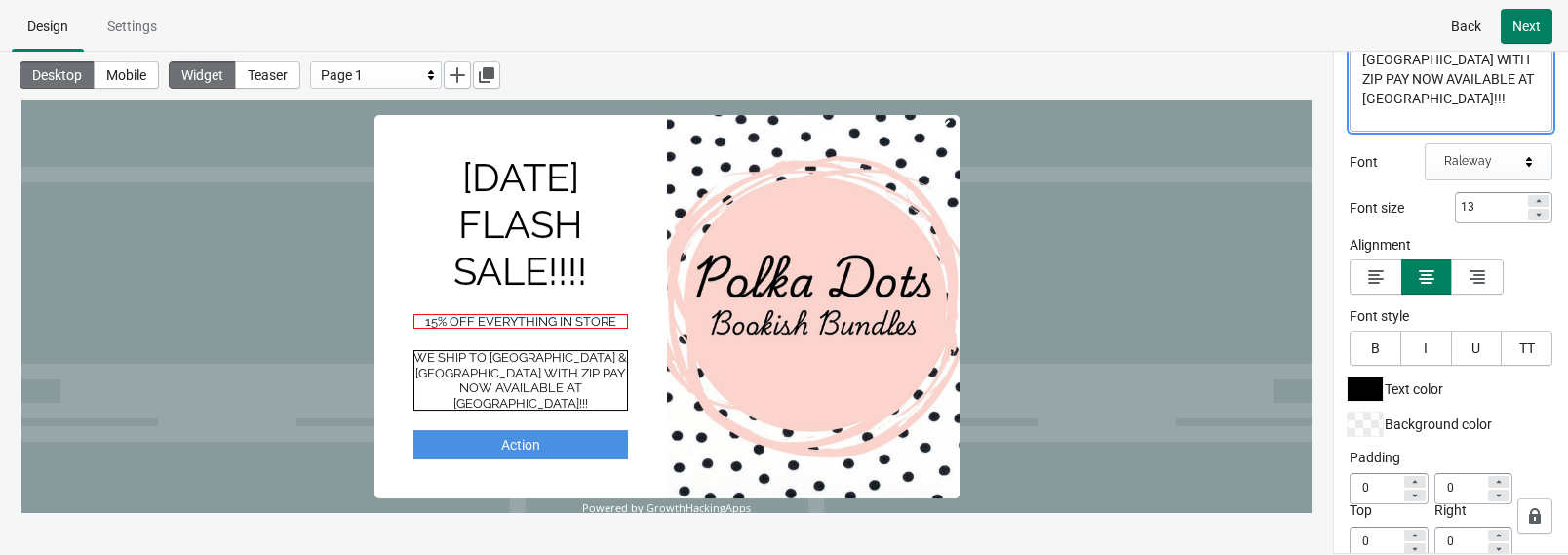 type on "WE SHIP TO [GEOGRAPHIC_DATA] & [GEOGRAPHIC_DATA] WITH ZIP PAY NOW AVAILABLE AT [GEOGRAPHIC_DATA]!!!" 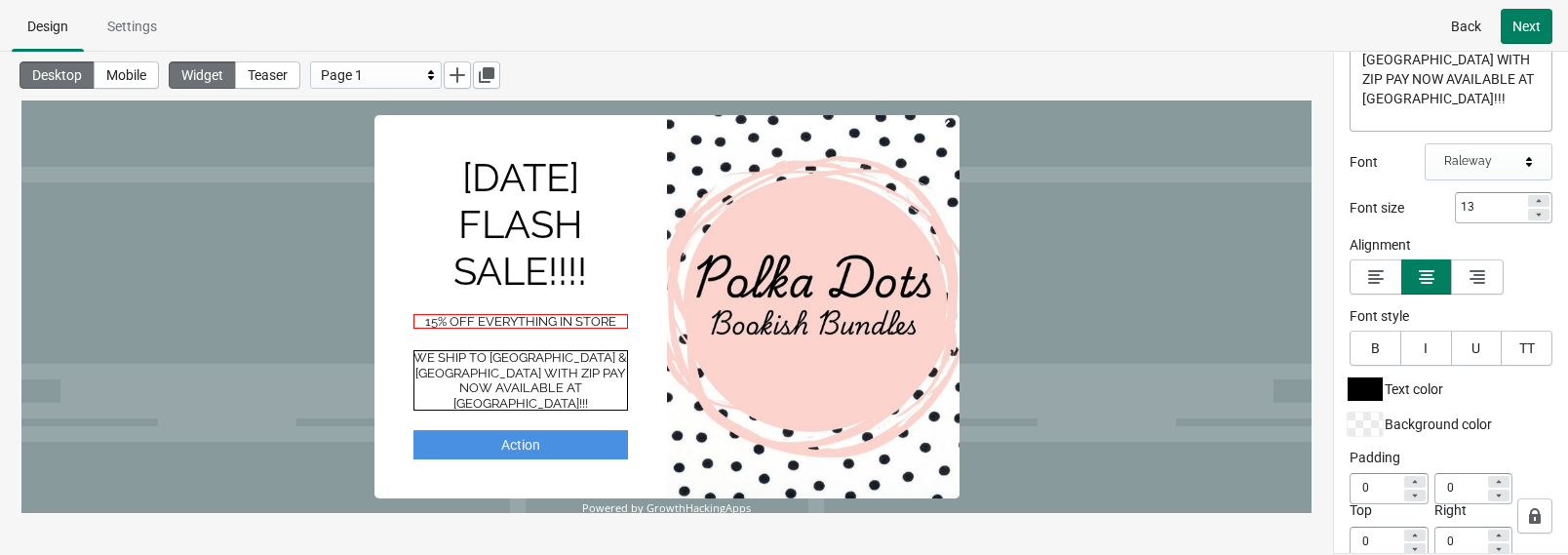 click on "15% OFF EVERYTHING IN STORE" at bounding box center [521, 322] 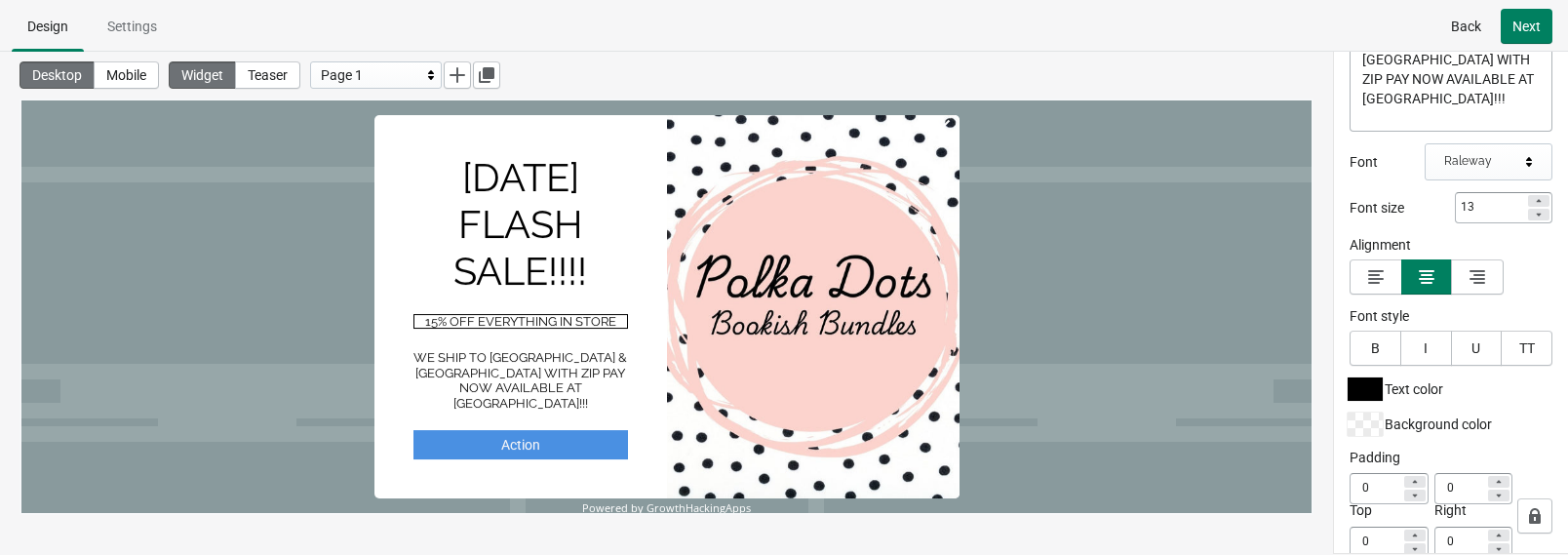 scroll, scrollTop: 139, scrollLeft: 0, axis: vertical 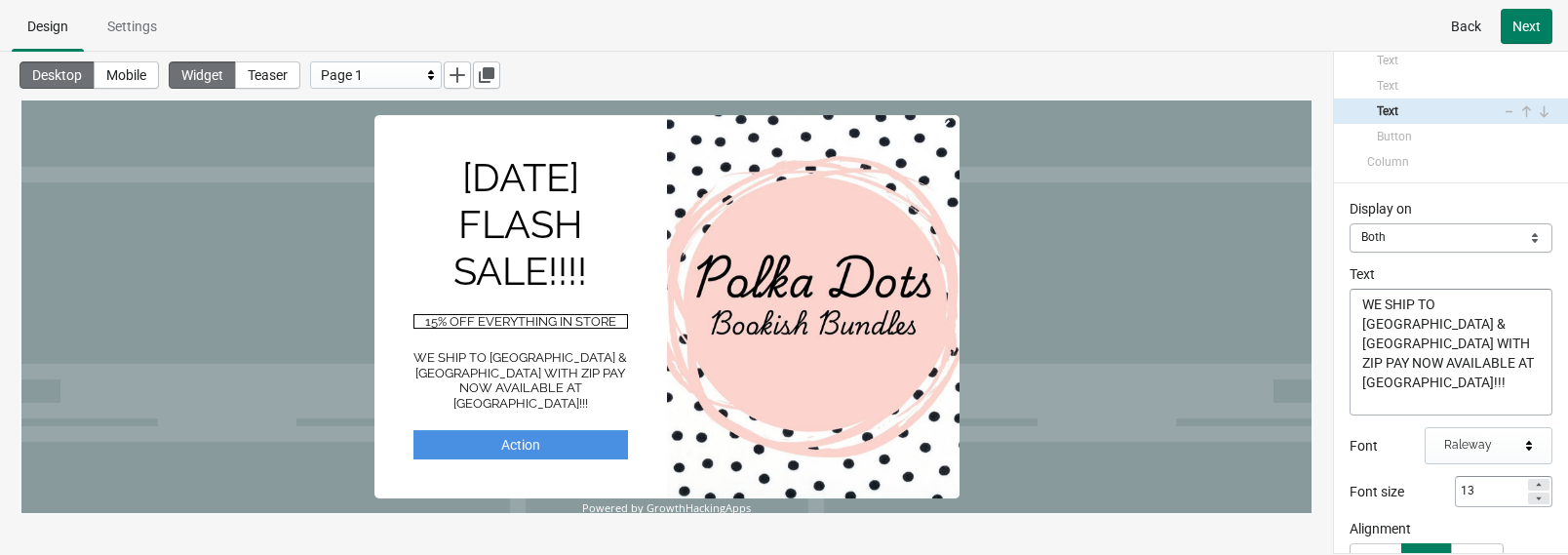select on "both" 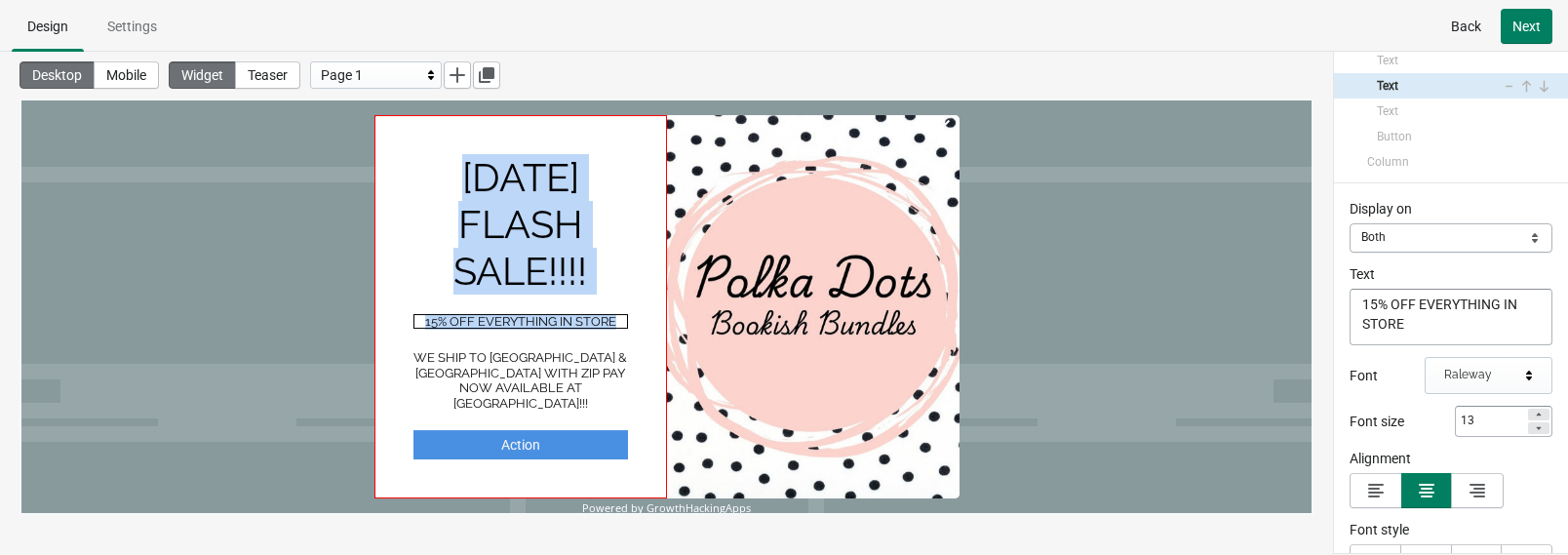 drag, startPoint x: 617, startPoint y: 328, endPoint x: 459, endPoint y: 349, distance: 159.389 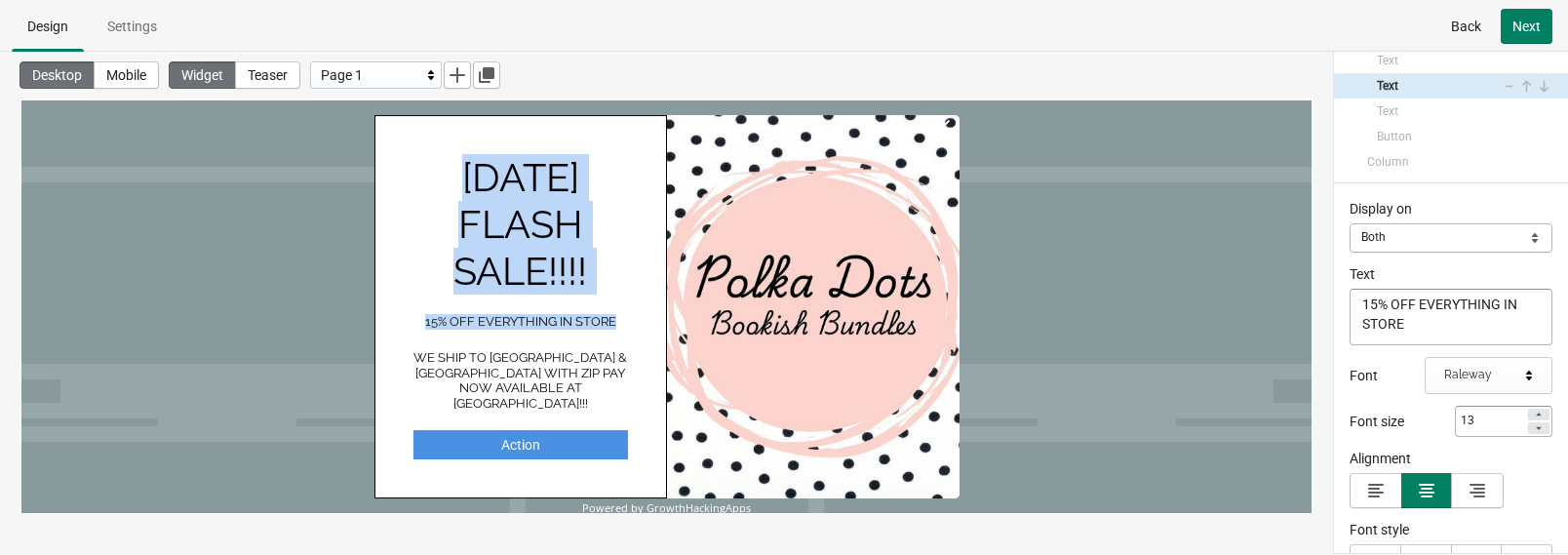 scroll, scrollTop: 109, scrollLeft: 0, axis: vertical 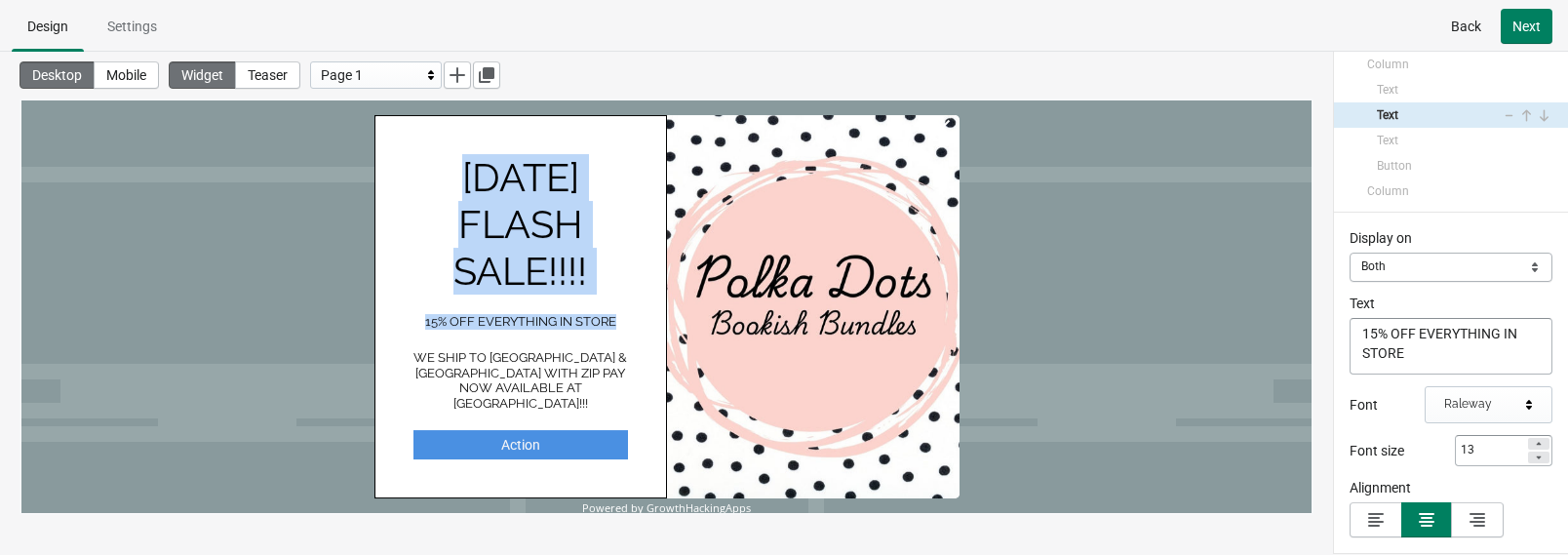 select on "both" 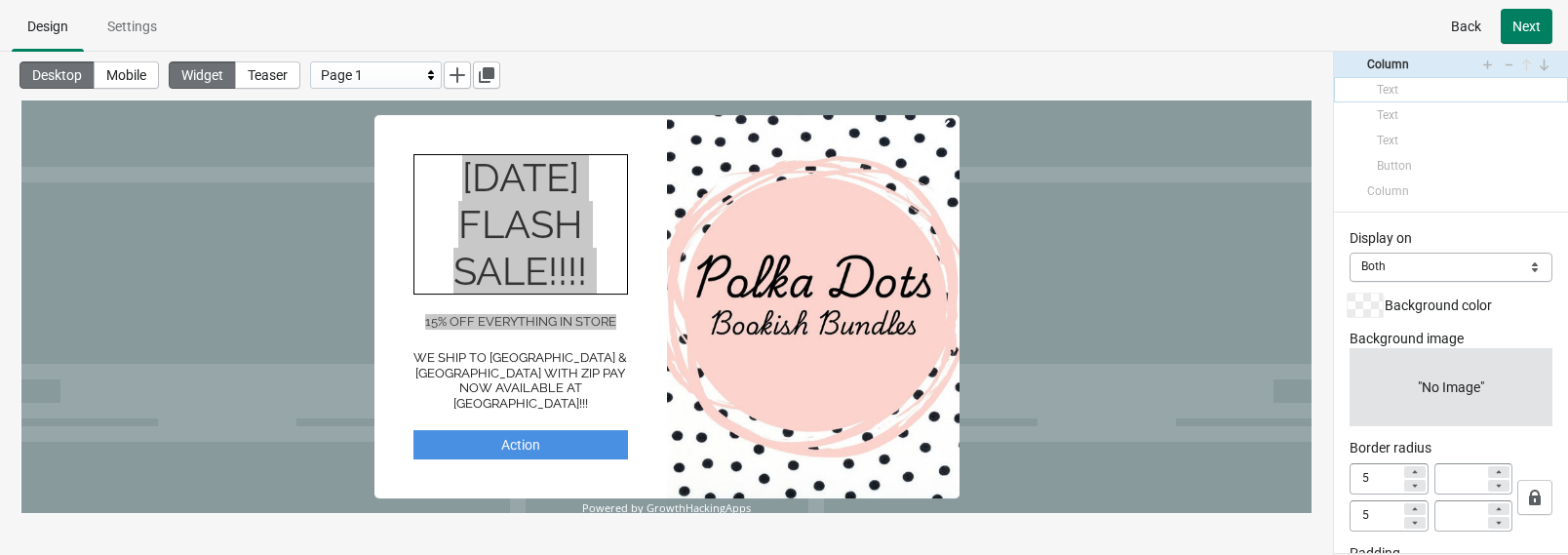 select on "both" 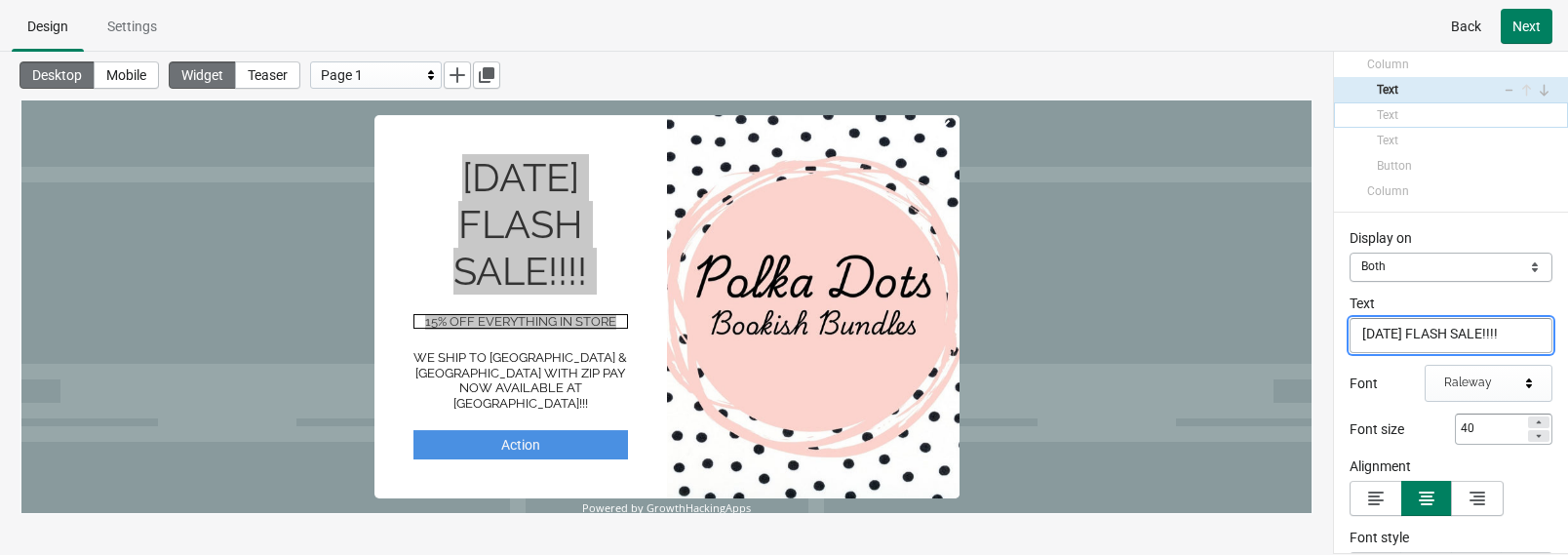 select on "both" 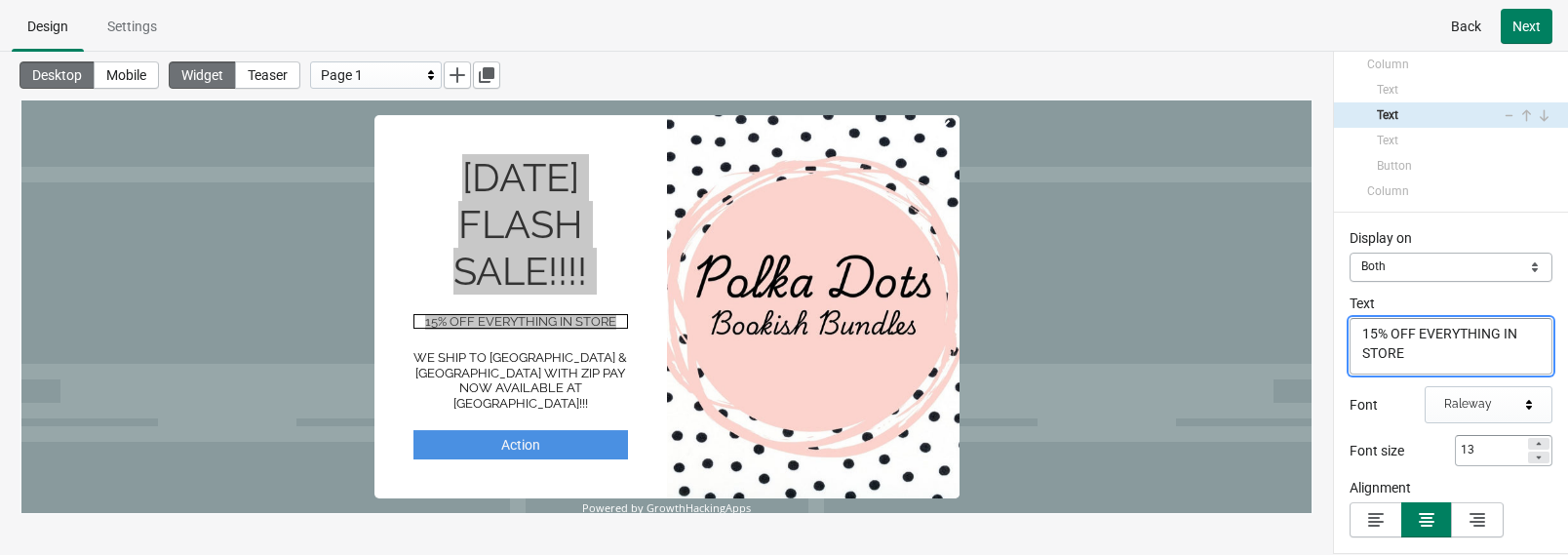 scroll, scrollTop: 13, scrollLeft: 0, axis: vertical 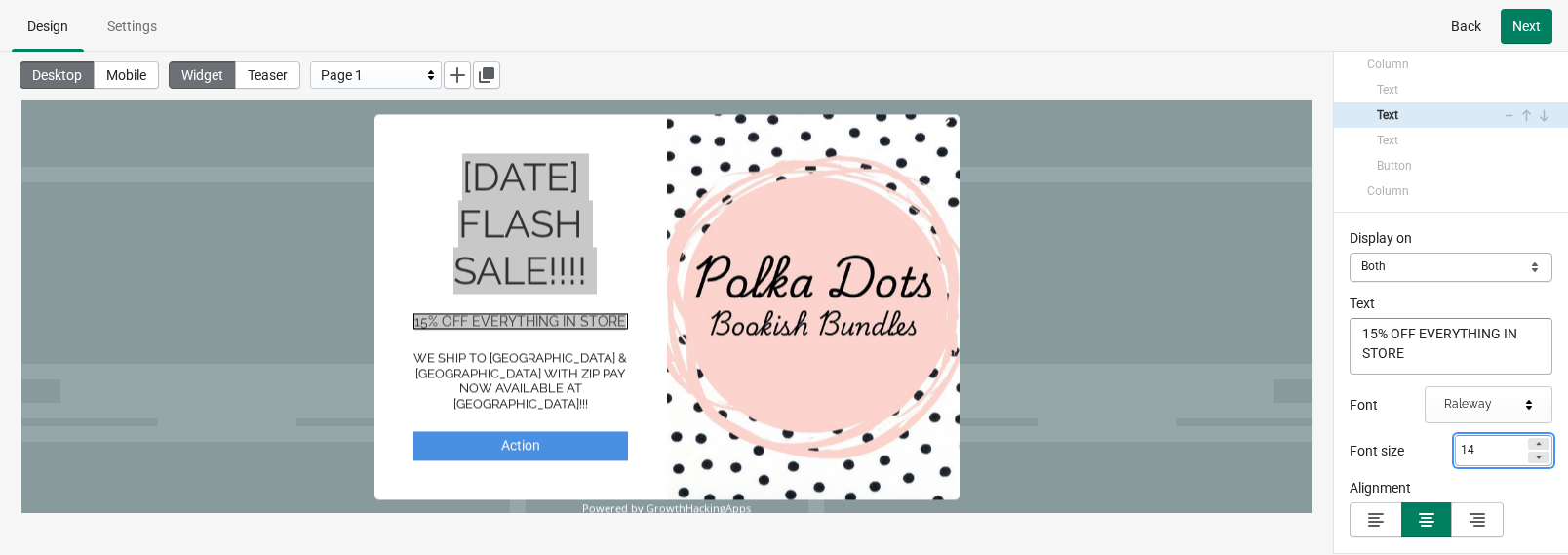 click 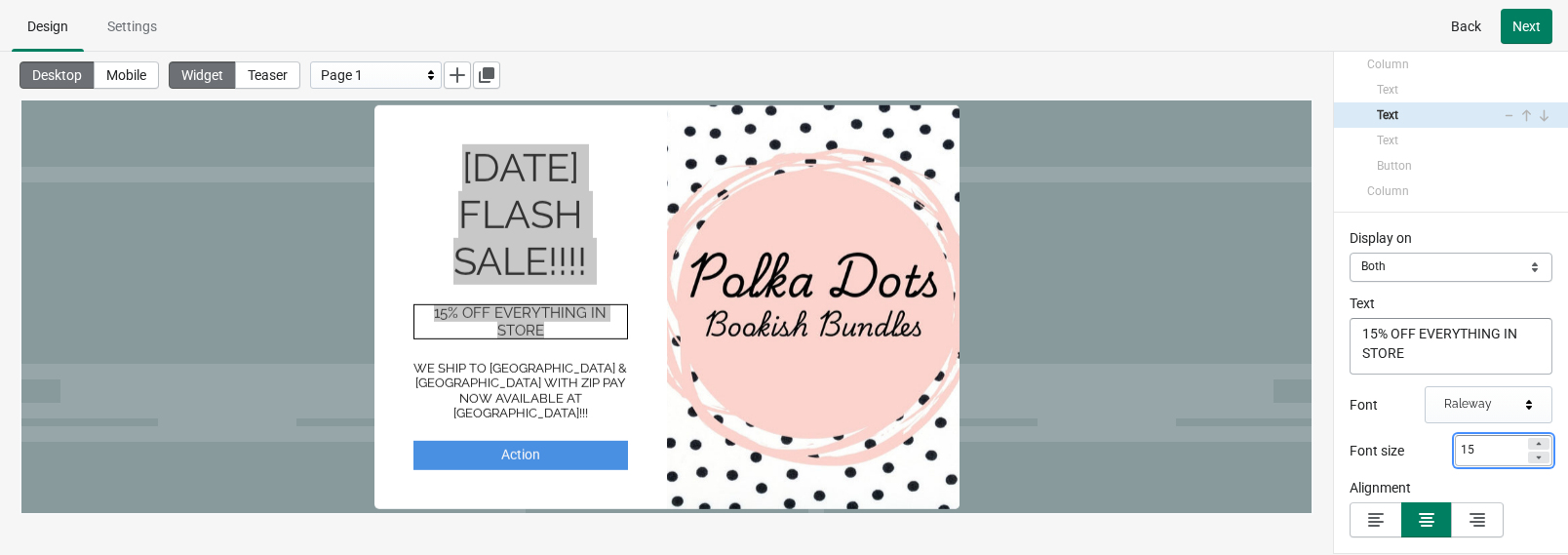click 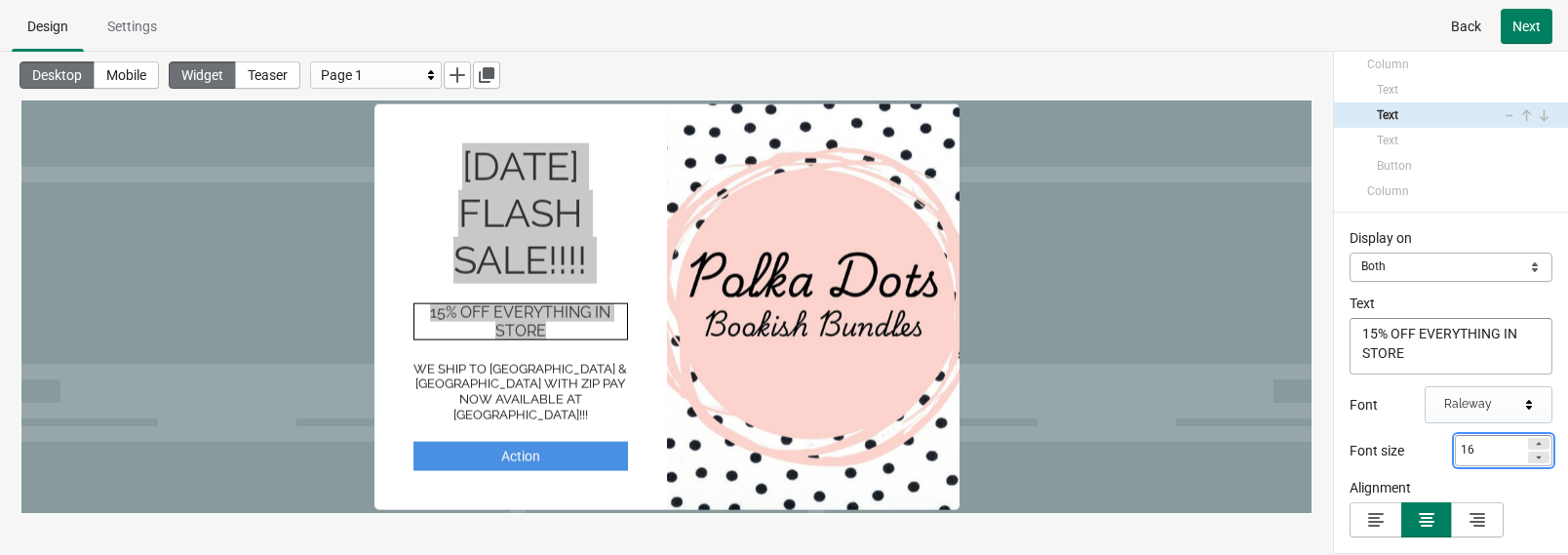 click 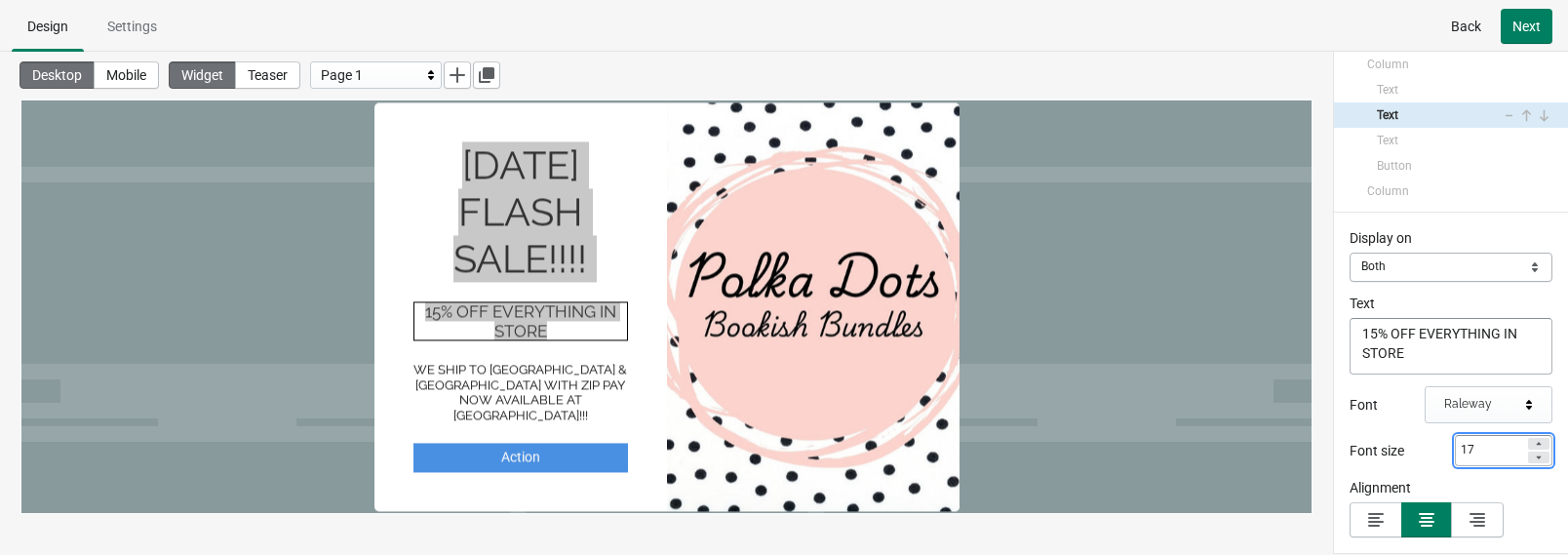click 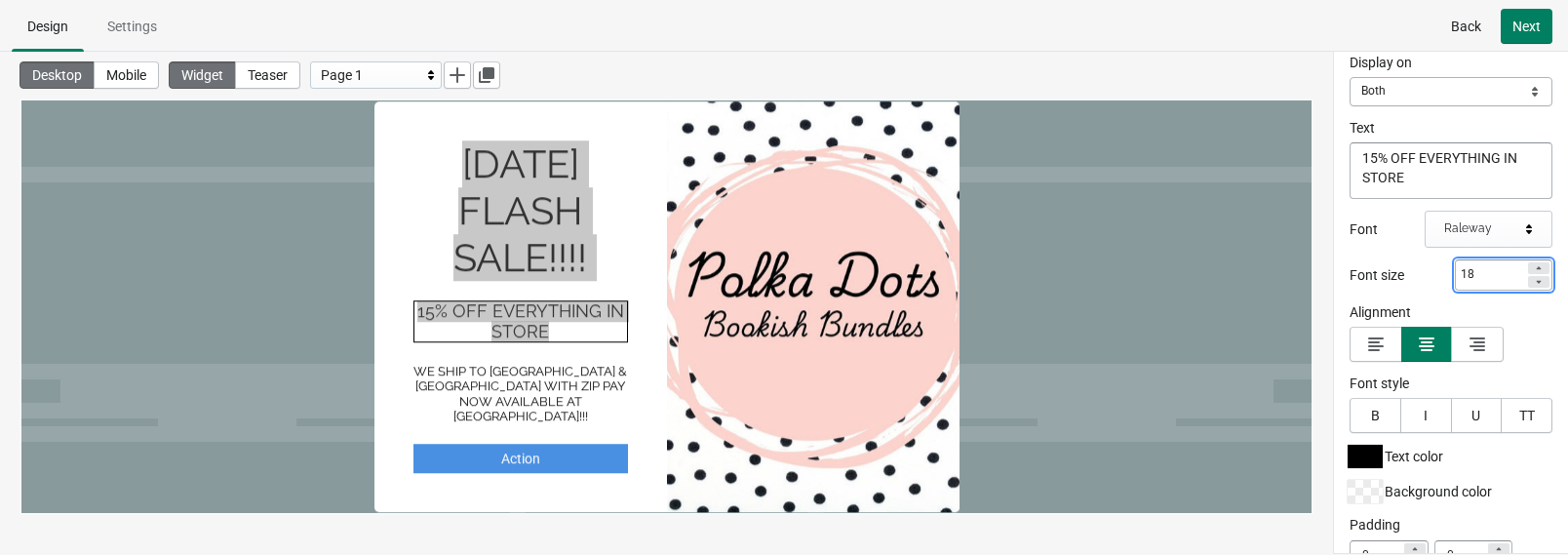 scroll, scrollTop: 375, scrollLeft: 0, axis: vertical 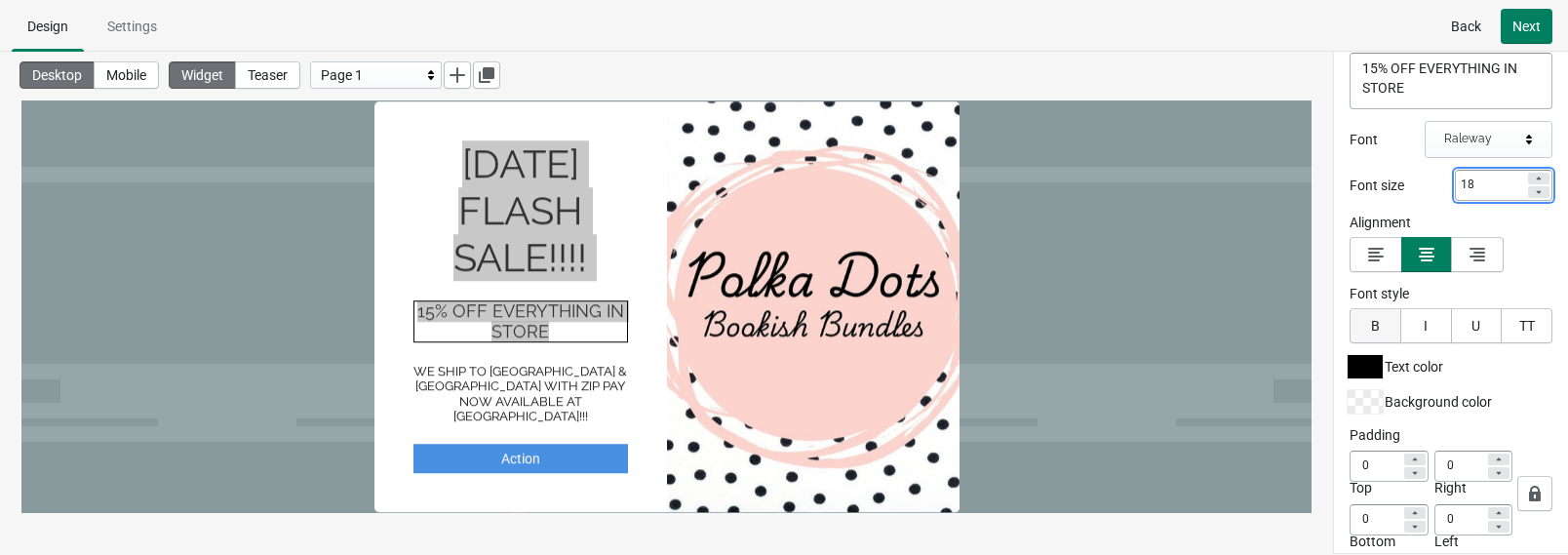 click on "B" at bounding box center (1375, 326) 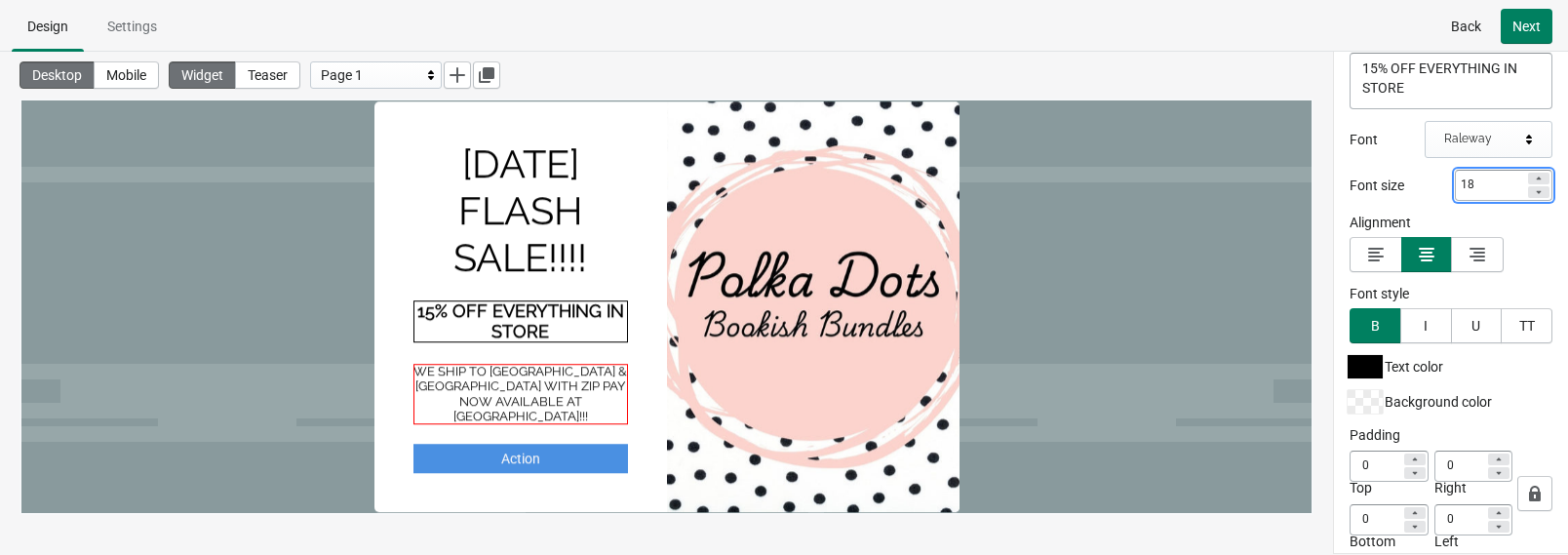 click on "WE SHIP TO [GEOGRAPHIC_DATA] & [GEOGRAPHIC_DATA] WITH ZIP PAY NOW AVAILABLE AT [GEOGRAPHIC_DATA]!!!" at bounding box center (521, 394) 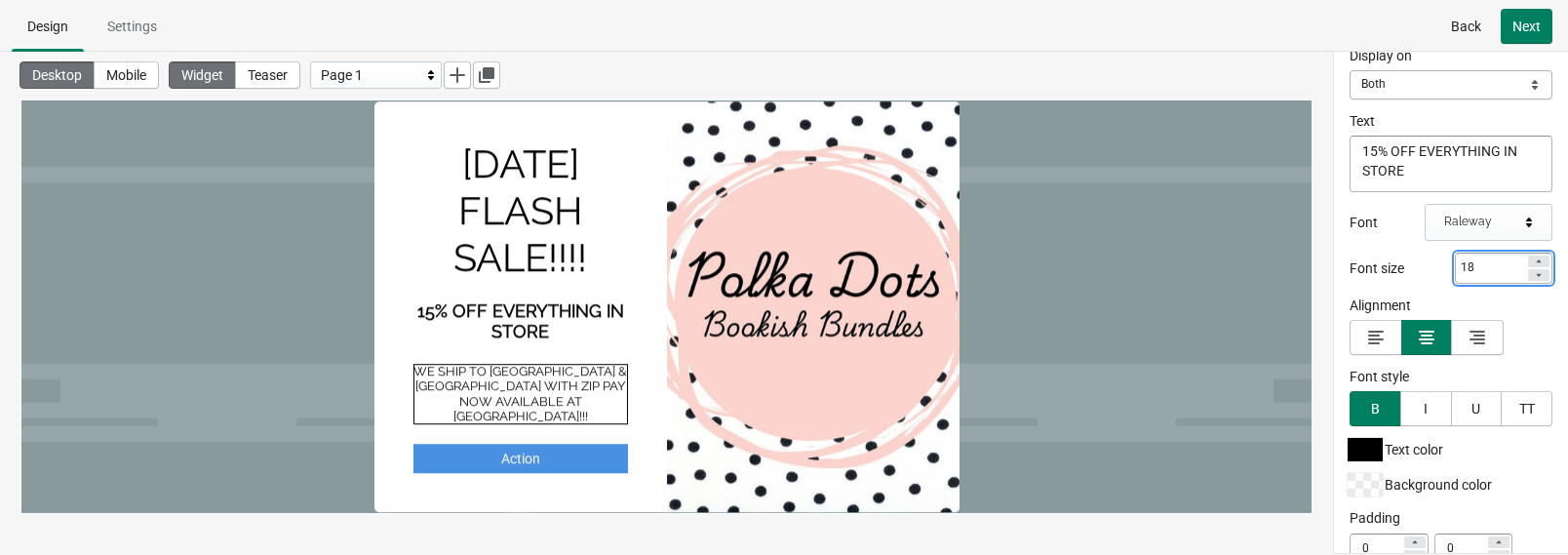 select on "both" 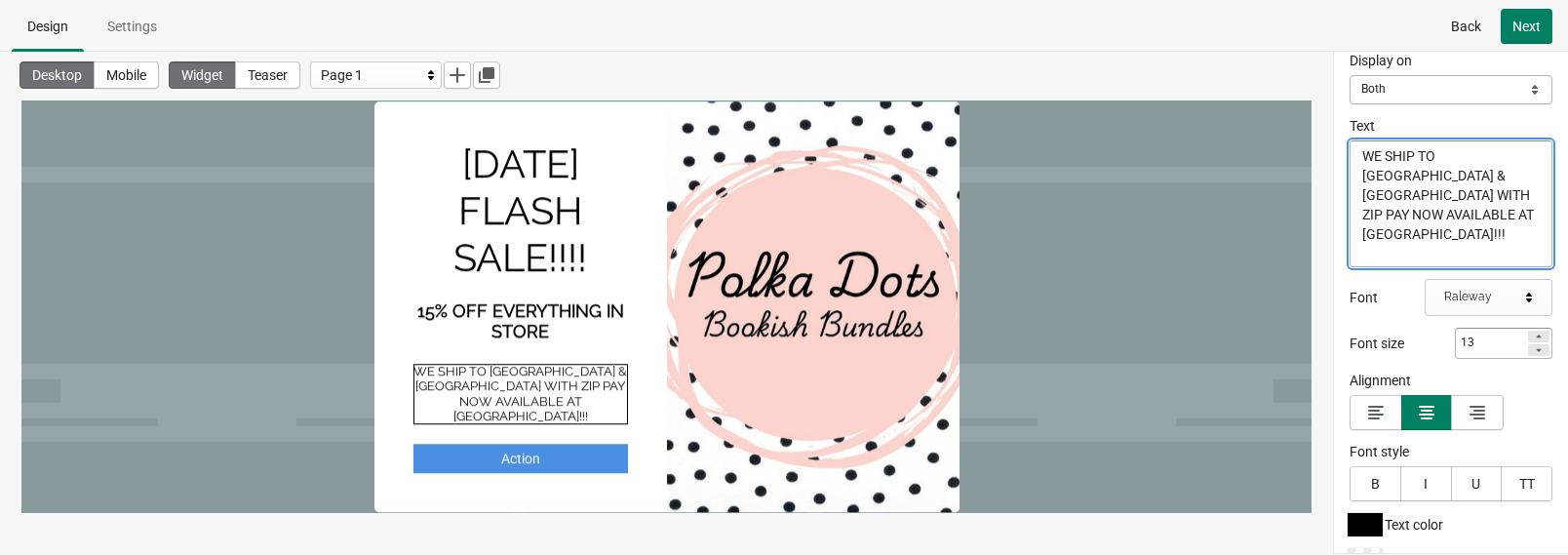 scroll, scrollTop: 289, scrollLeft: 0, axis: vertical 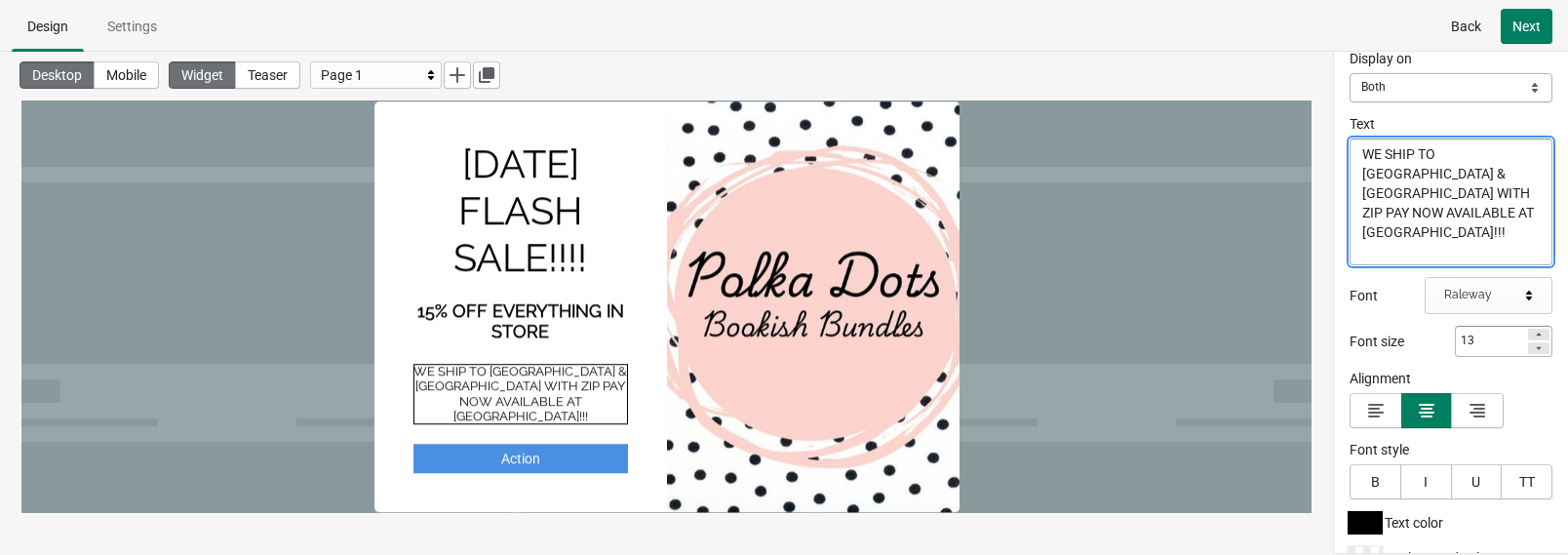 drag, startPoint x: 1454, startPoint y: 227, endPoint x: 1321, endPoint y: 147, distance: 155.20631 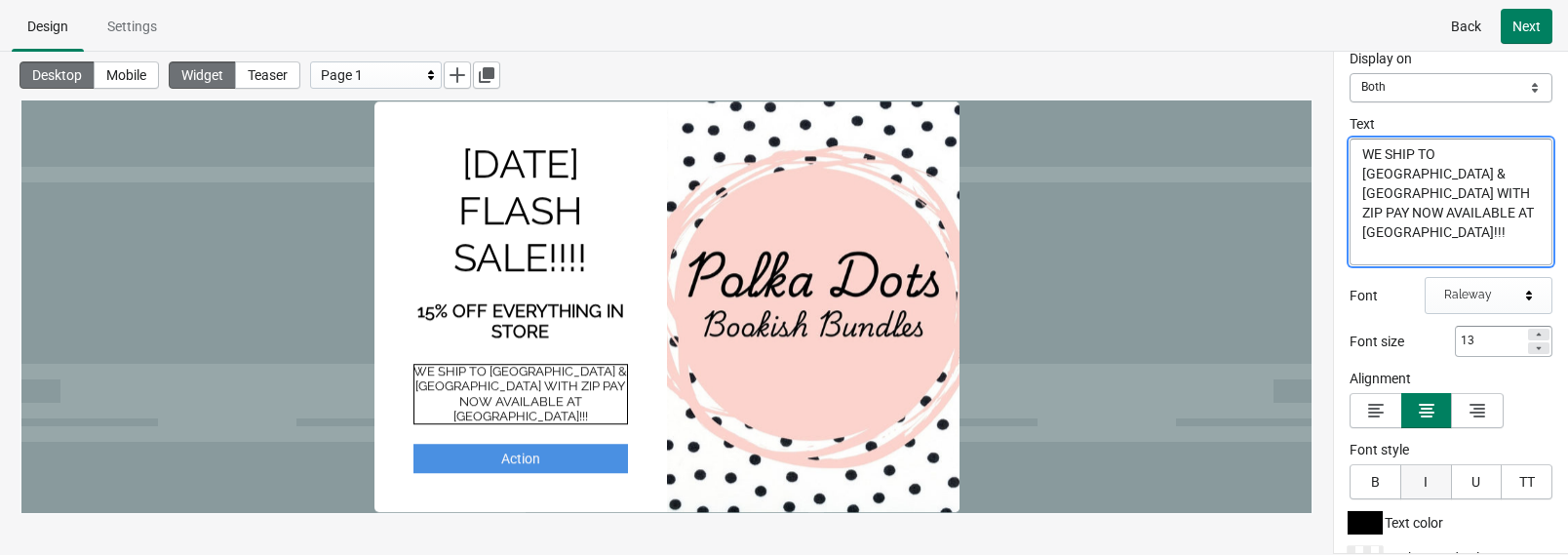 click on "I" at bounding box center (1426, 482) 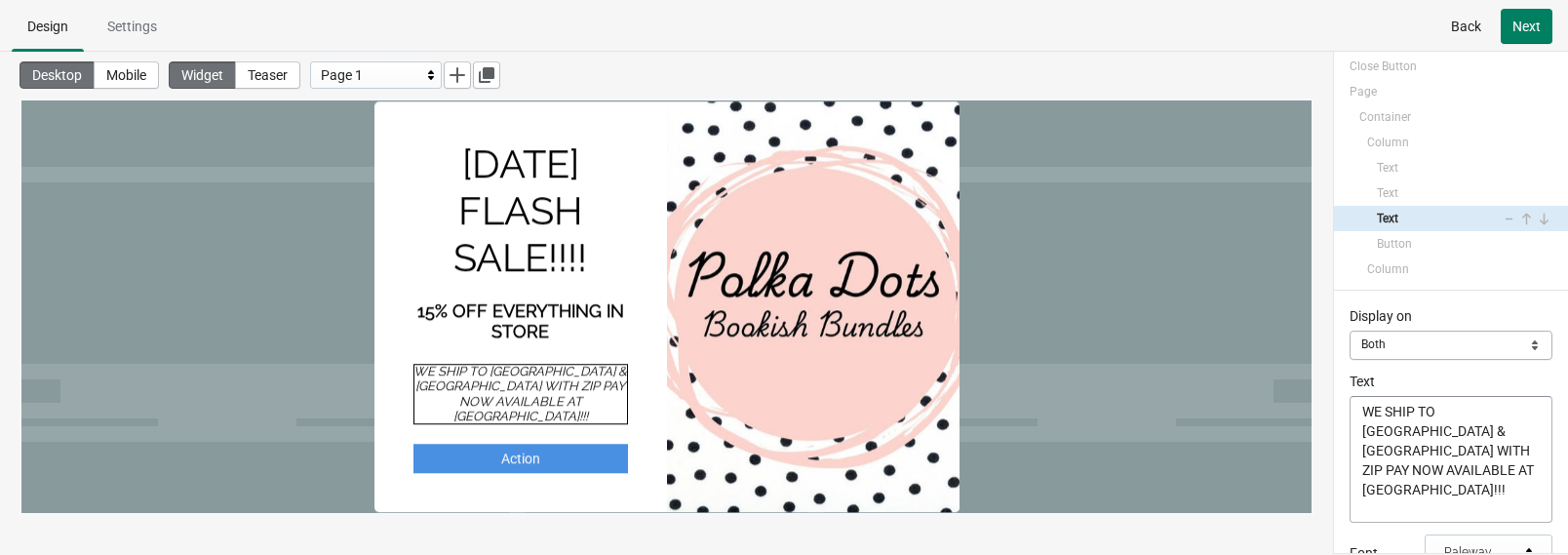 scroll, scrollTop: 0, scrollLeft: 0, axis: both 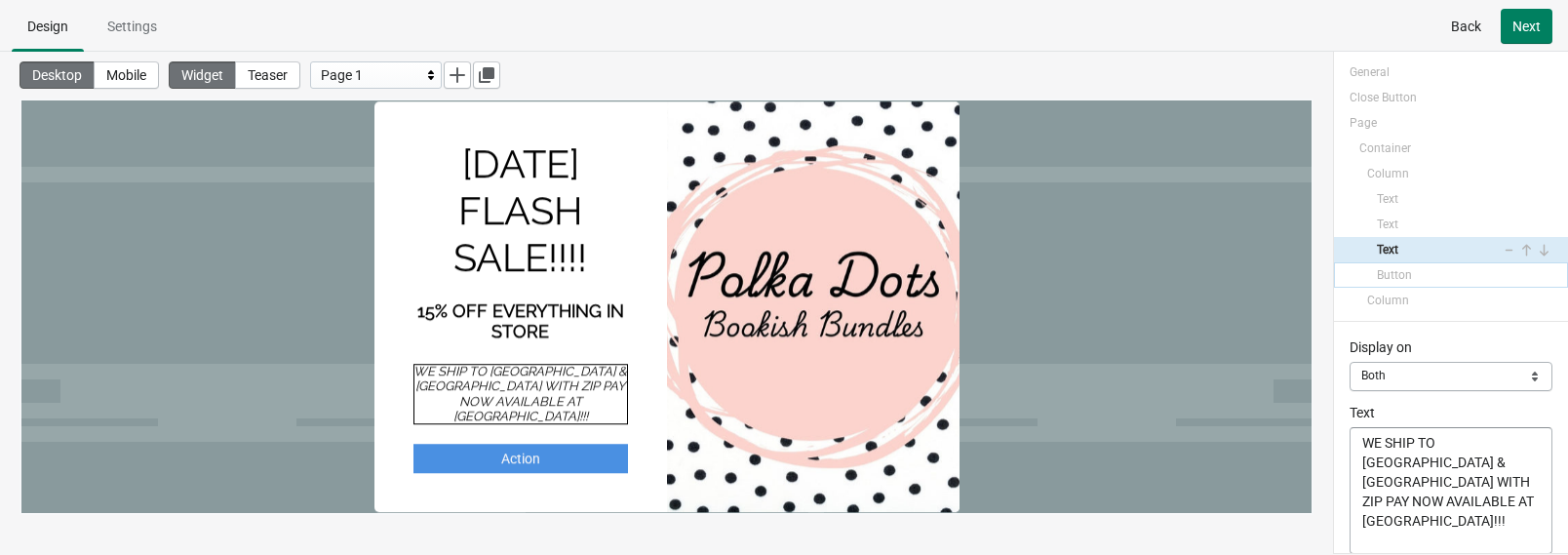 select on "both" 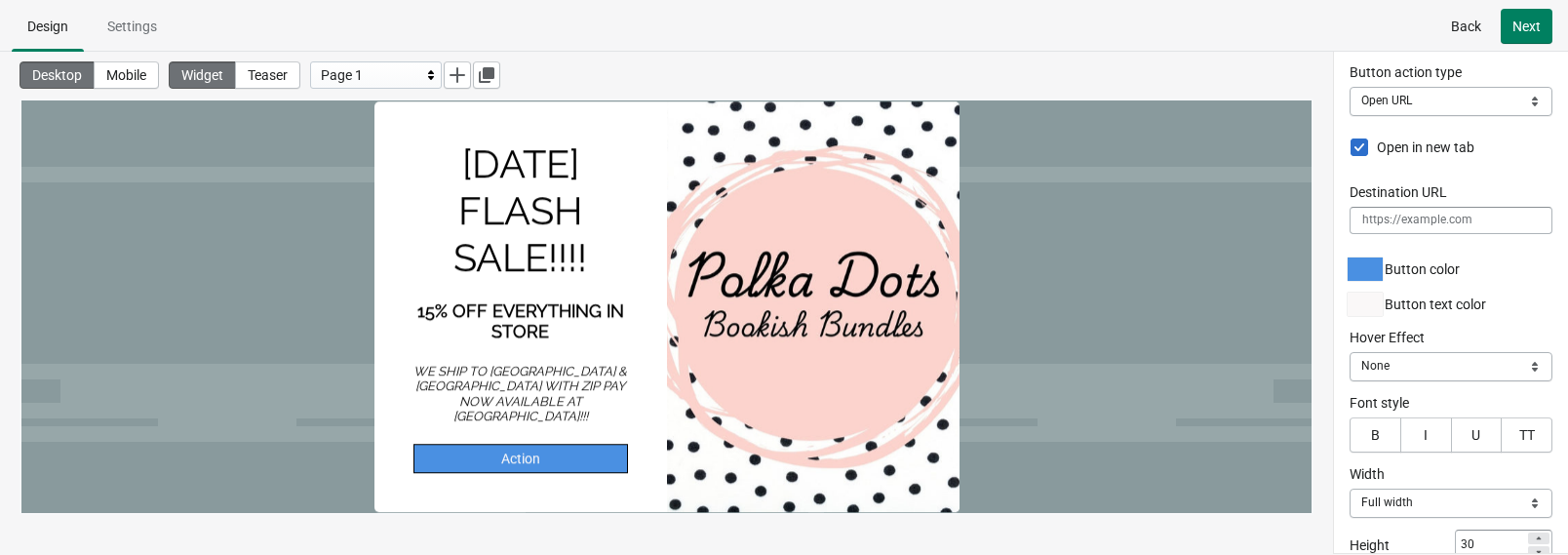 scroll, scrollTop: 244, scrollLeft: 0, axis: vertical 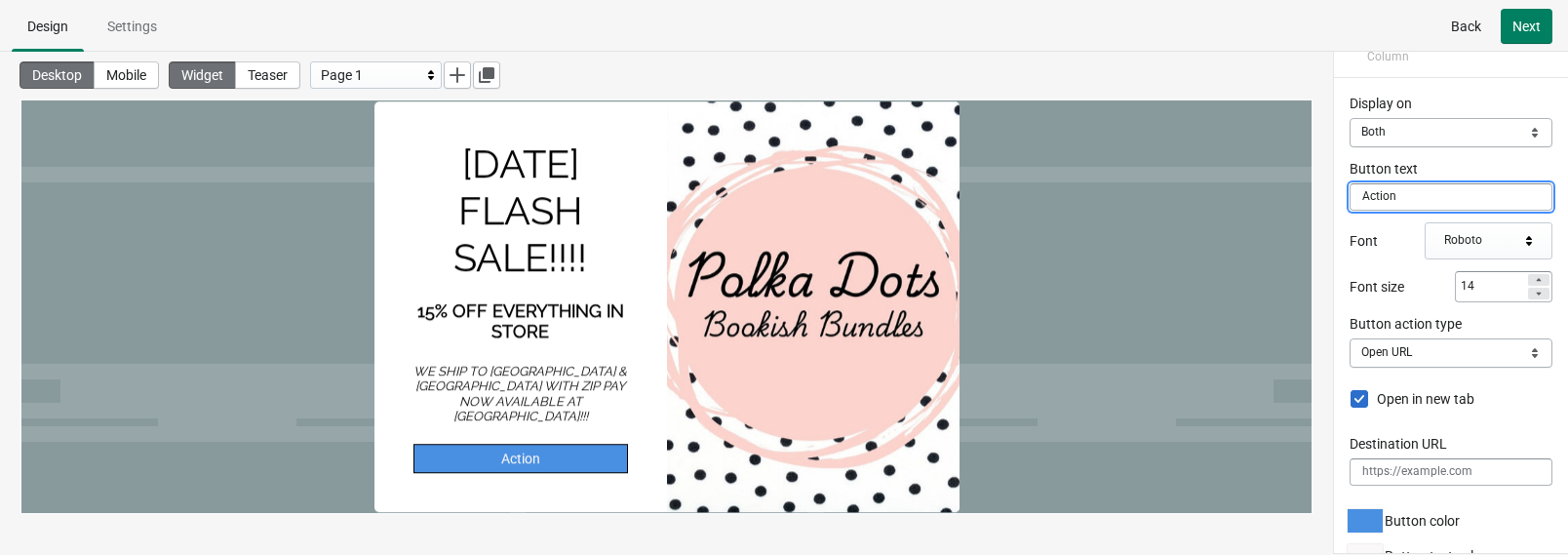 drag, startPoint x: 1429, startPoint y: 300, endPoint x: 1208, endPoint y: 201, distance: 242.1611 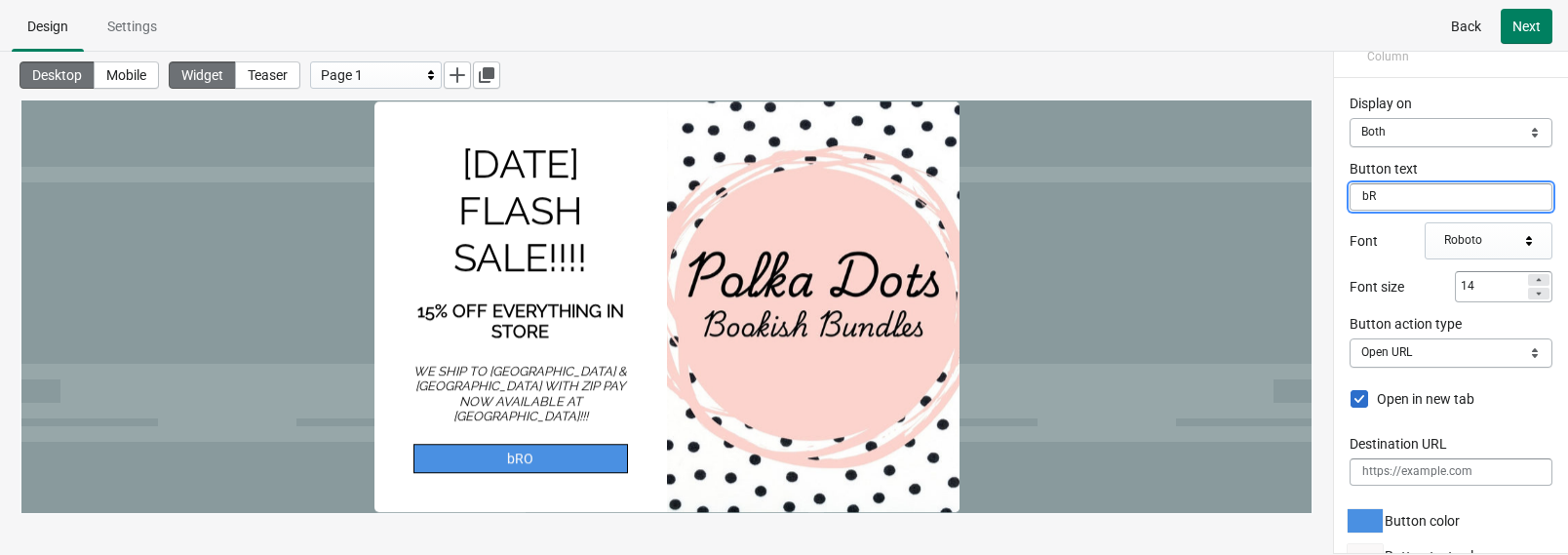 type on "b" 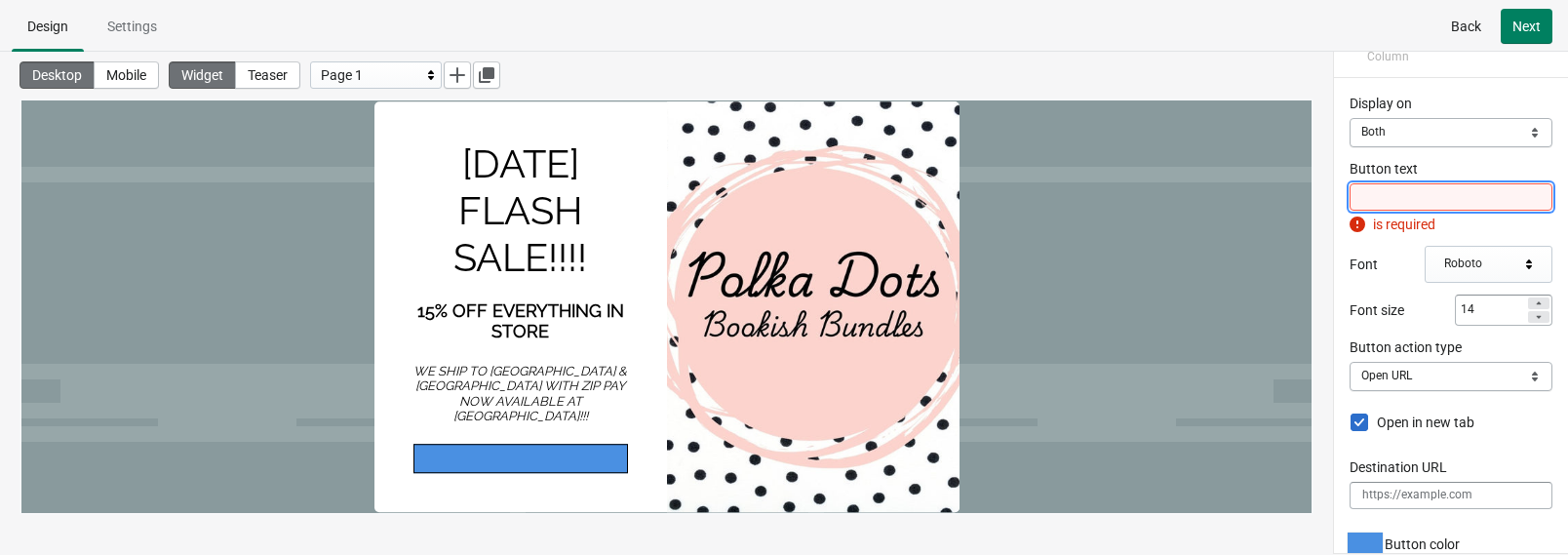 type on "B" 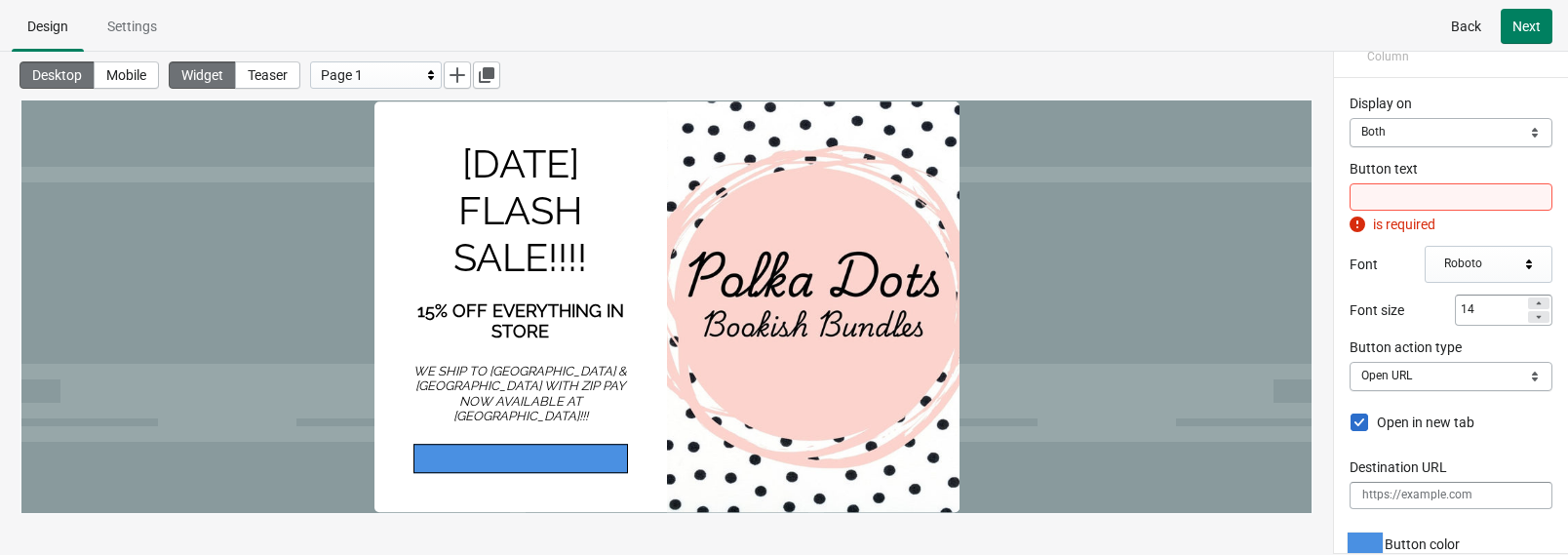 click at bounding box center [521, 458] 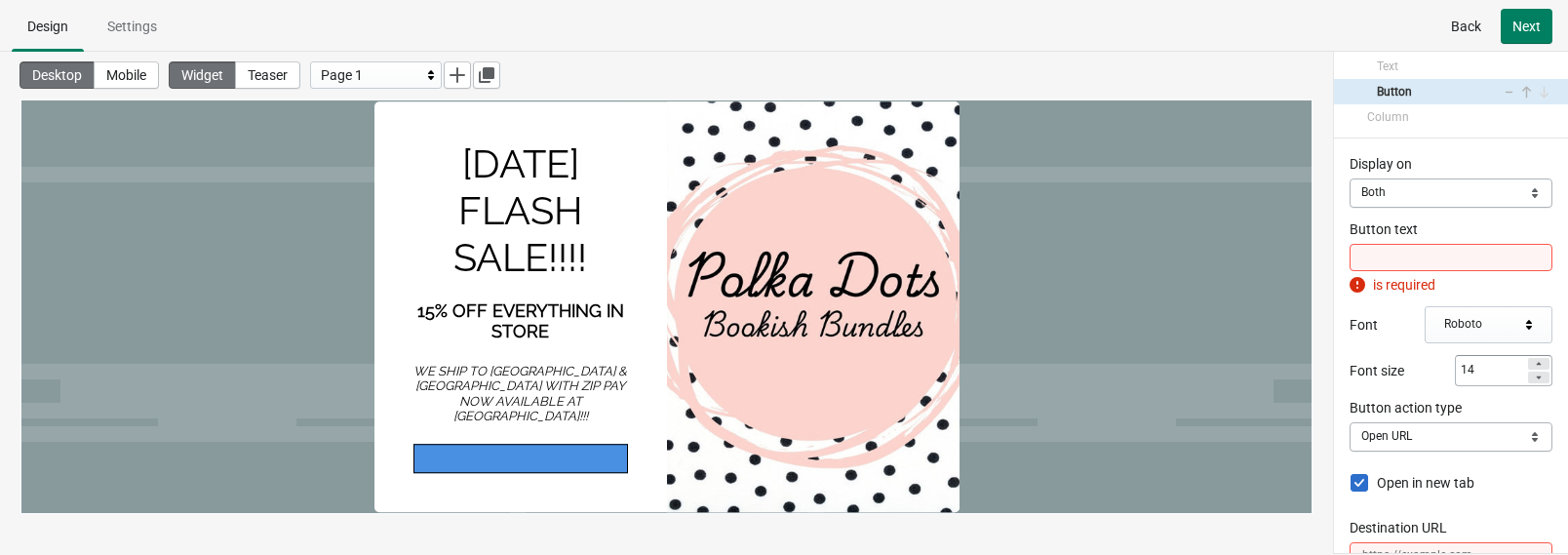 scroll, scrollTop: 193, scrollLeft: 0, axis: vertical 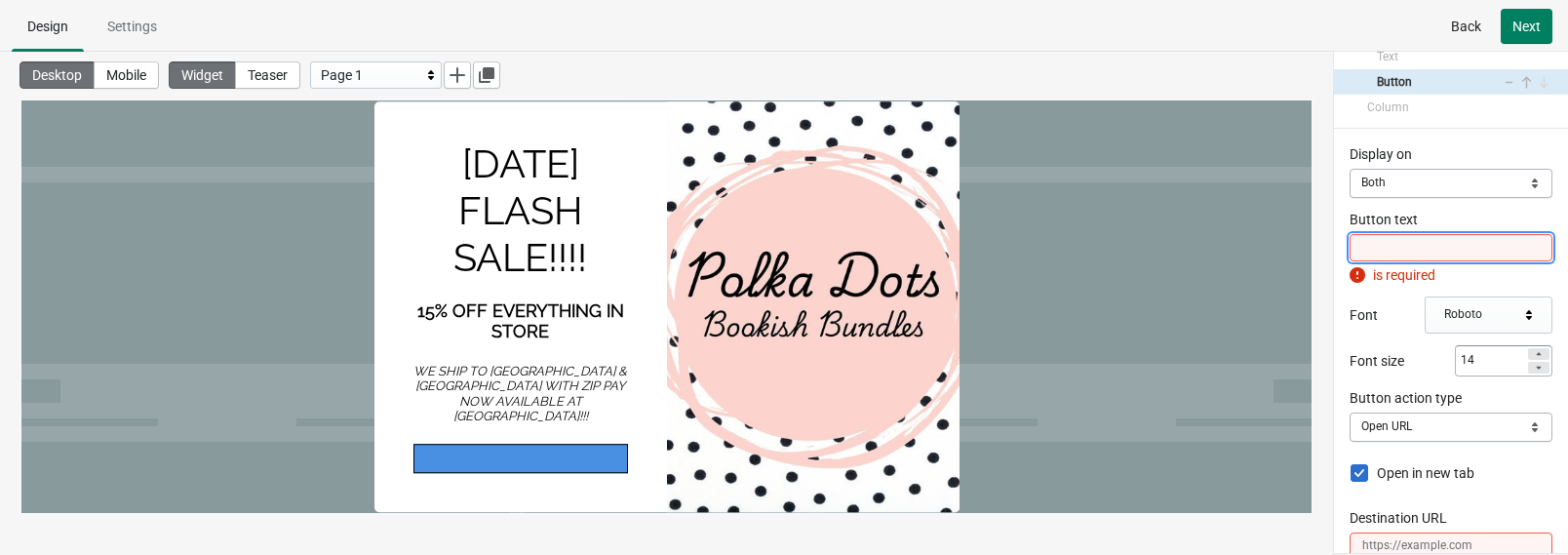 click on "Button text" at bounding box center [1451, 248] 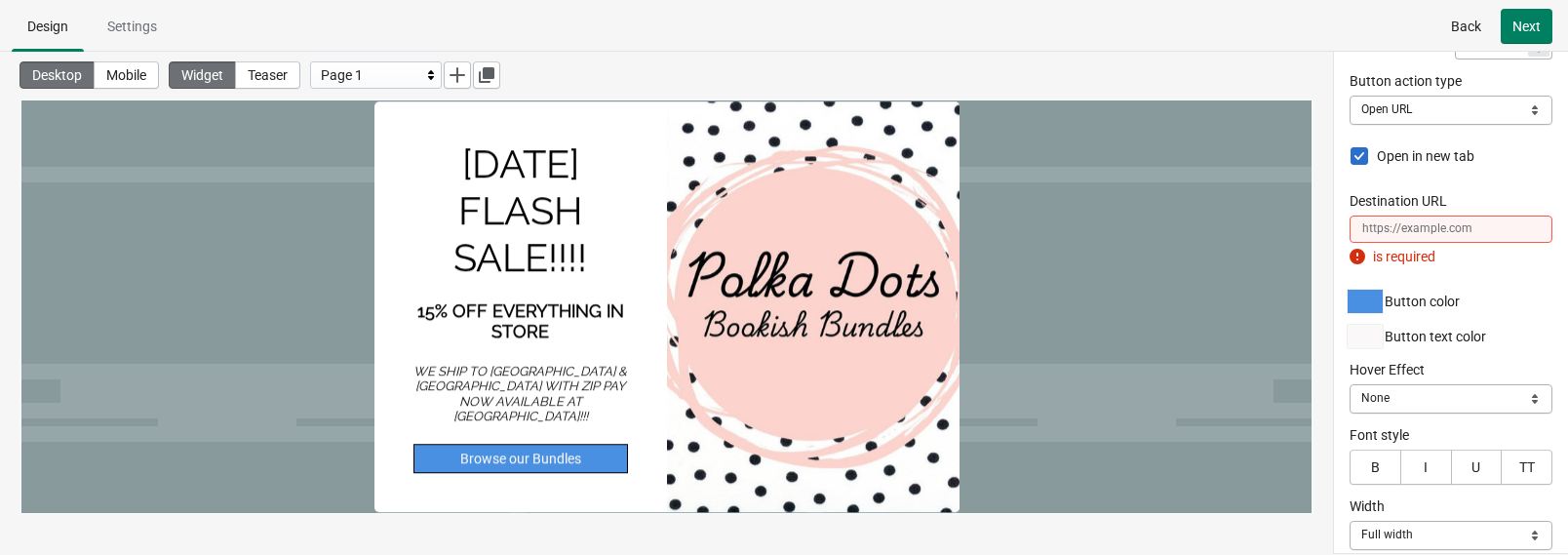 scroll, scrollTop: 496, scrollLeft: 0, axis: vertical 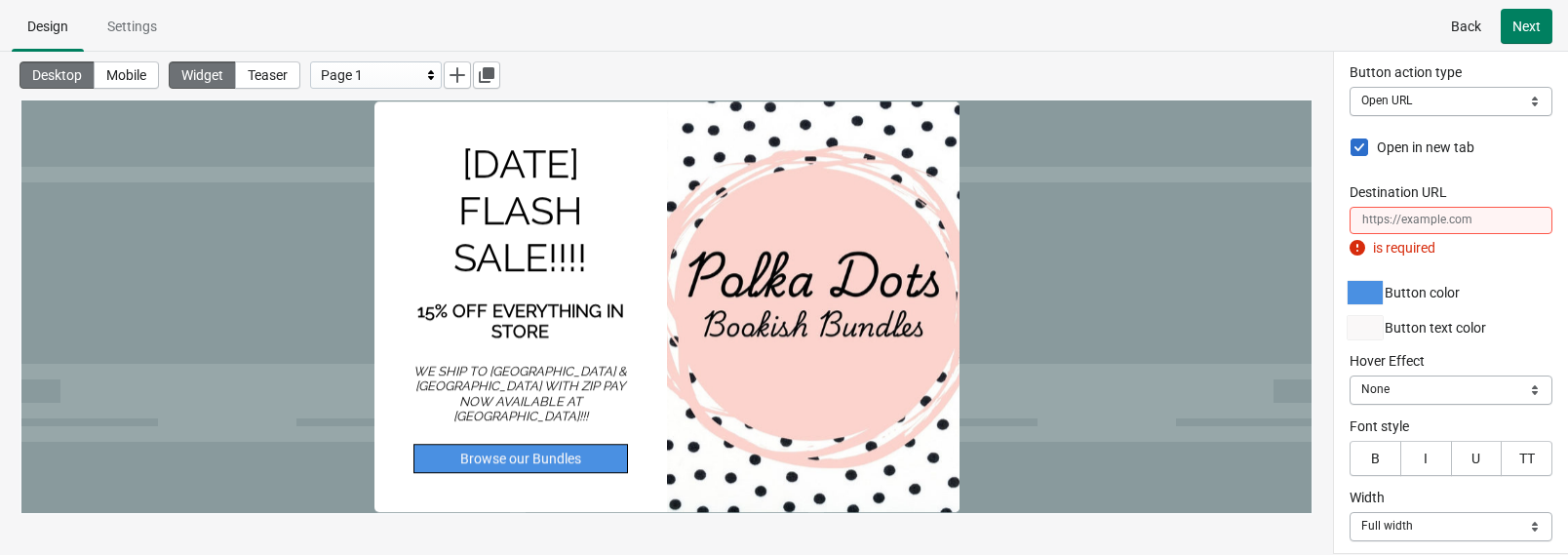 click at bounding box center (1365, 293) 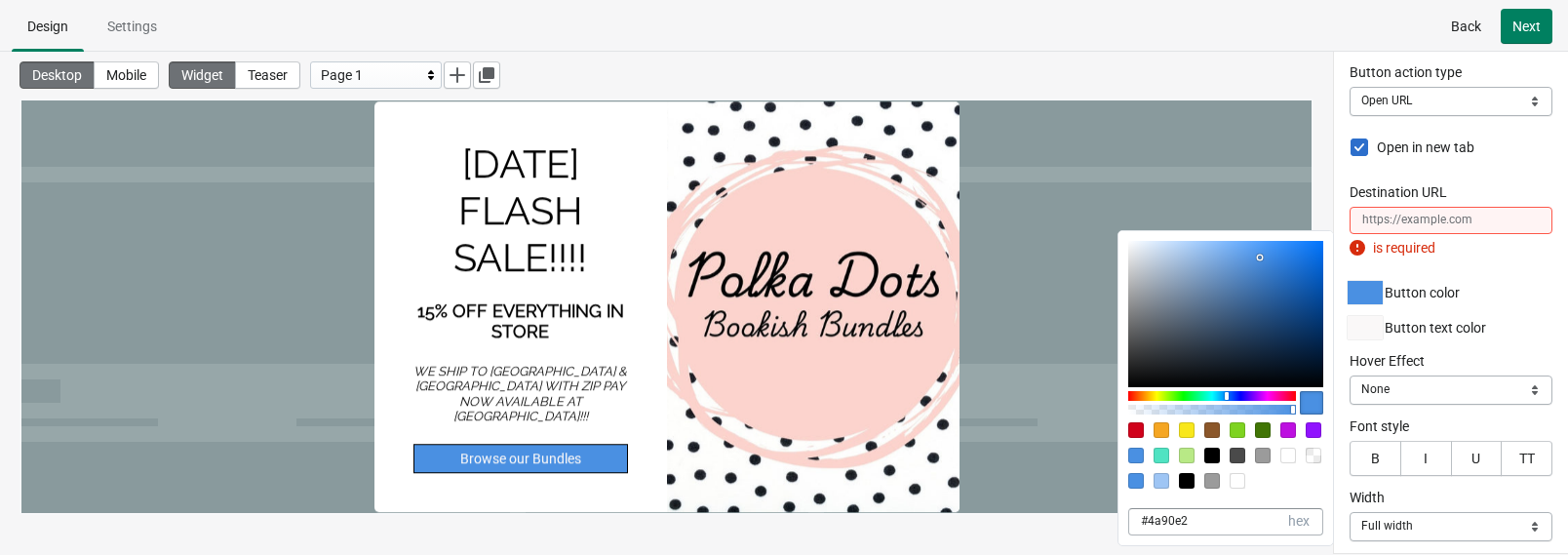 click at bounding box center (1212, 396) 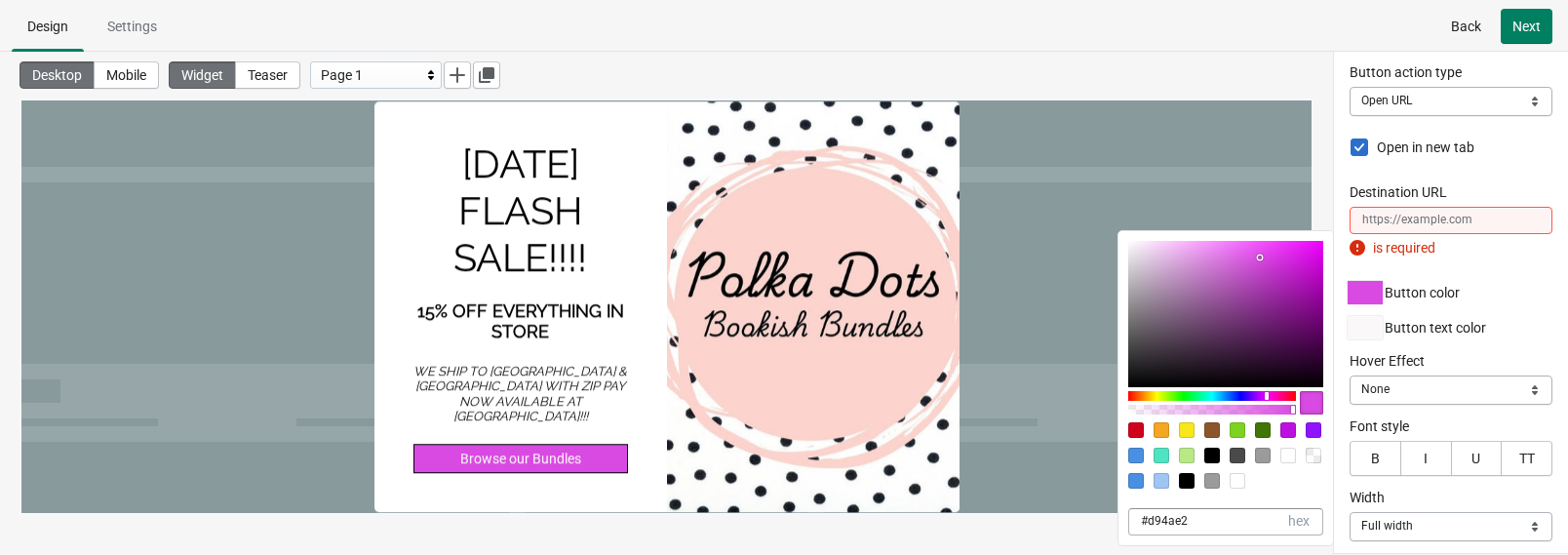 click at bounding box center [1212, 396] 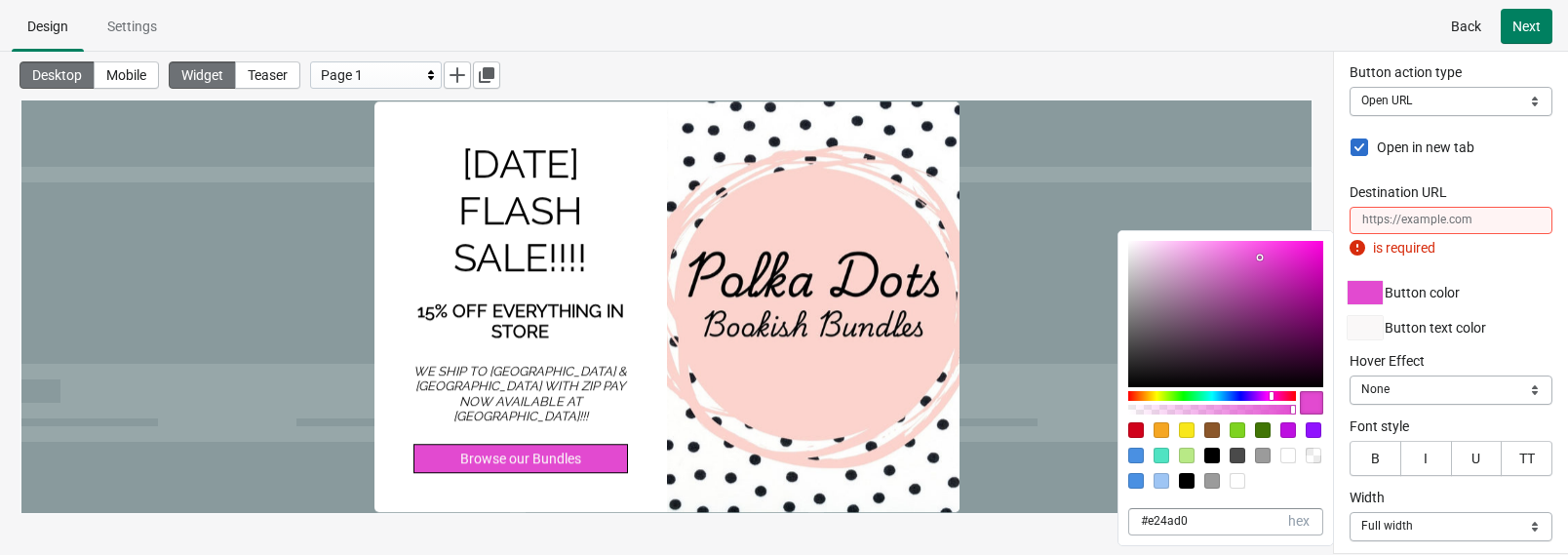 click at bounding box center [1226, 314] 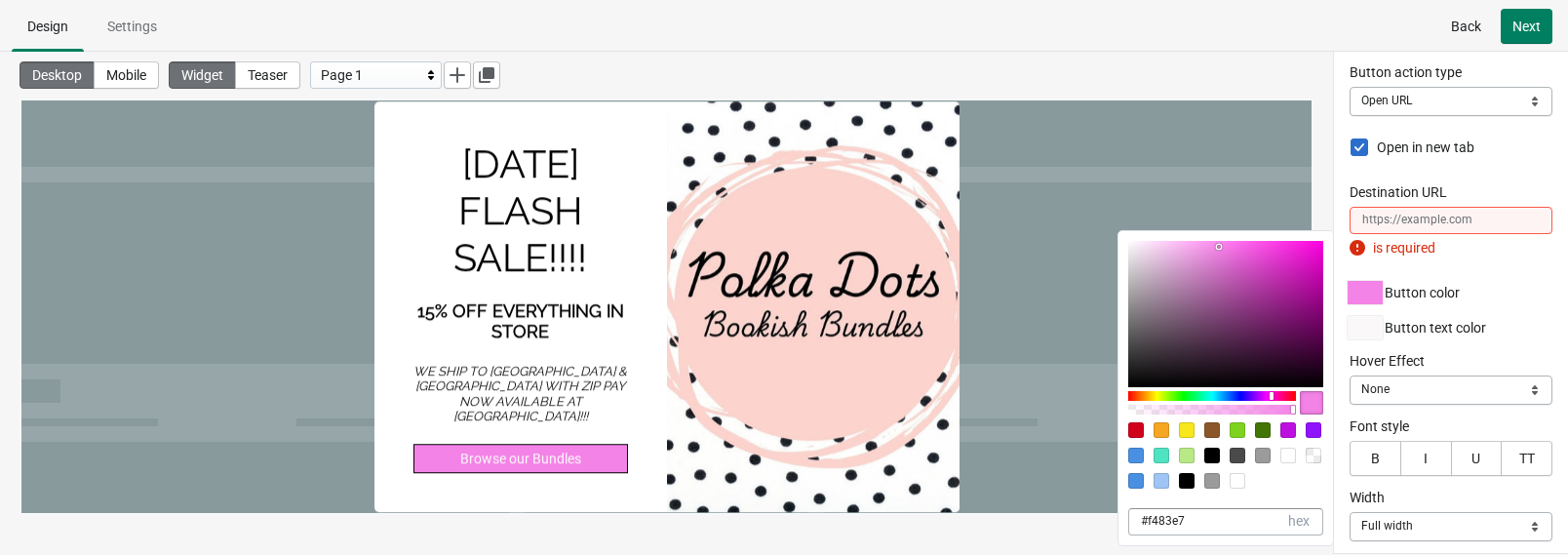 click on "F483E7 hex 244 r 131 g 231 b 100 a #f483e7 hex Button color" at bounding box center [1451, 293] 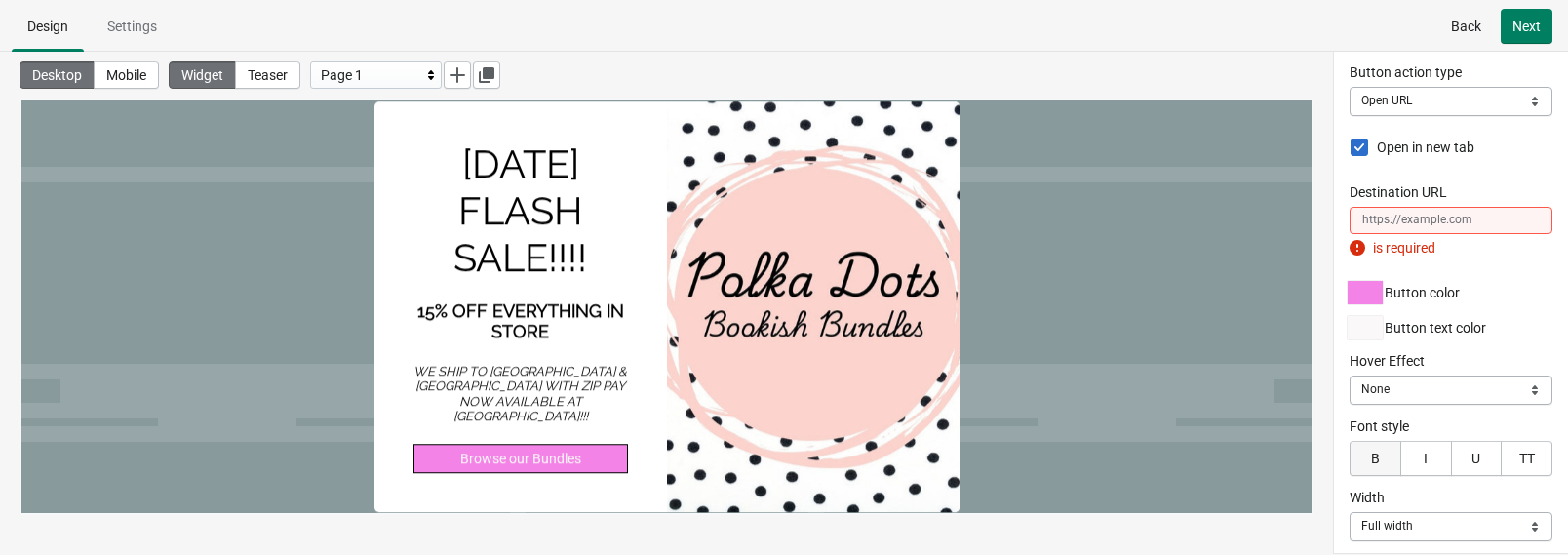 click on "B" at bounding box center [1375, 458] 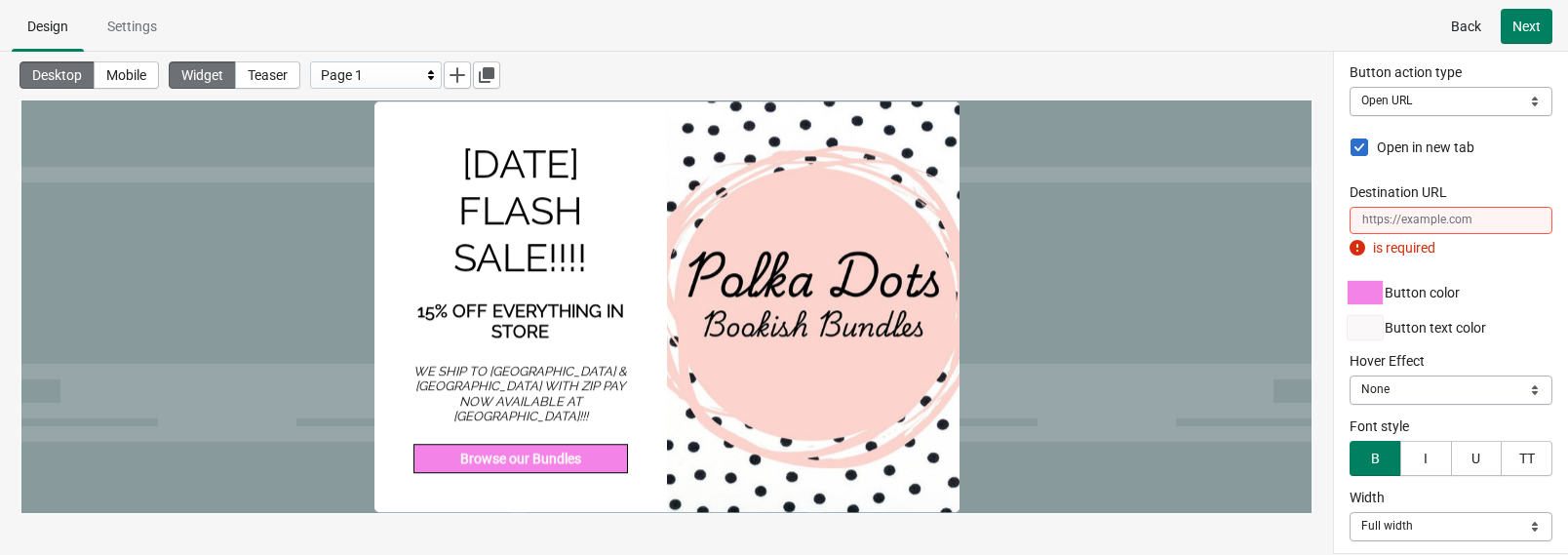 click at bounding box center (1365, 328) 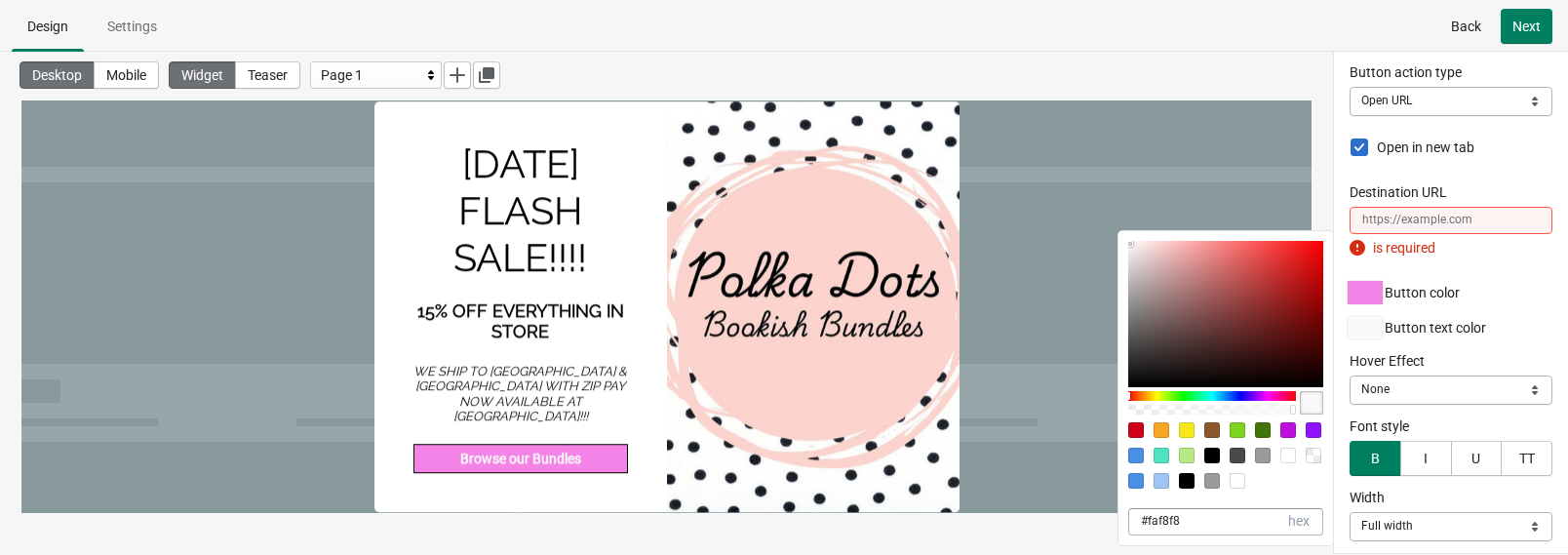 click at bounding box center [1187, 481] 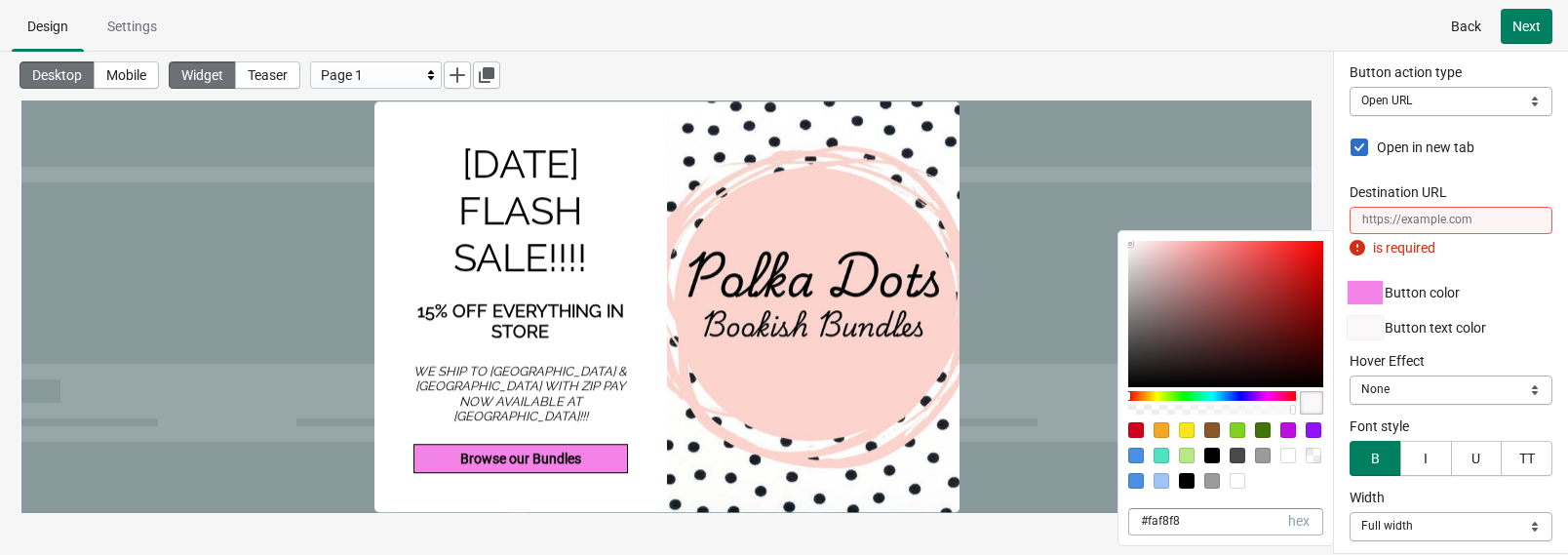 type on "000000" 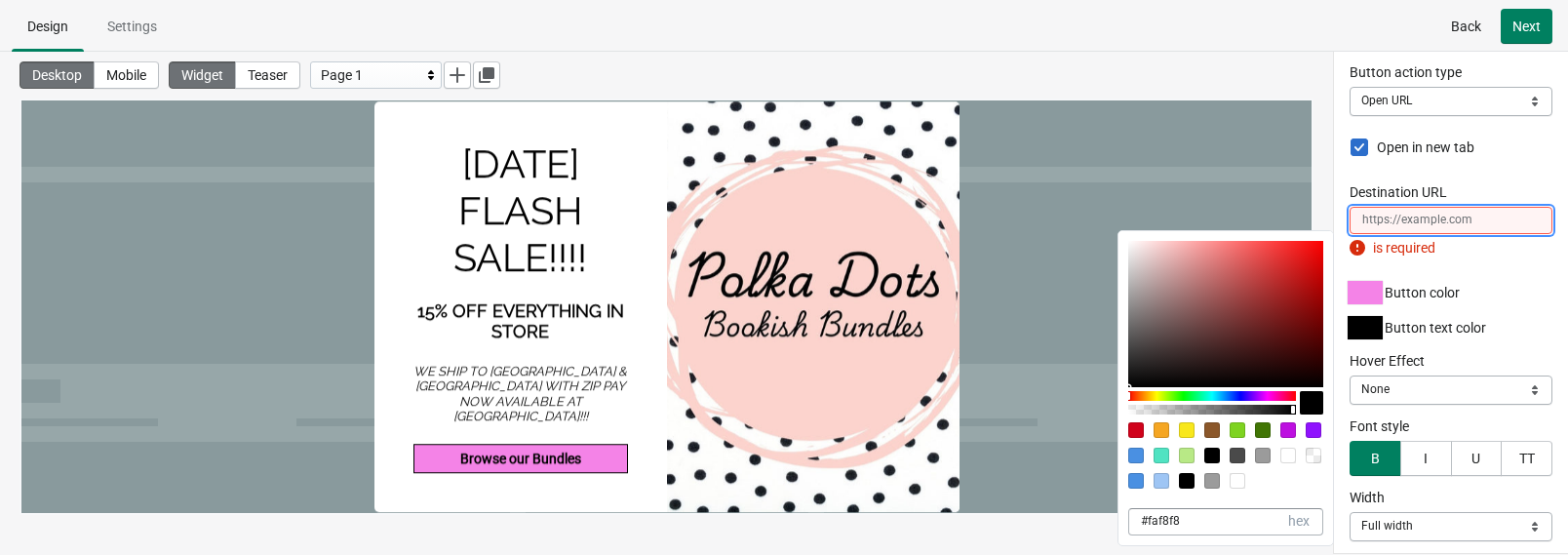 click on "Destination URL" at bounding box center (1451, 220) 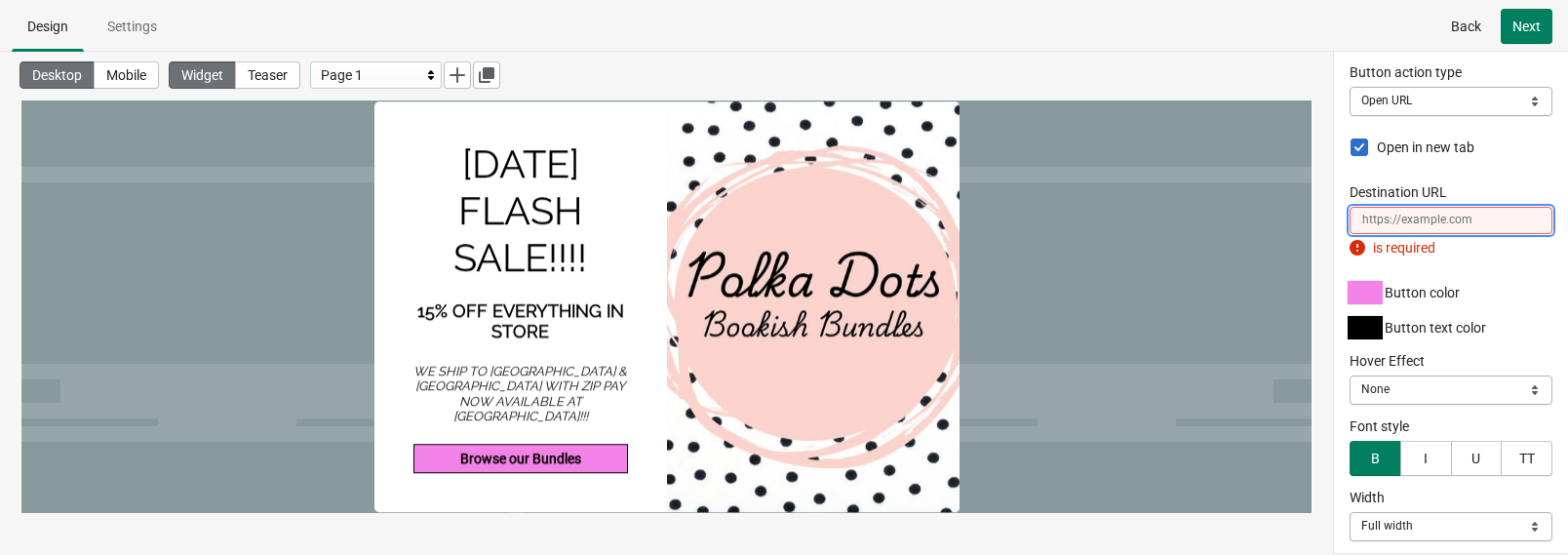 type on "[DOMAIN_NAME]" 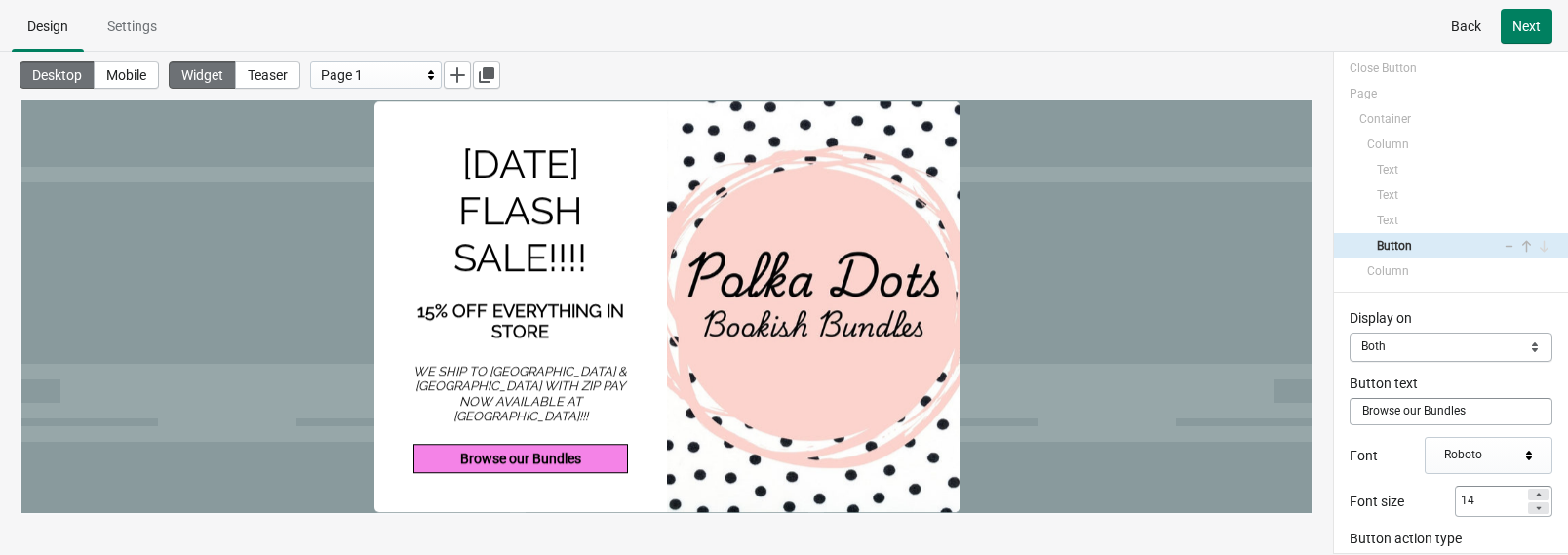 scroll, scrollTop: 0, scrollLeft: 0, axis: both 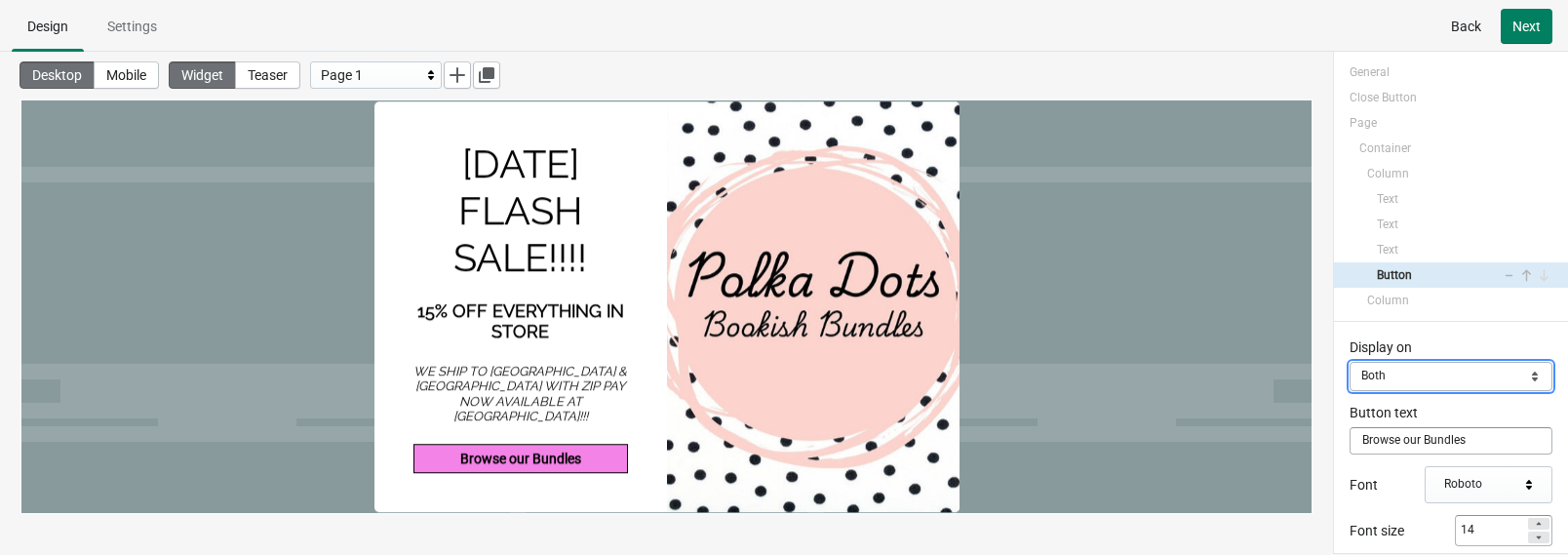 click on "Mobile Desktop Both" at bounding box center [1451, 377] 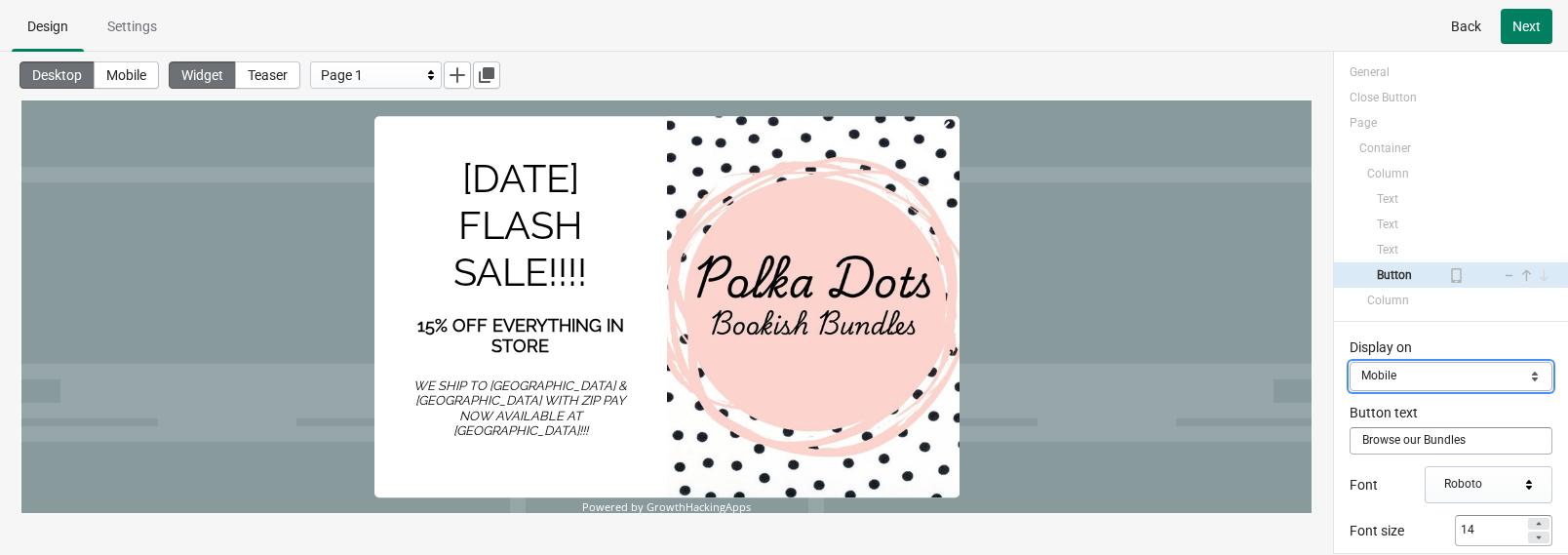 click on "Mobile Desktop Both" at bounding box center [1451, 377] 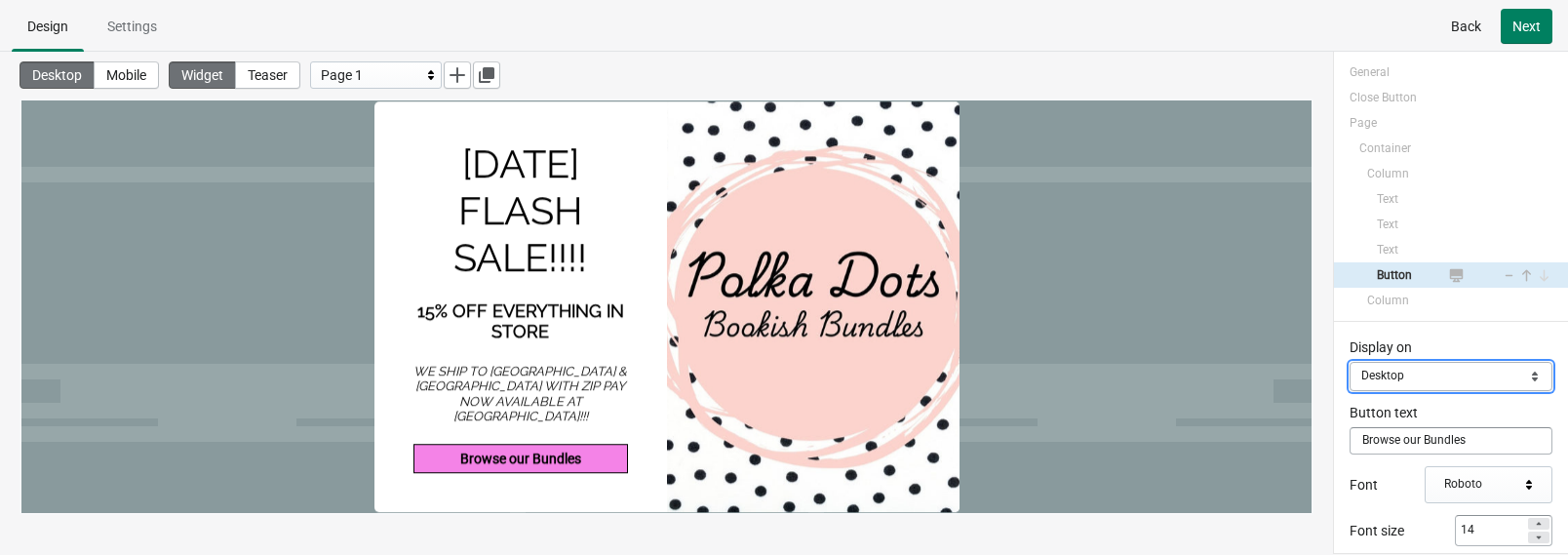 click on "Mobile Desktop Both" at bounding box center (1451, 377) 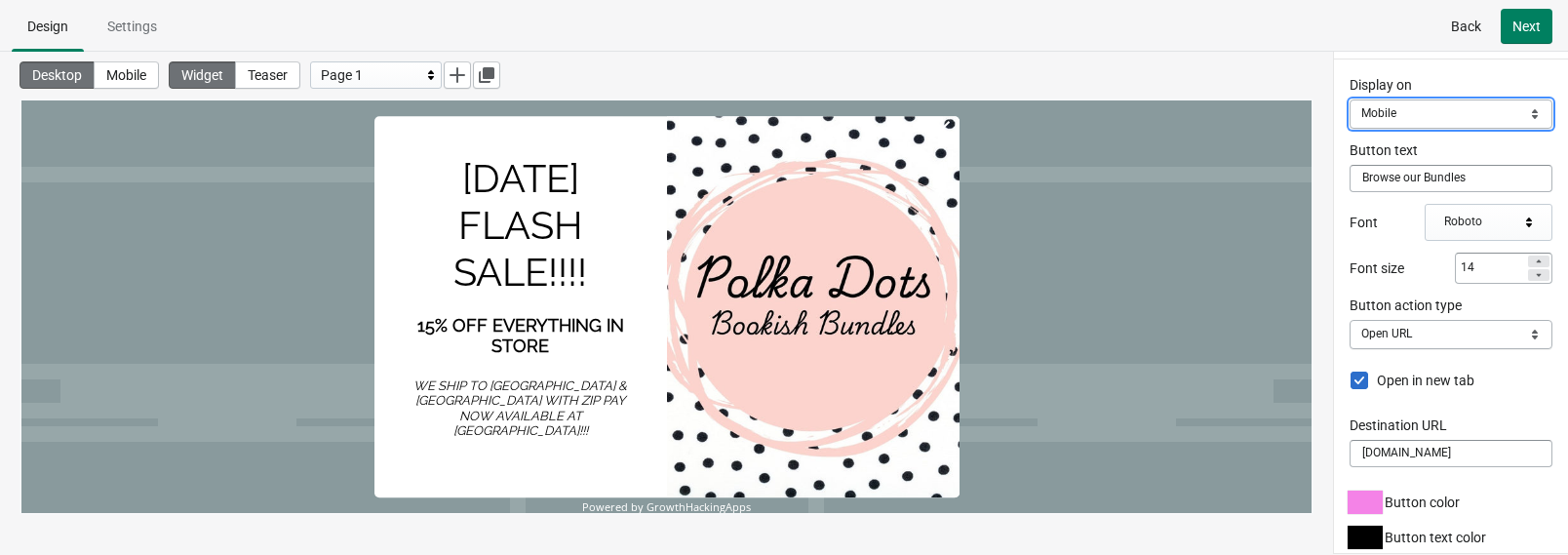 scroll, scrollTop: 0, scrollLeft: 0, axis: both 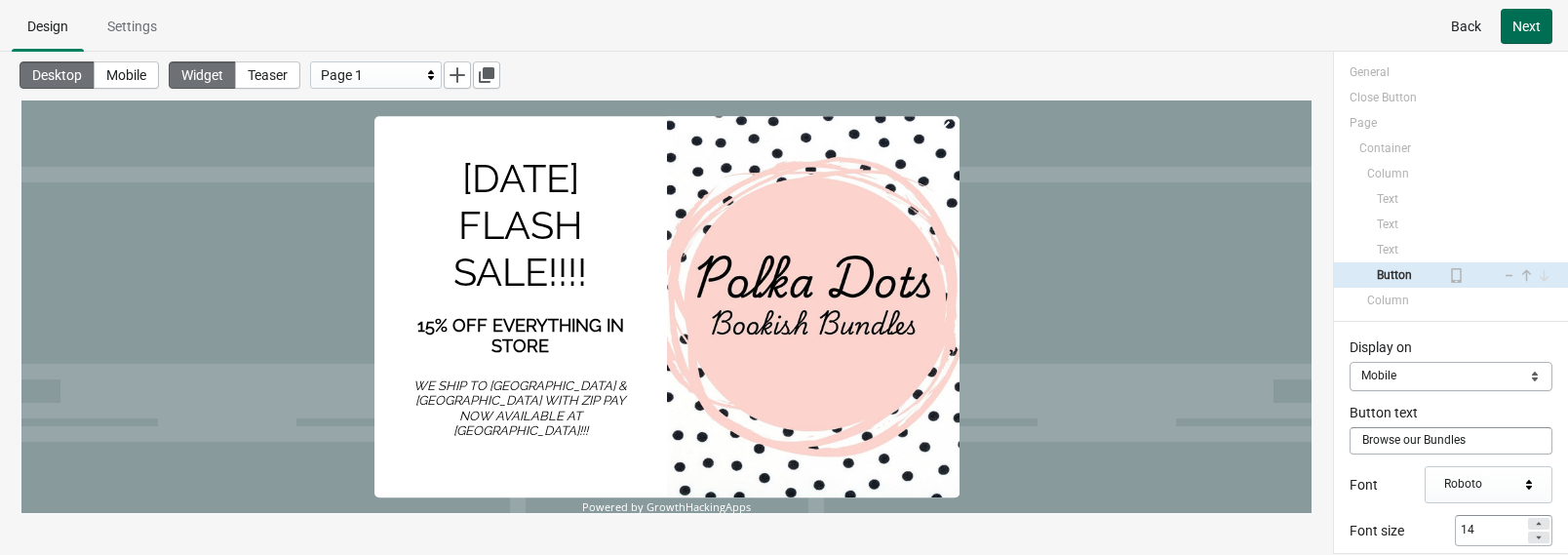 click on "Next" at bounding box center [1526, 26] 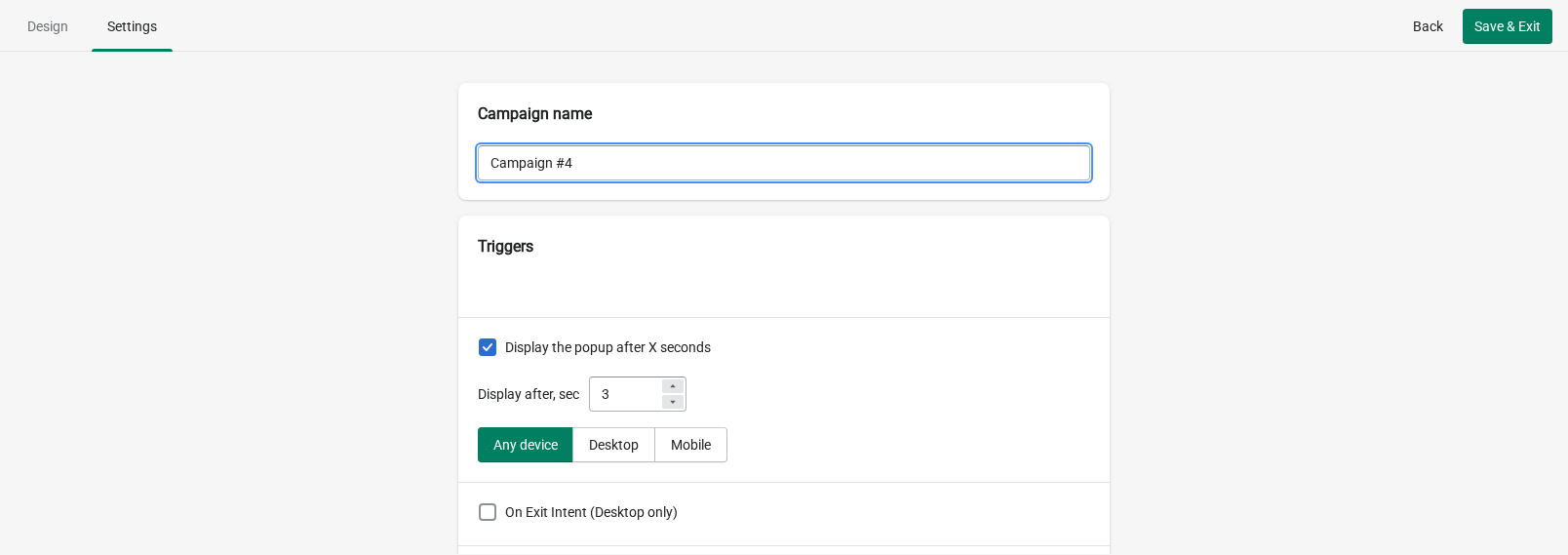 drag, startPoint x: 960, startPoint y: 171, endPoint x: 33, endPoint y: 147, distance: 927.3106 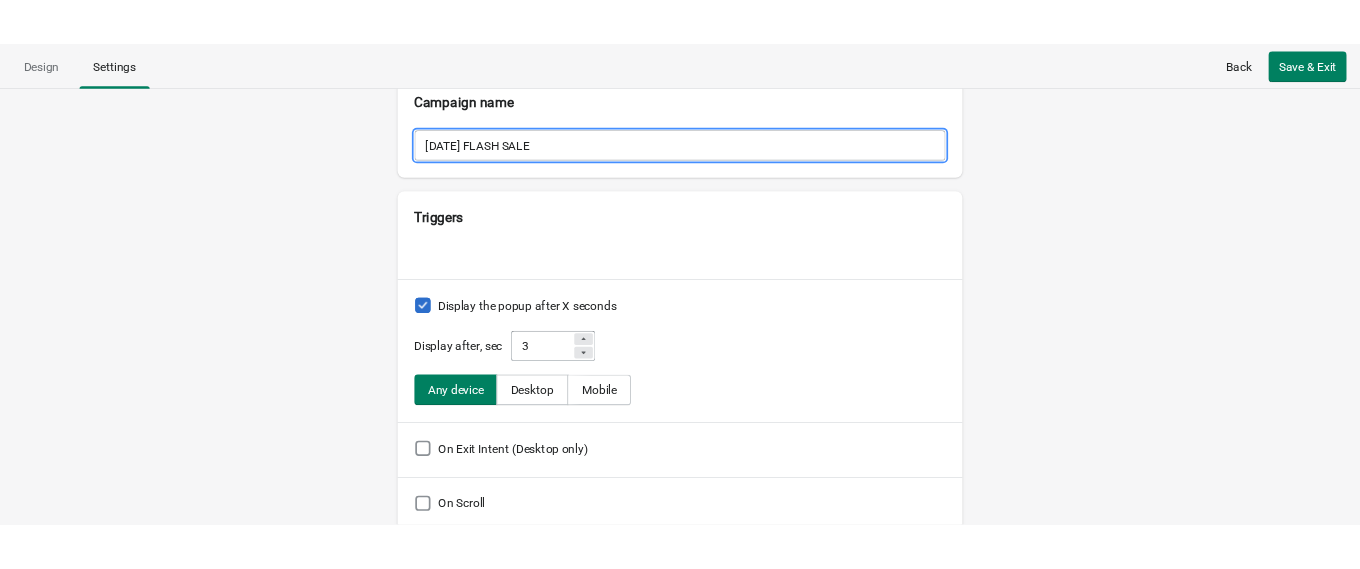 scroll, scrollTop: 0, scrollLeft: 0, axis: both 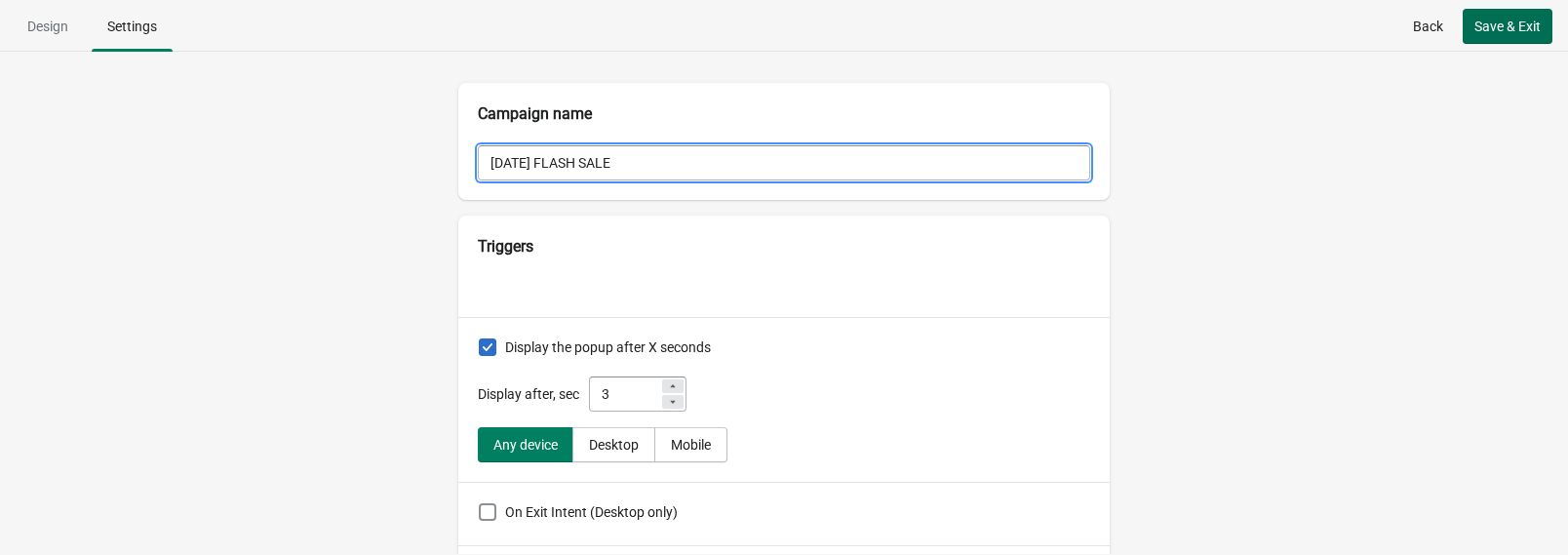 type on "[DATE] FLASH SALE" 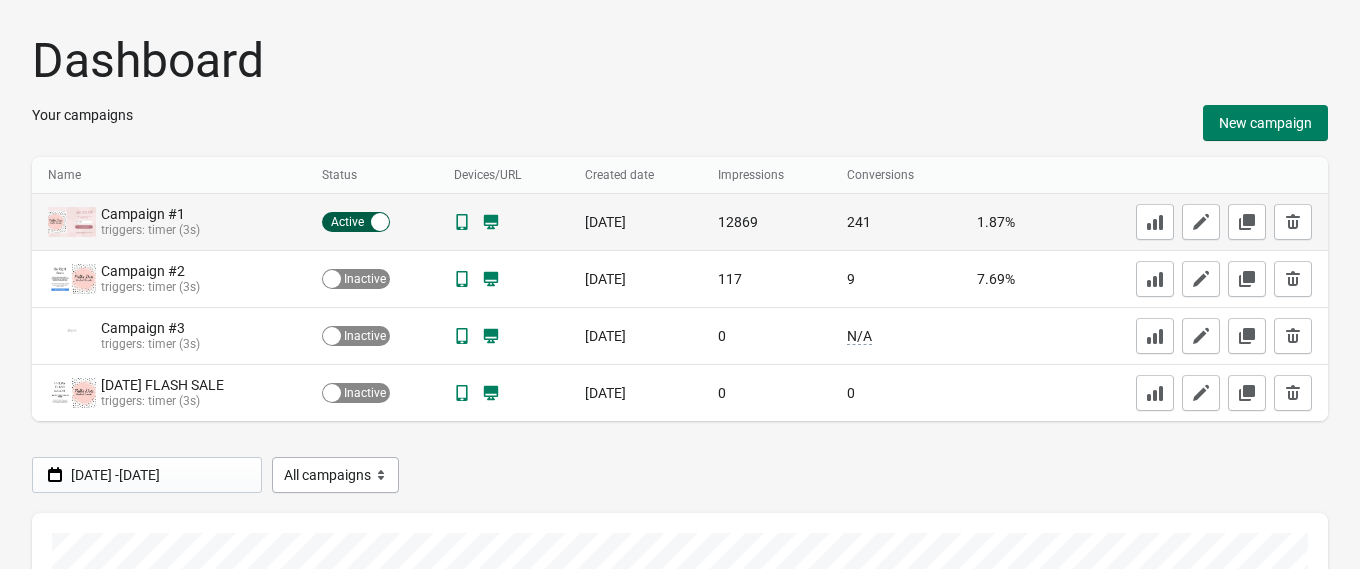 click at bounding box center [380, 222] 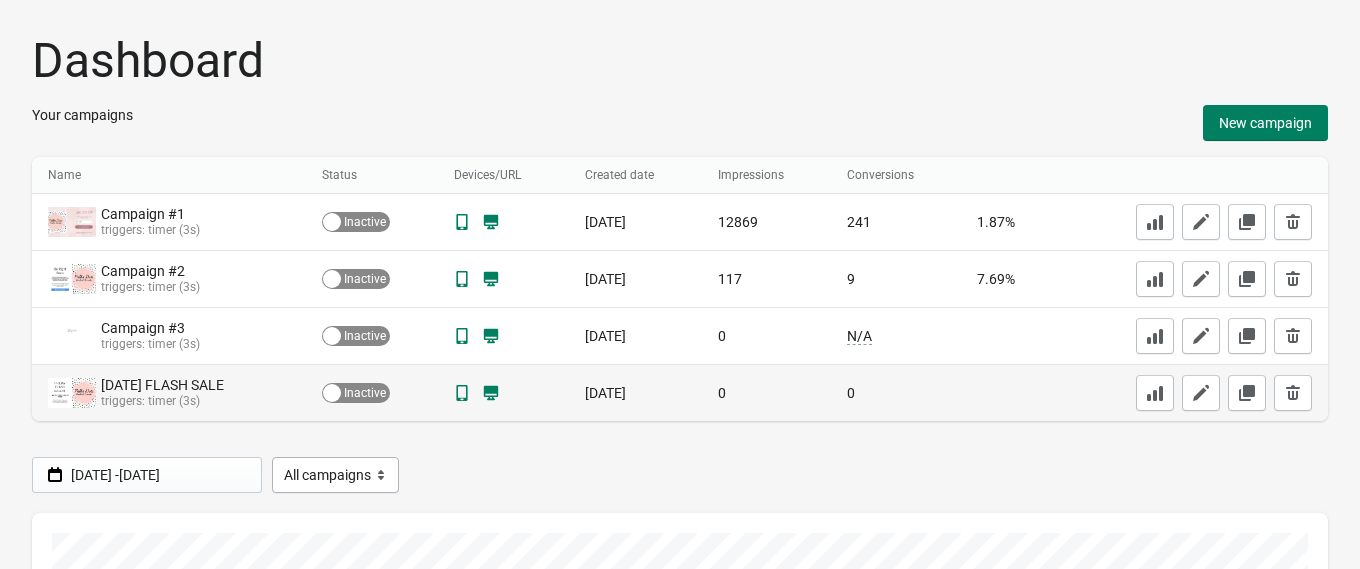 click on "Active Inactive" at bounding box center (356, 393) 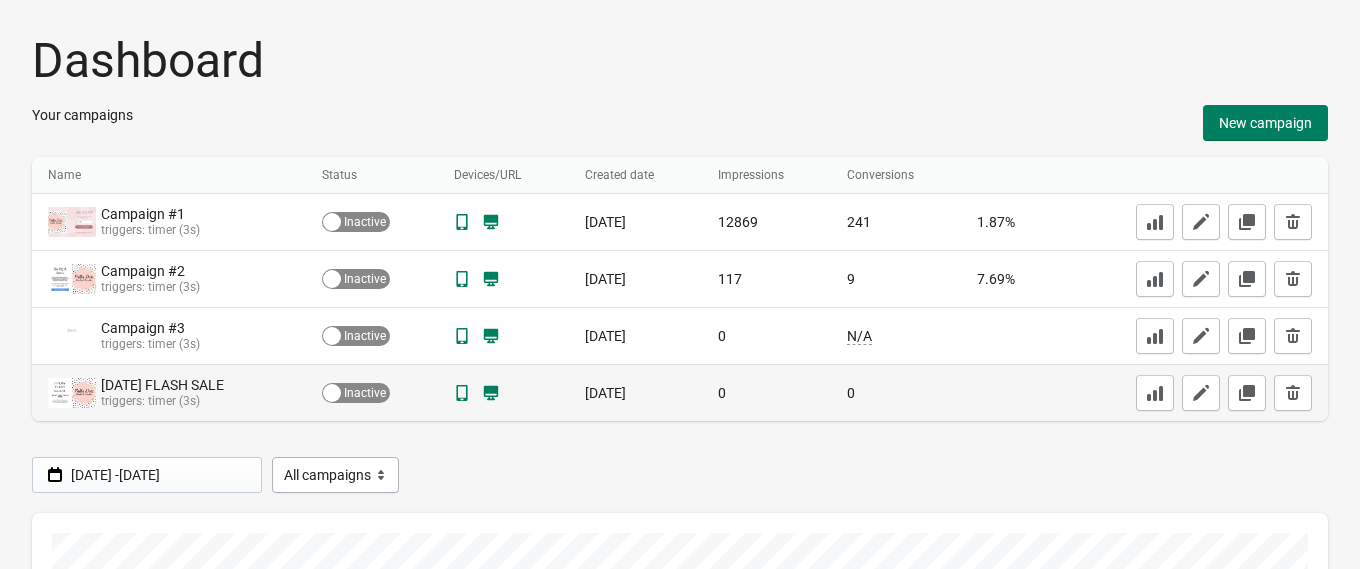 checkbox on "true" 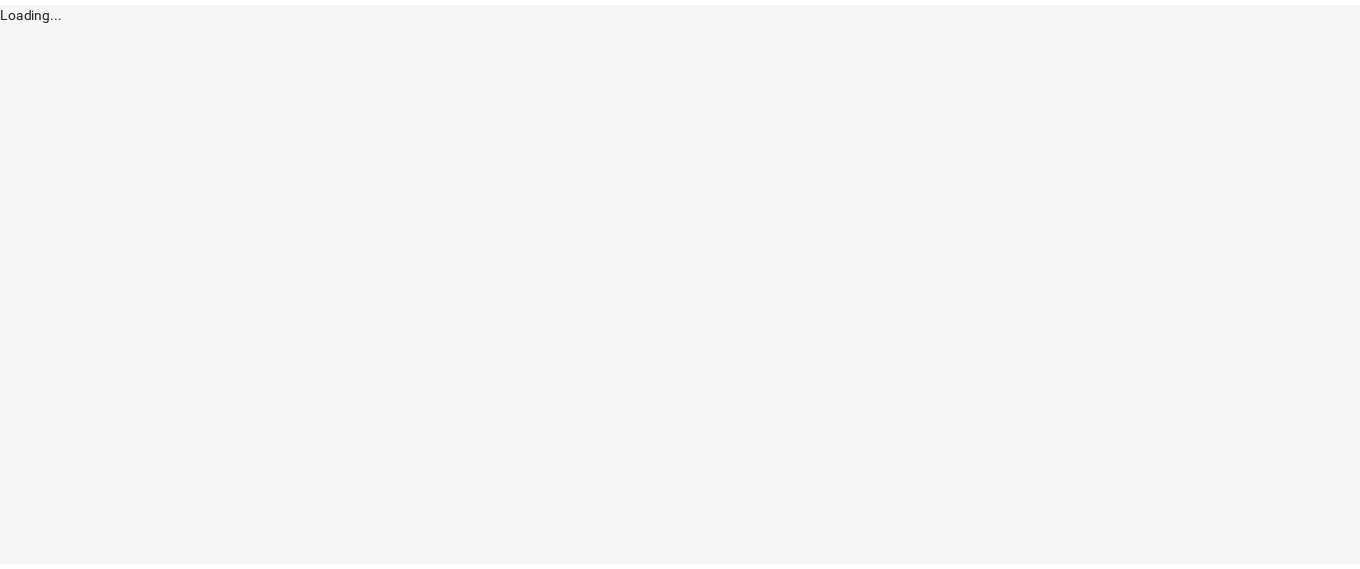 scroll, scrollTop: 0, scrollLeft: 0, axis: both 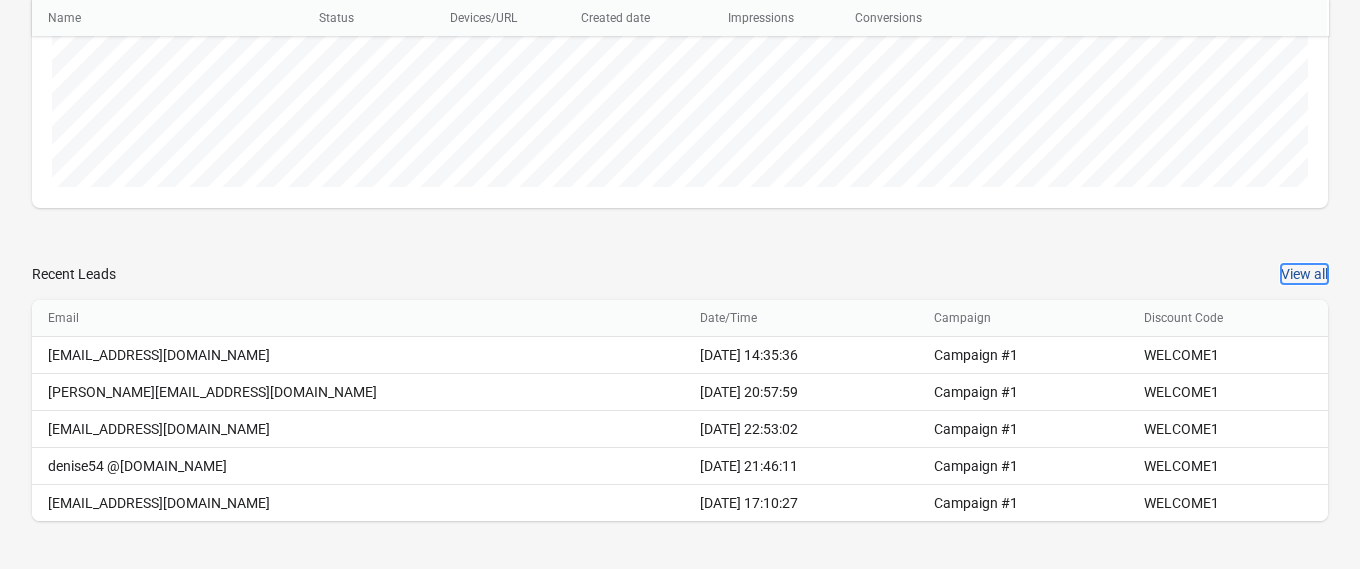 click on "View all" at bounding box center (1304, 274) 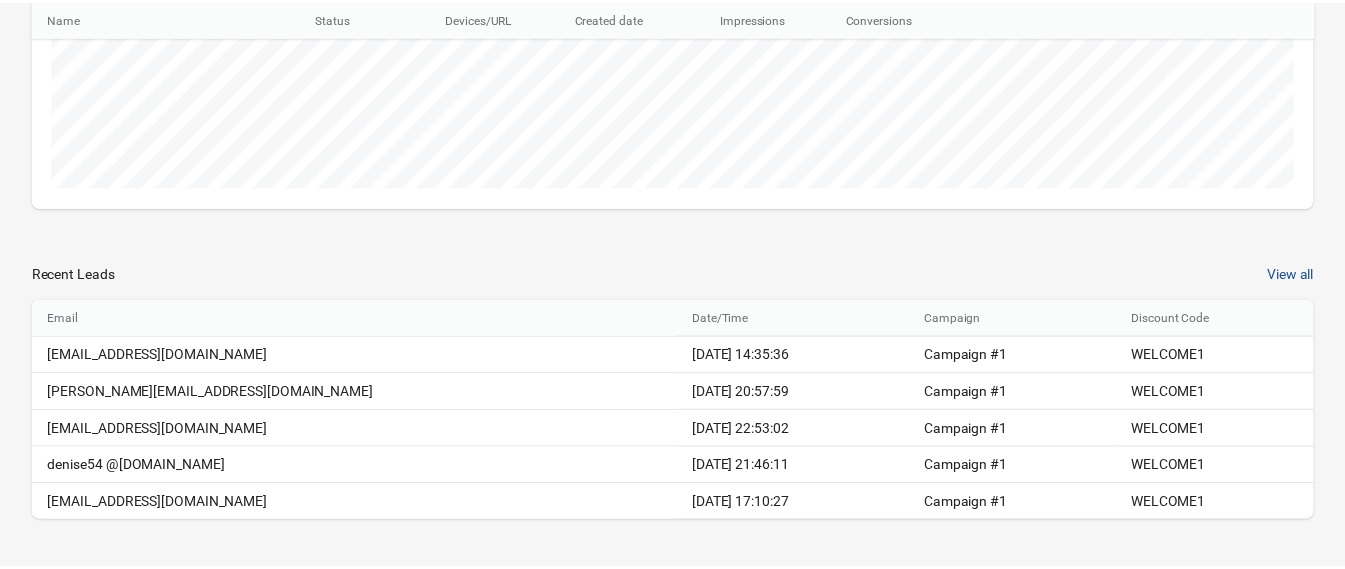 scroll, scrollTop: 0, scrollLeft: 0, axis: both 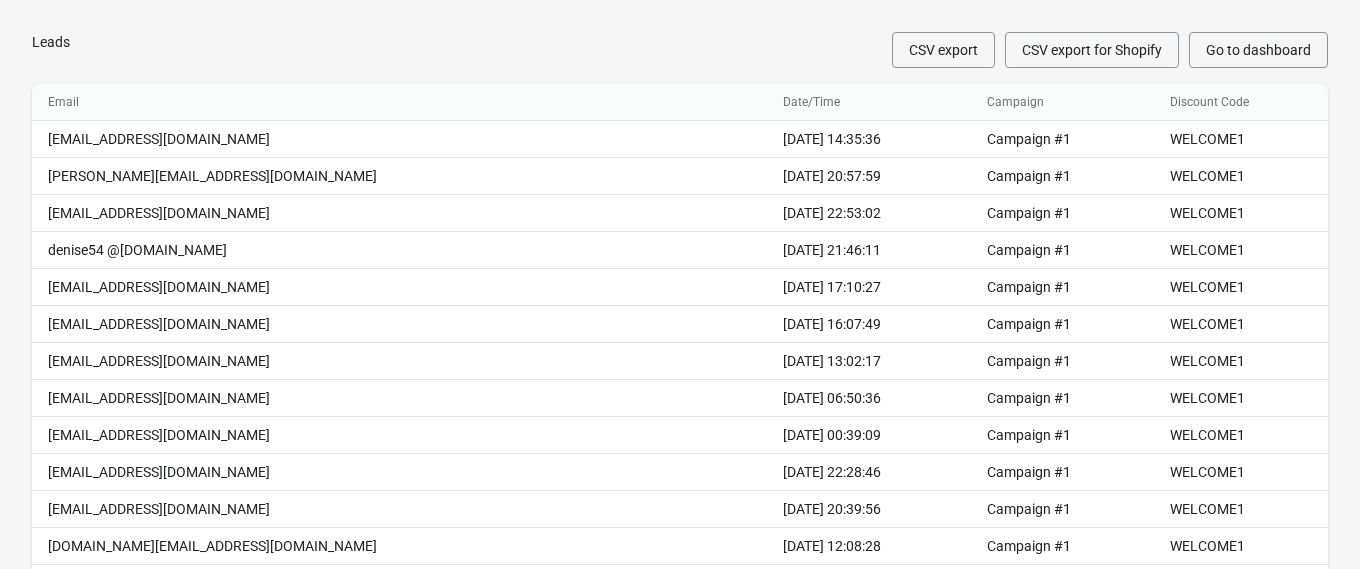 click on "CSV export for Shopify" at bounding box center (1092, 50) 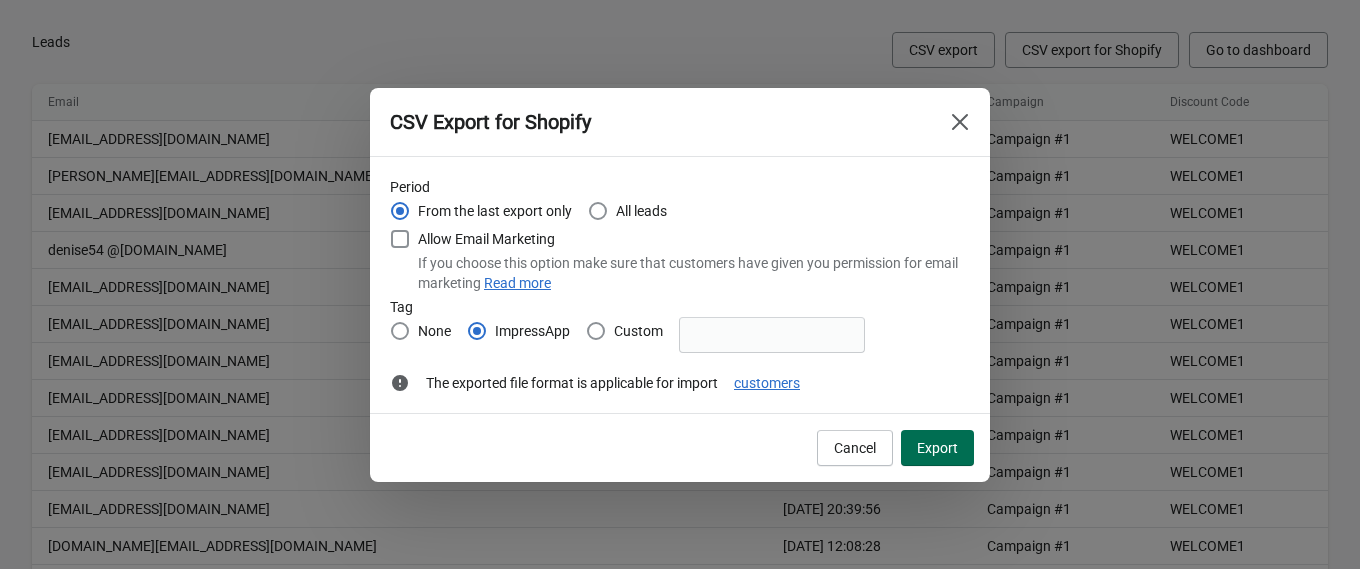 click on "Export" at bounding box center [937, 448] 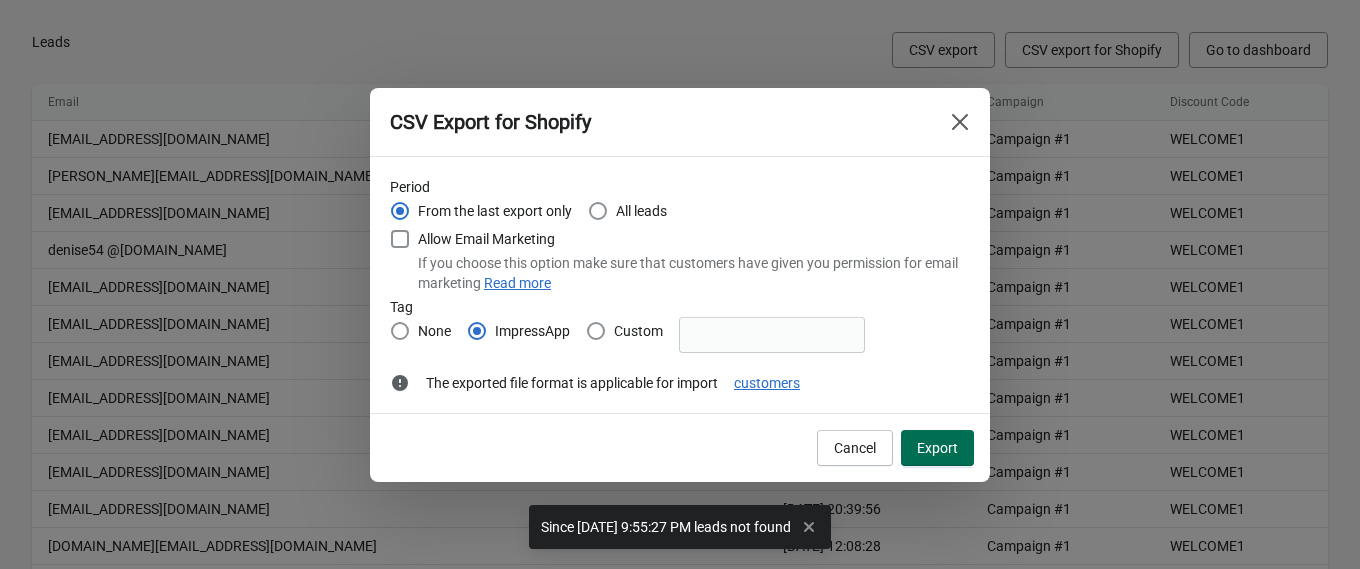 click on "Export" at bounding box center (937, 448) 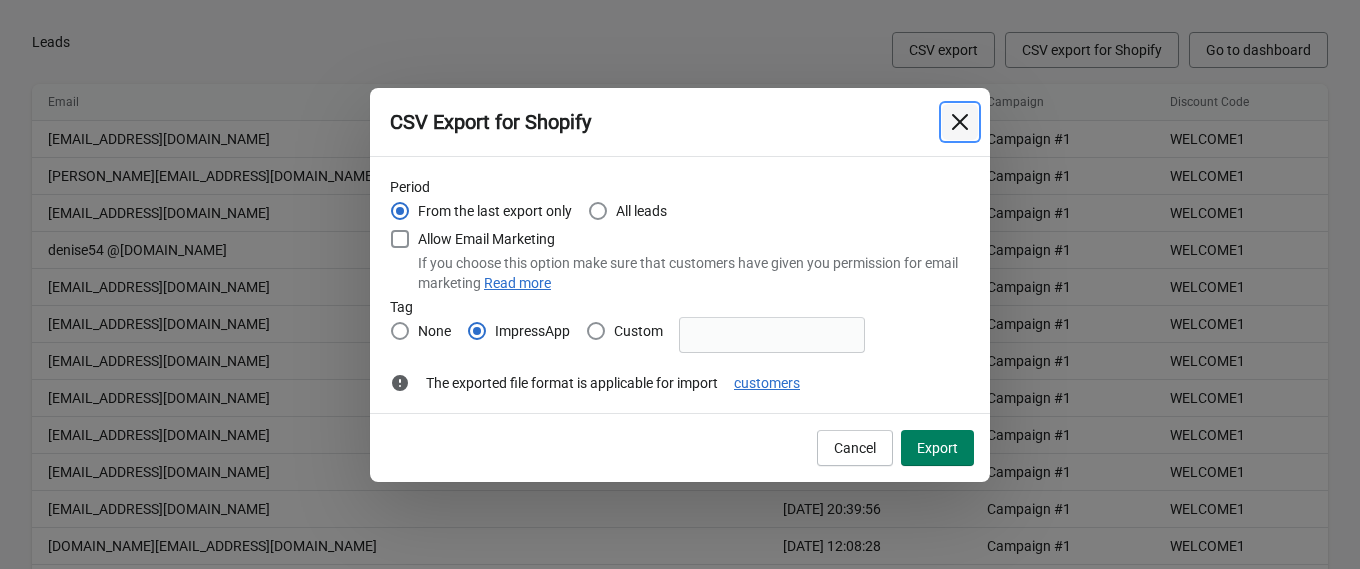 click 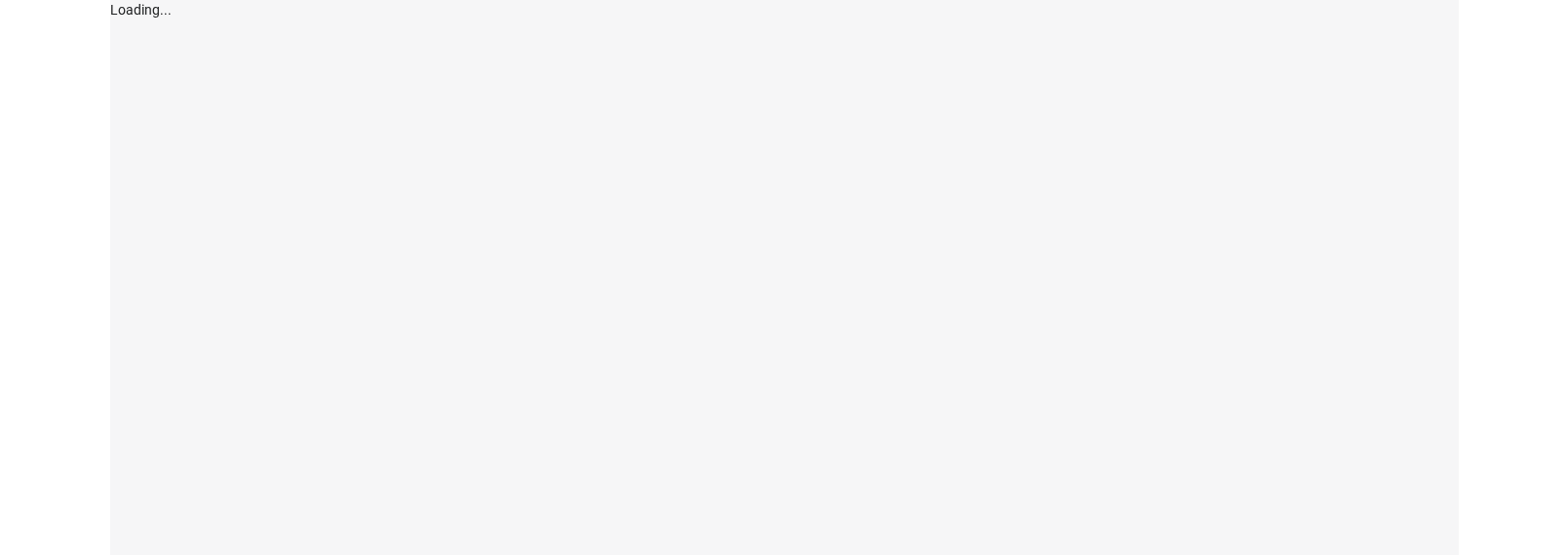scroll, scrollTop: 0, scrollLeft: 0, axis: both 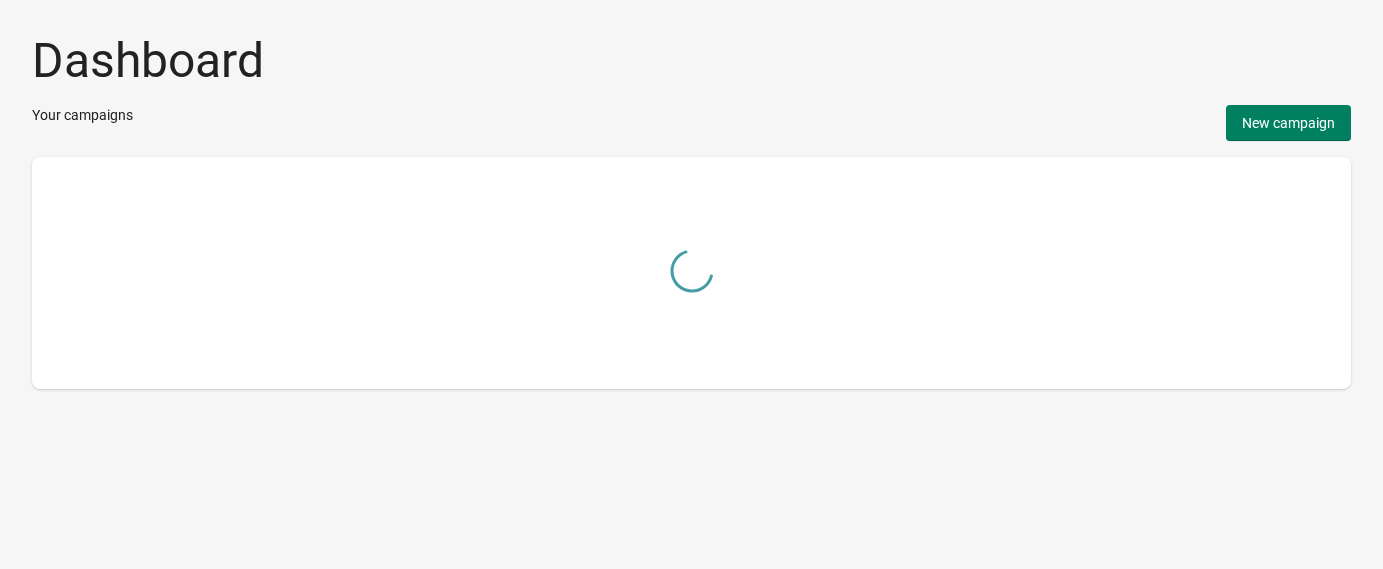 click at bounding box center [691, 273] 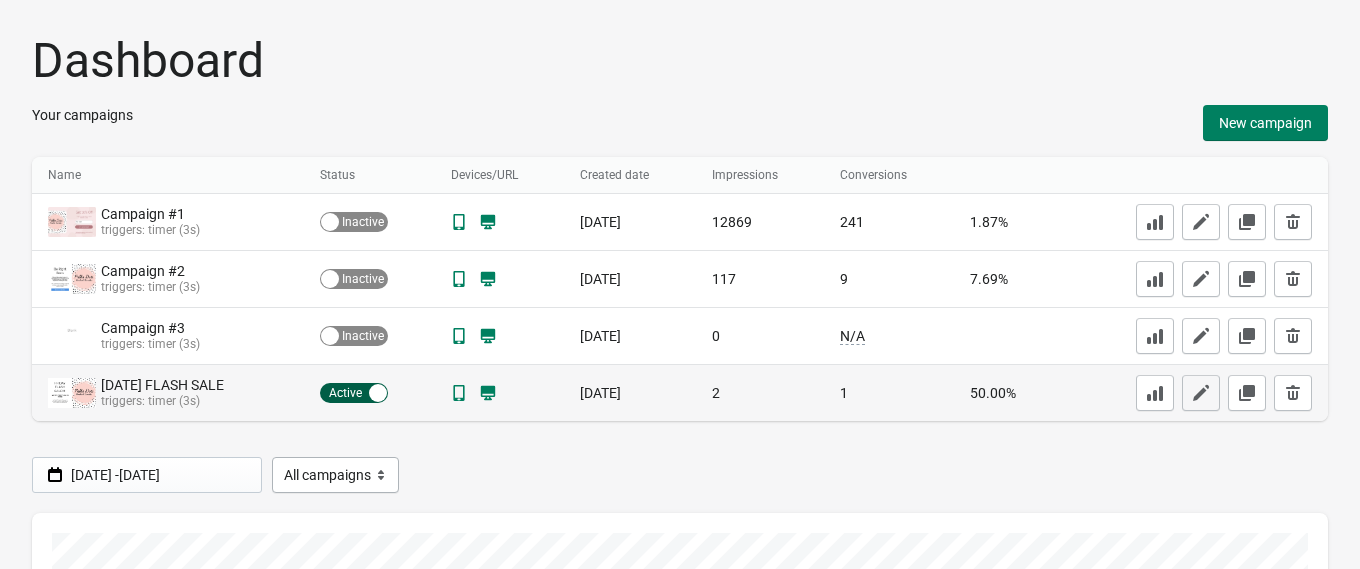click at bounding box center [1201, 393] 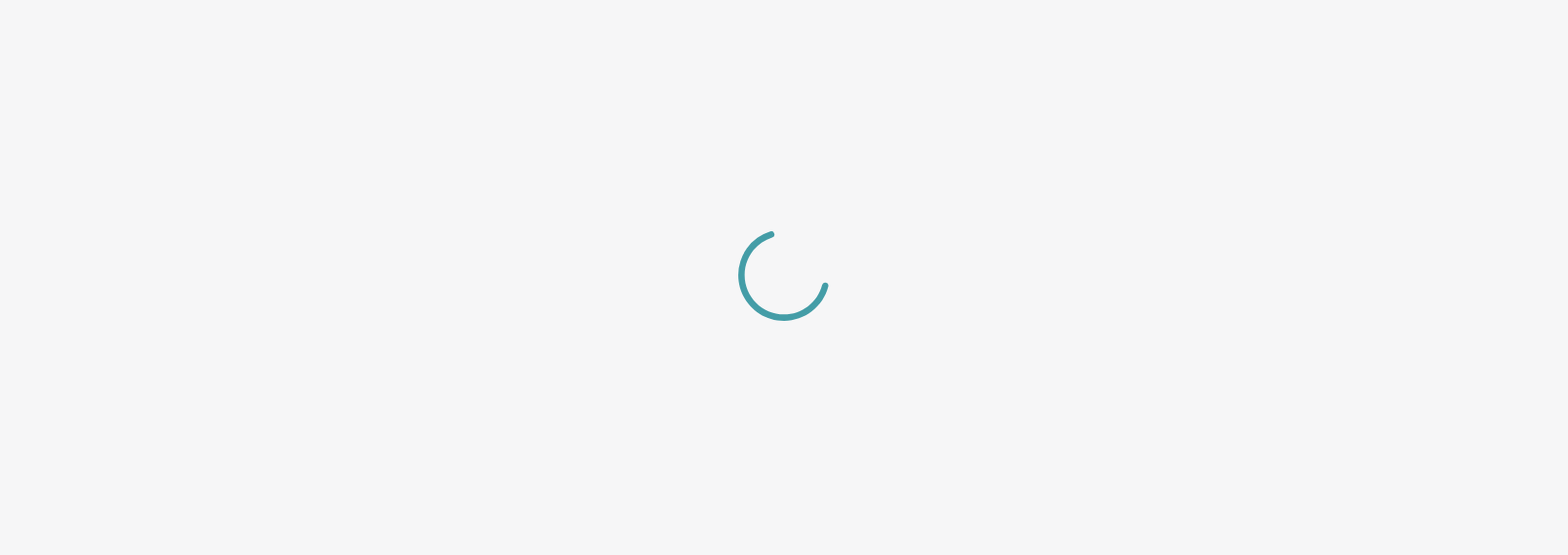 select on "center" 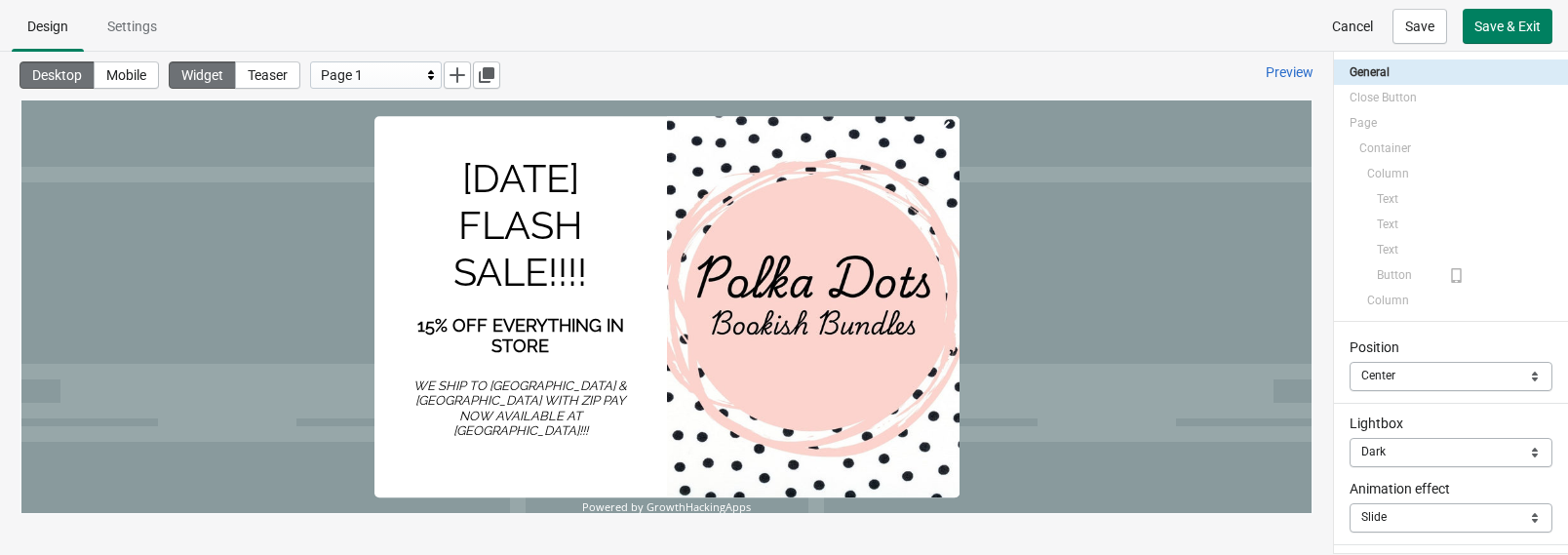 scroll, scrollTop: 0, scrollLeft: 0, axis: both 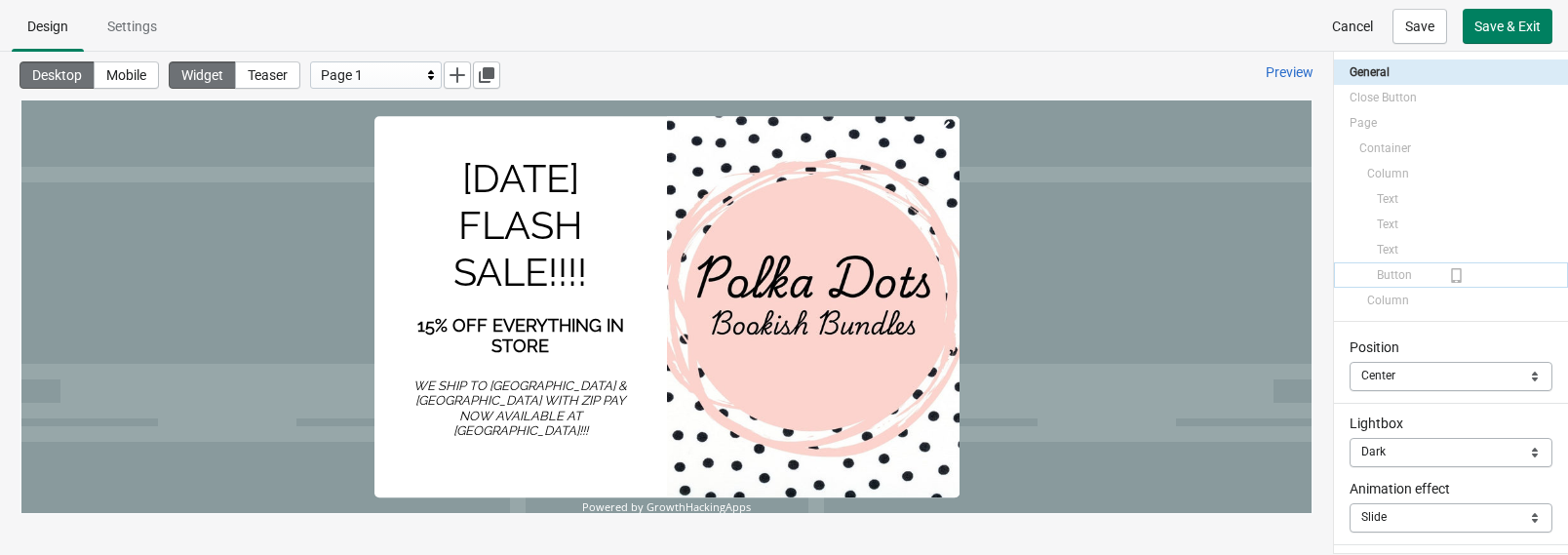 select on "mobile" 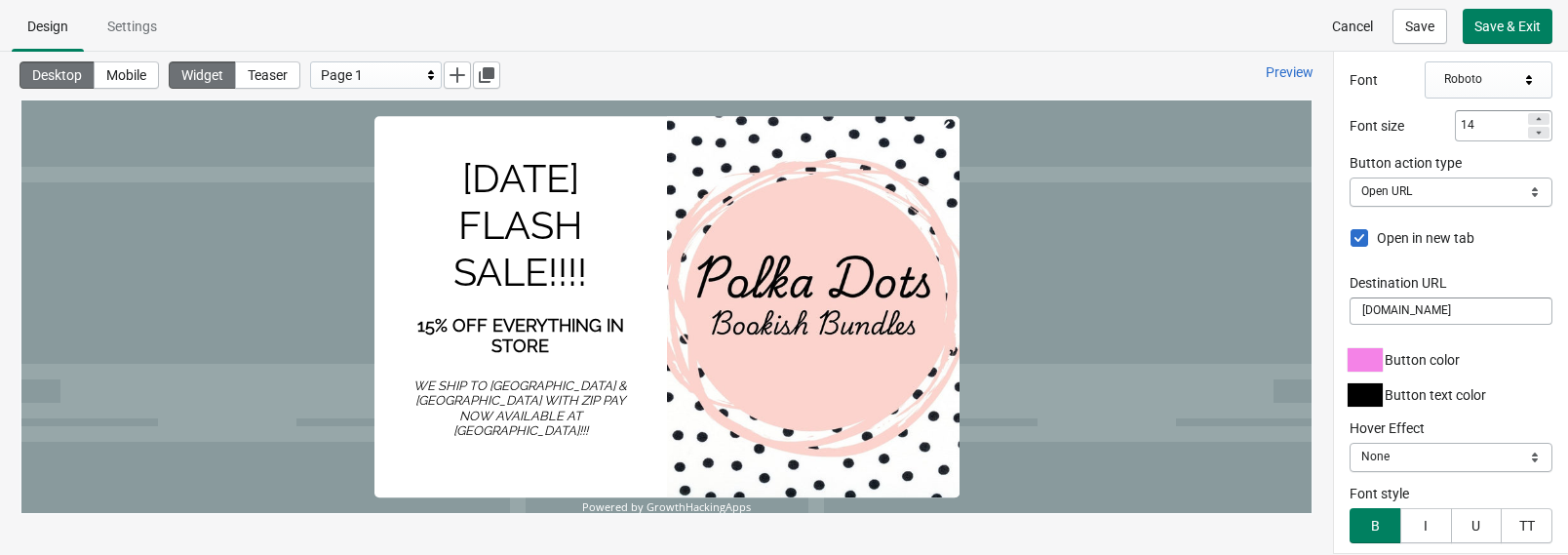 scroll, scrollTop: 409, scrollLeft: 0, axis: vertical 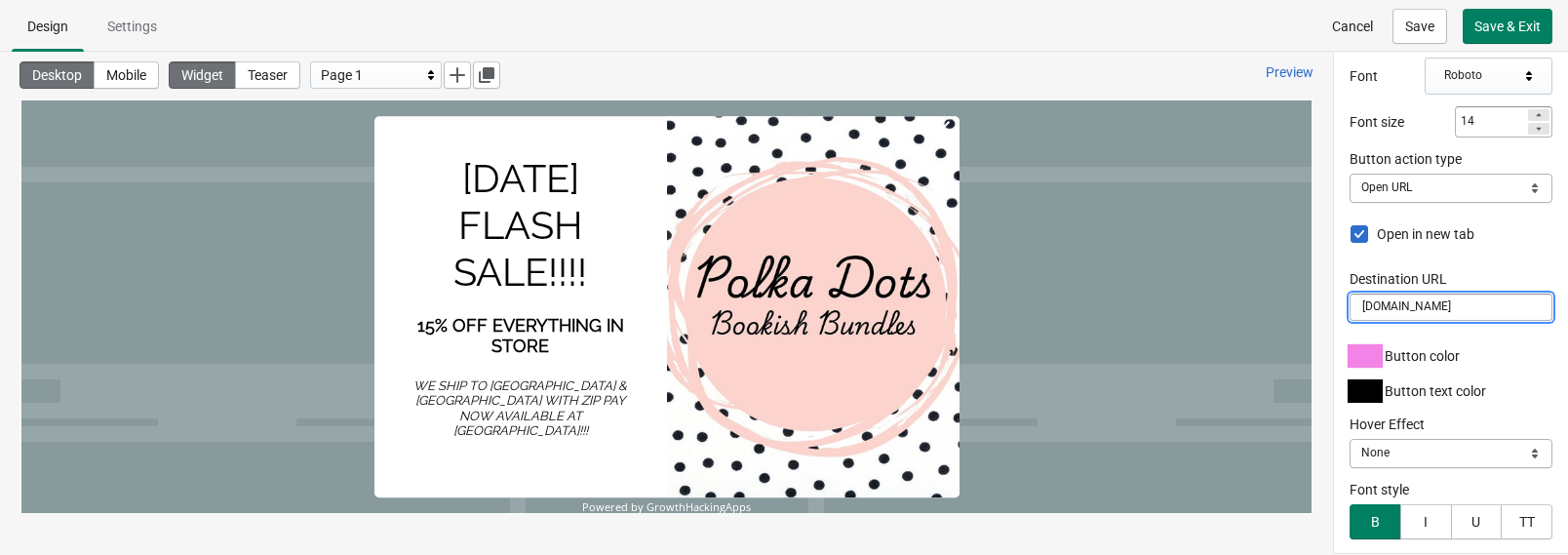 drag, startPoint x: 1449, startPoint y: 306, endPoint x: 1574, endPoint y: 291, distance: 125.89678 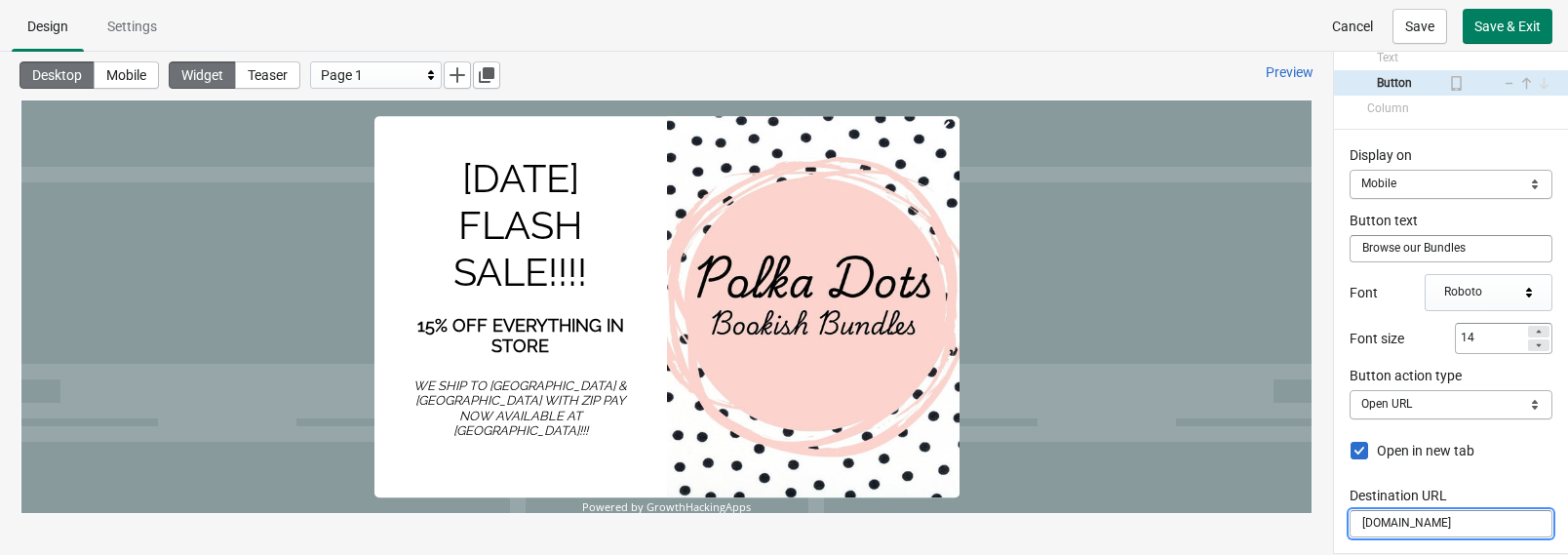 scroll, scrollTop: 190, scrollLeft: 0, axis: vertical 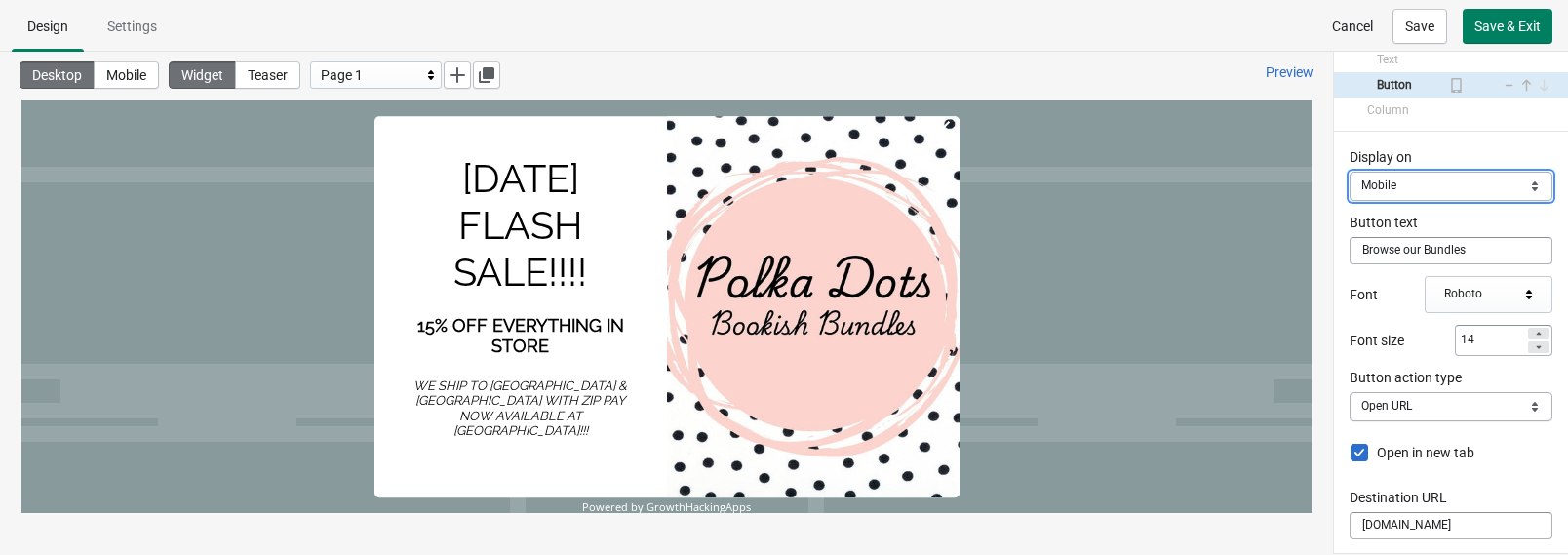 click on "Mobile Desktop Both" at bounding box center [1451, 186] 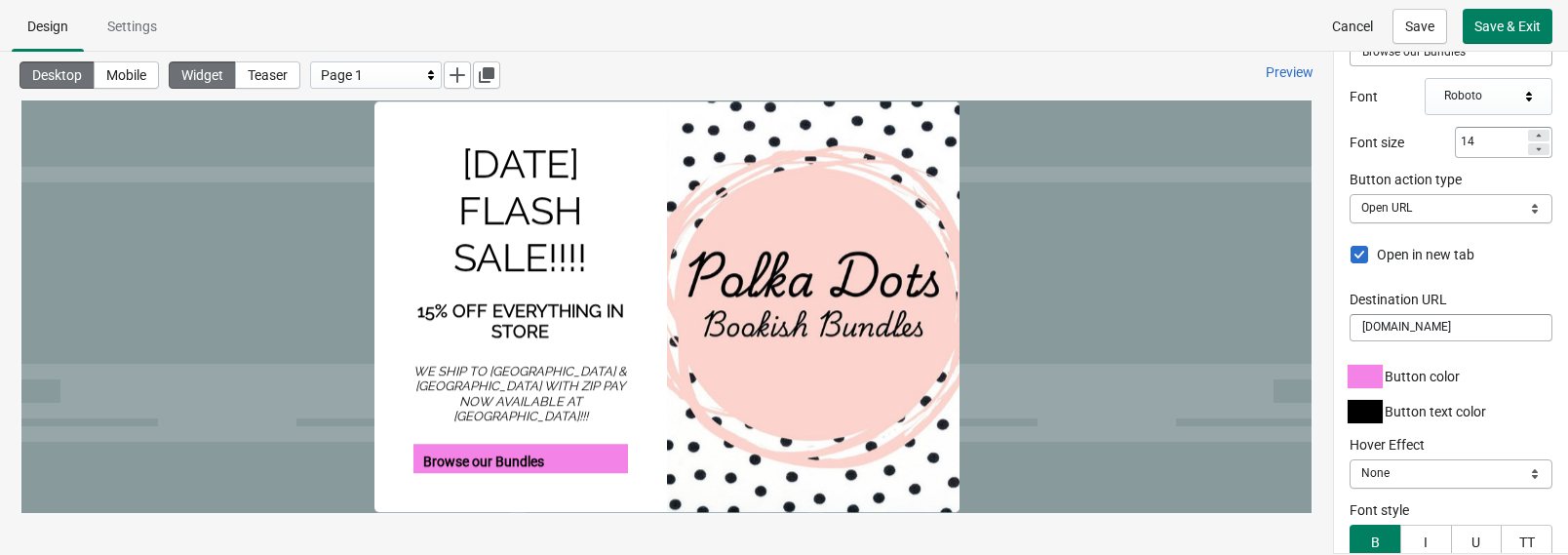 scroll, scrollTop: 416, scrollLeft: 0, axis: vertical 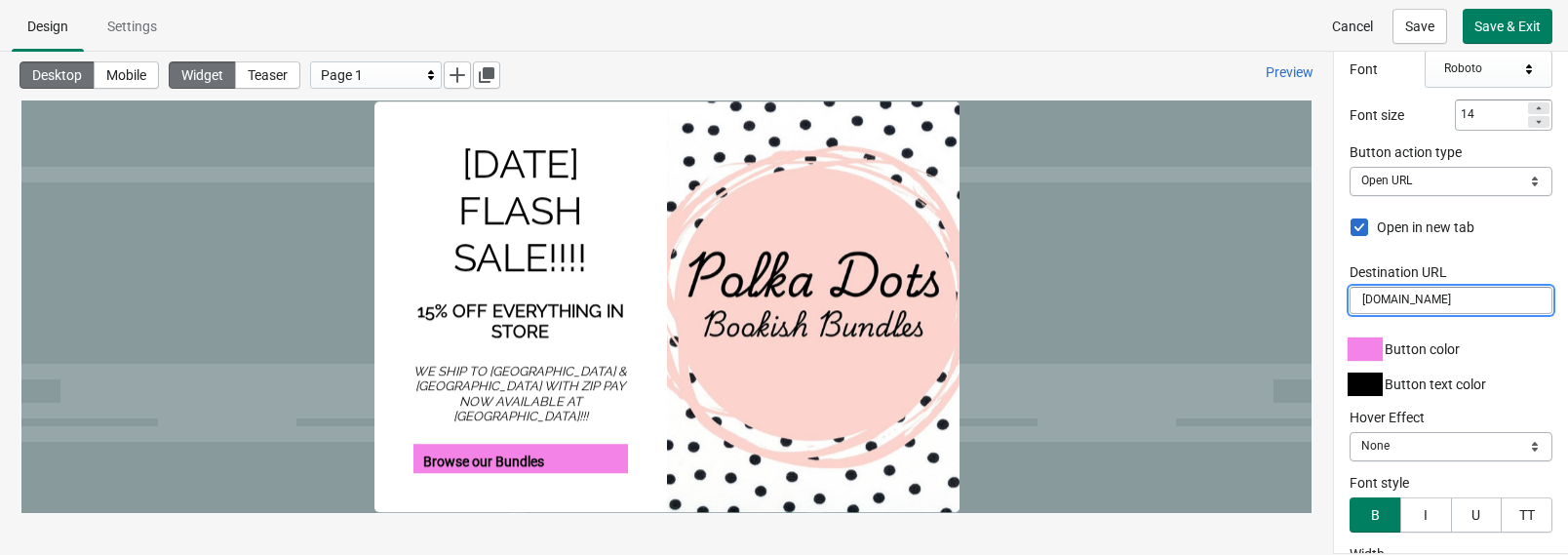 drag, startPoint x: 1357, startPoint y: 299, endPoint x: 1574, endPoint y: 256, distance: 221.2193 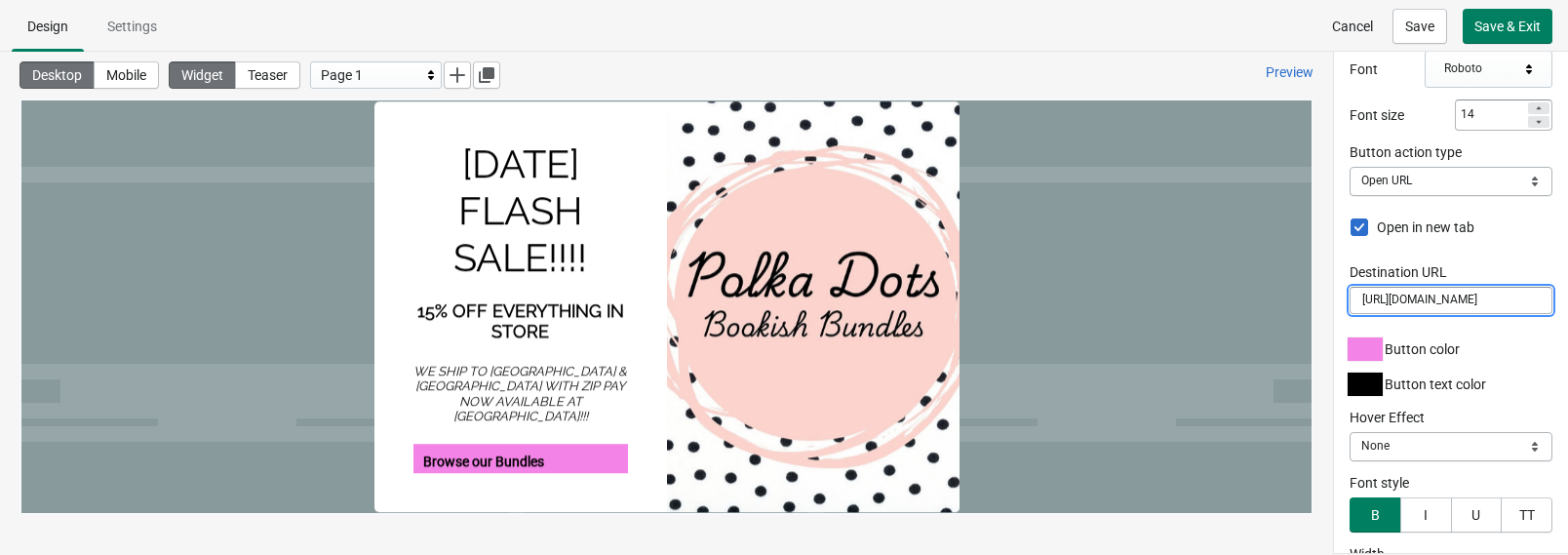 scroll, scrollTop: 0, scrollLeft: 115, axis: horizontal 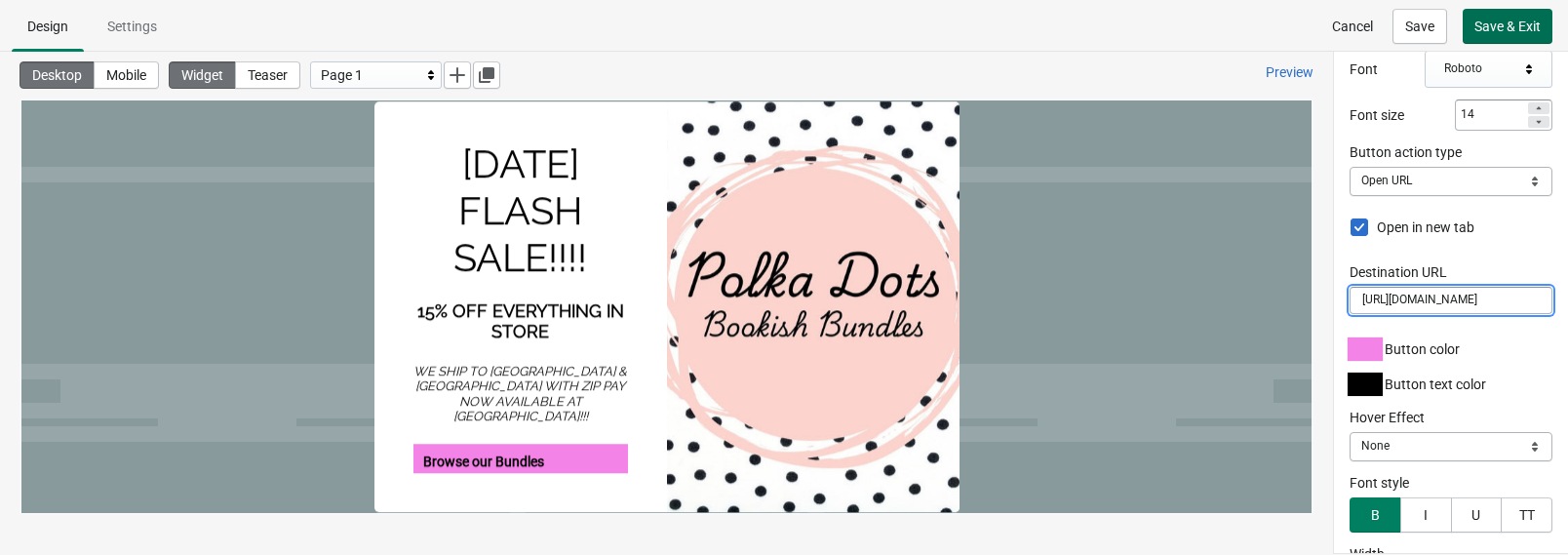 type on "https://polkadotsbookishbundles.com/collections/all" 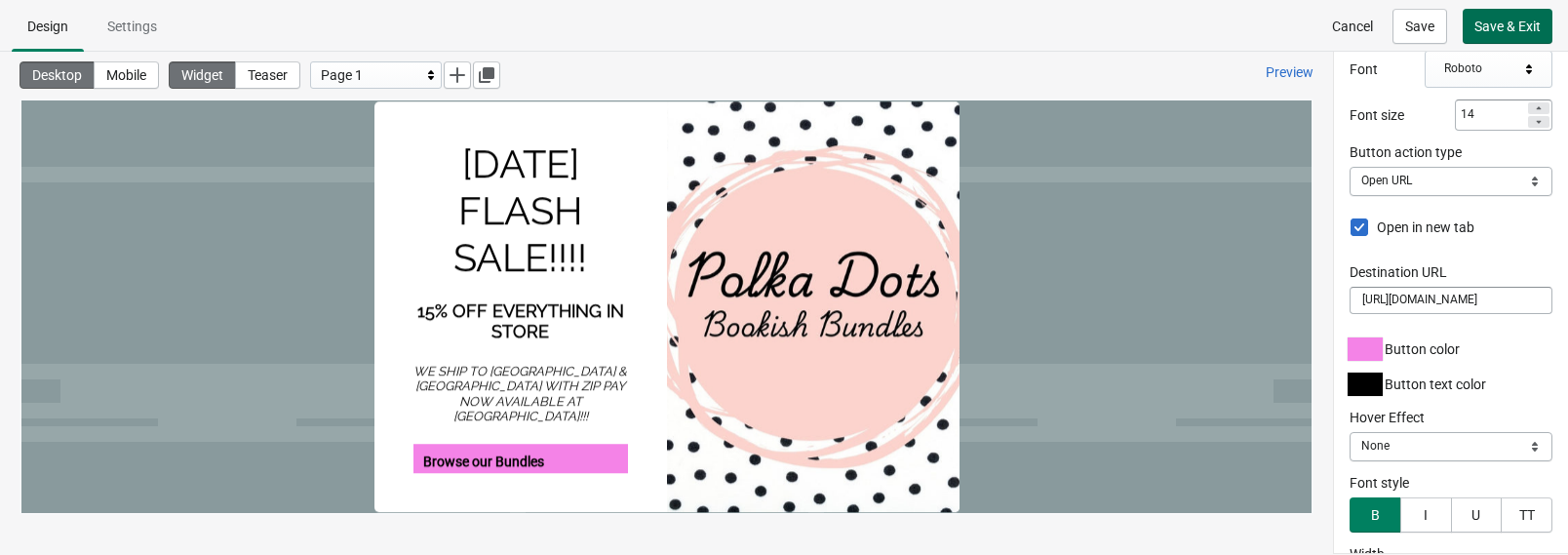 click on "Save & Exit" at bounding box center (1508, 26) 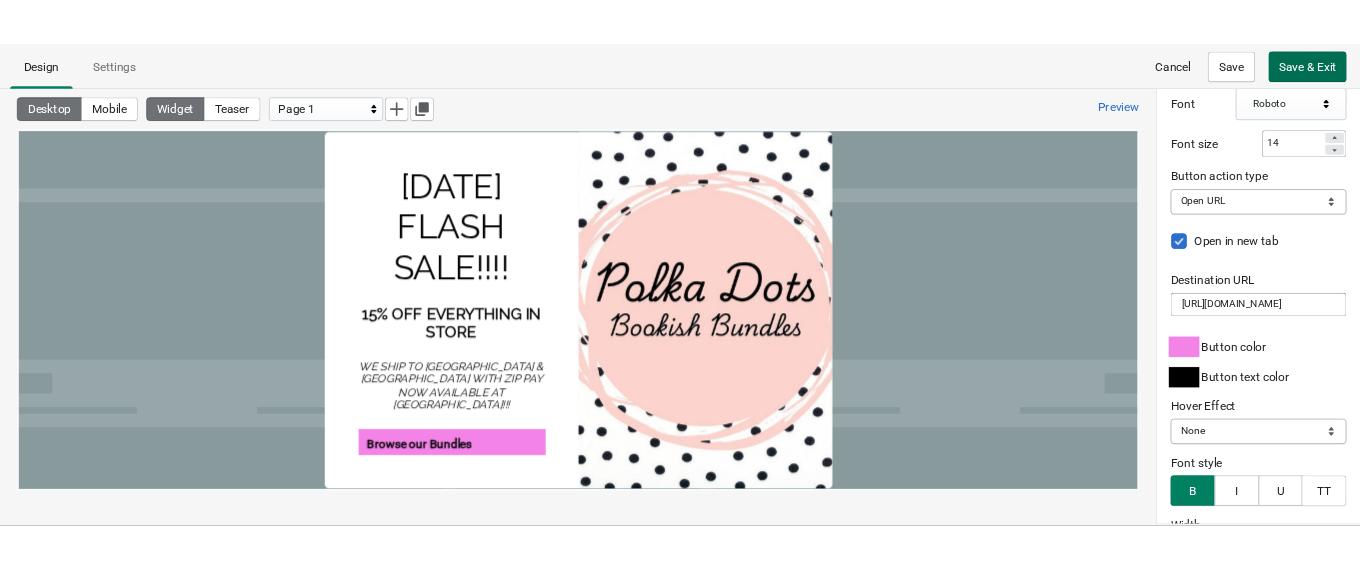 scroll, scrollTop: 0, scrollLeft: 0, axis: both 